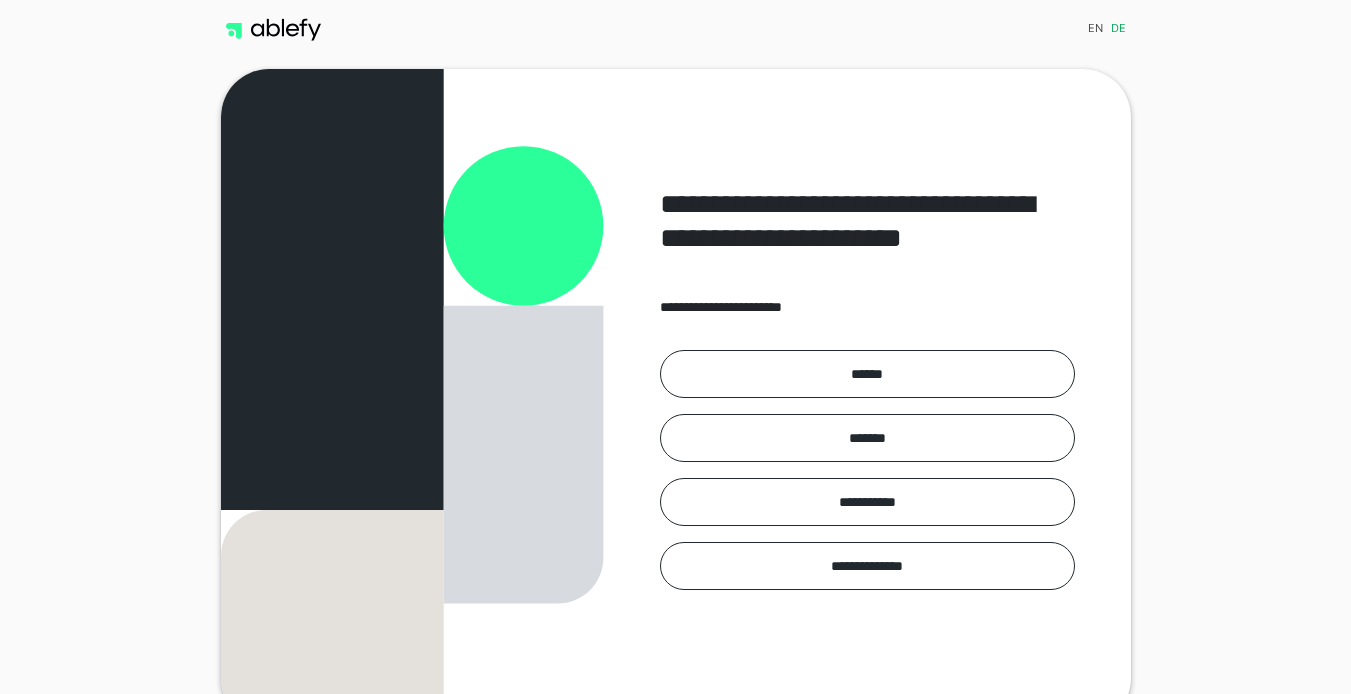 scroll, scrollTop: 0, scrollLeft: 0, axis: both 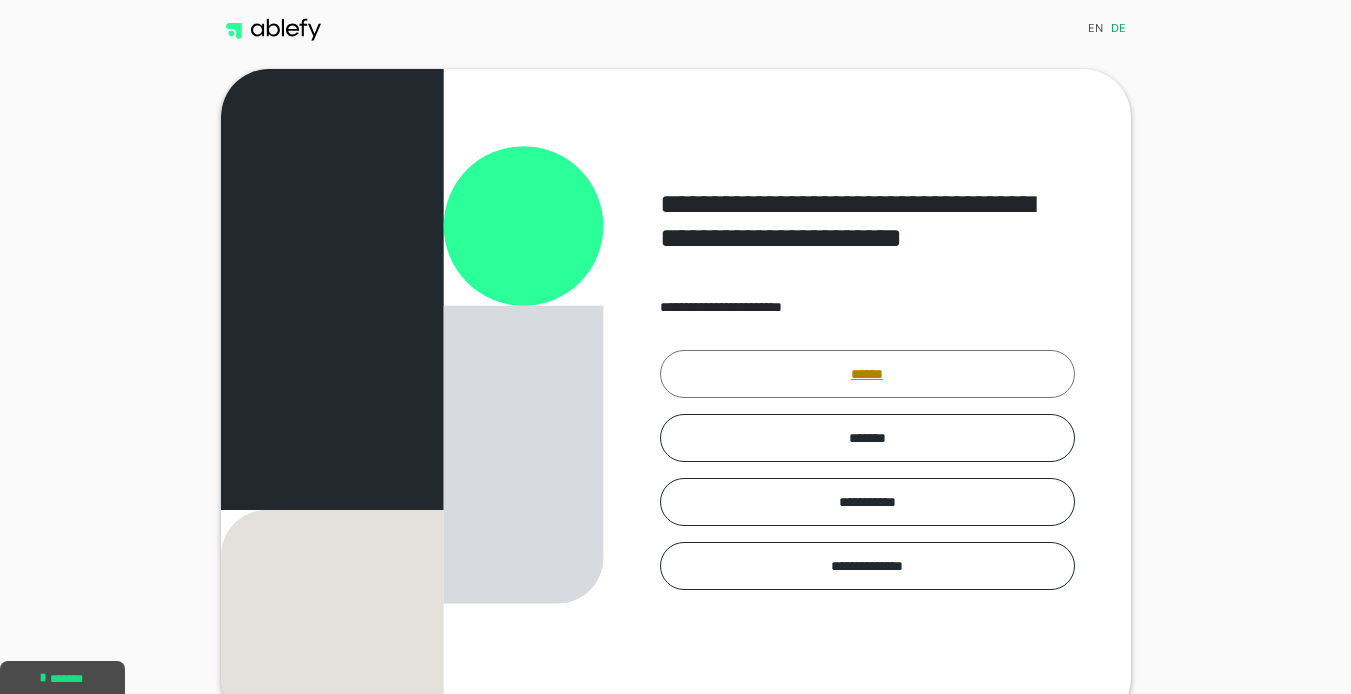 click on "******" at bounding box center [867, 374] 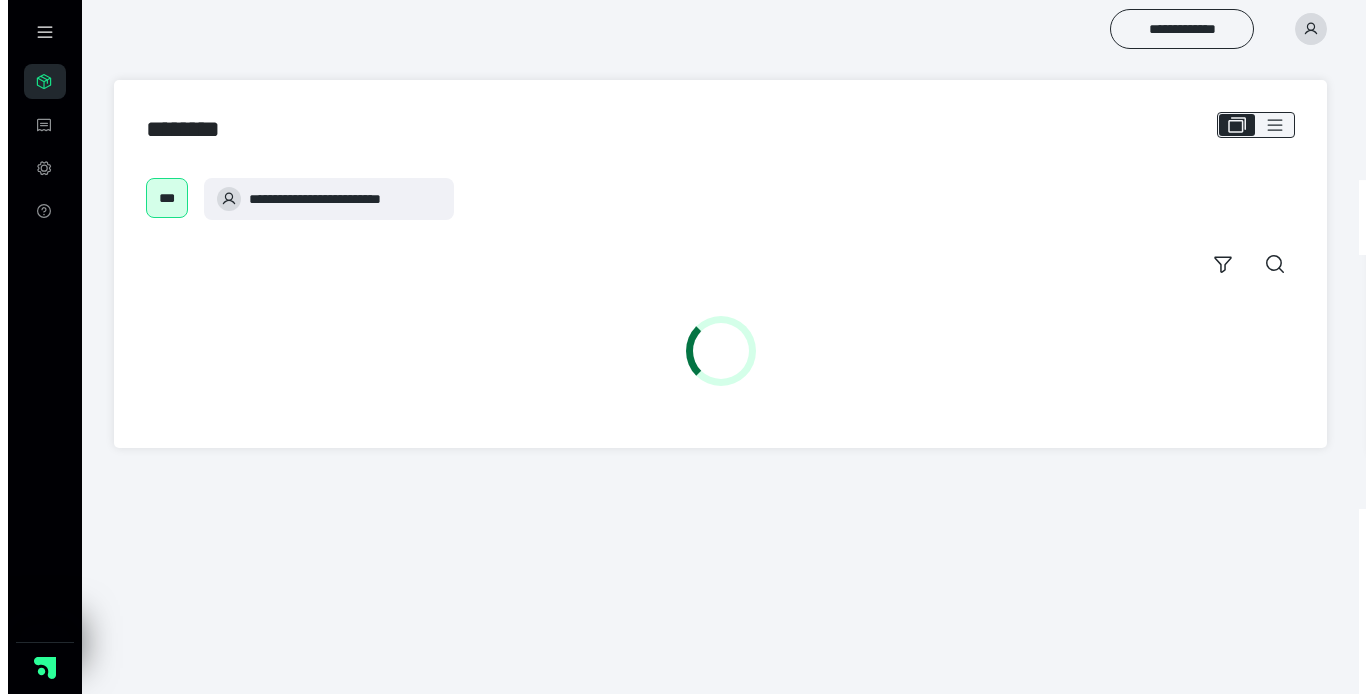 scroll, scrollTop: 0, scrollLeft: 0, axis: both 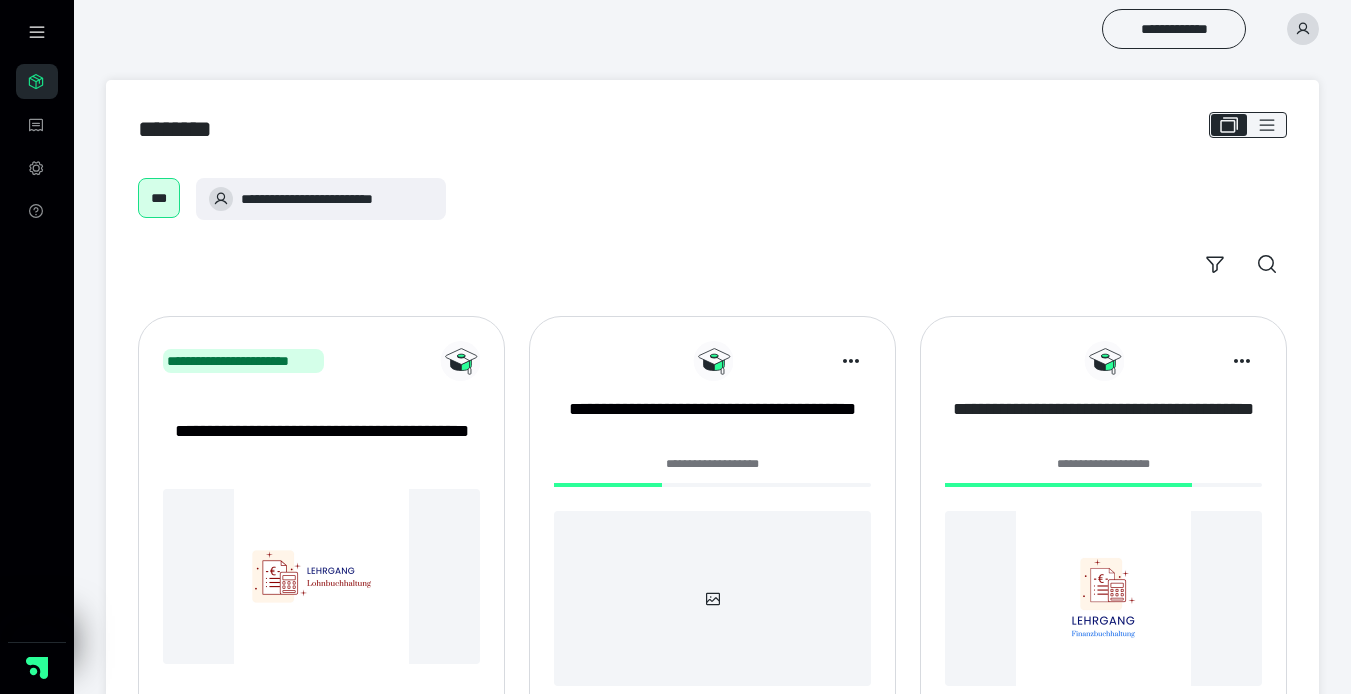 click on "**********" at bounding box center (1103, 422) 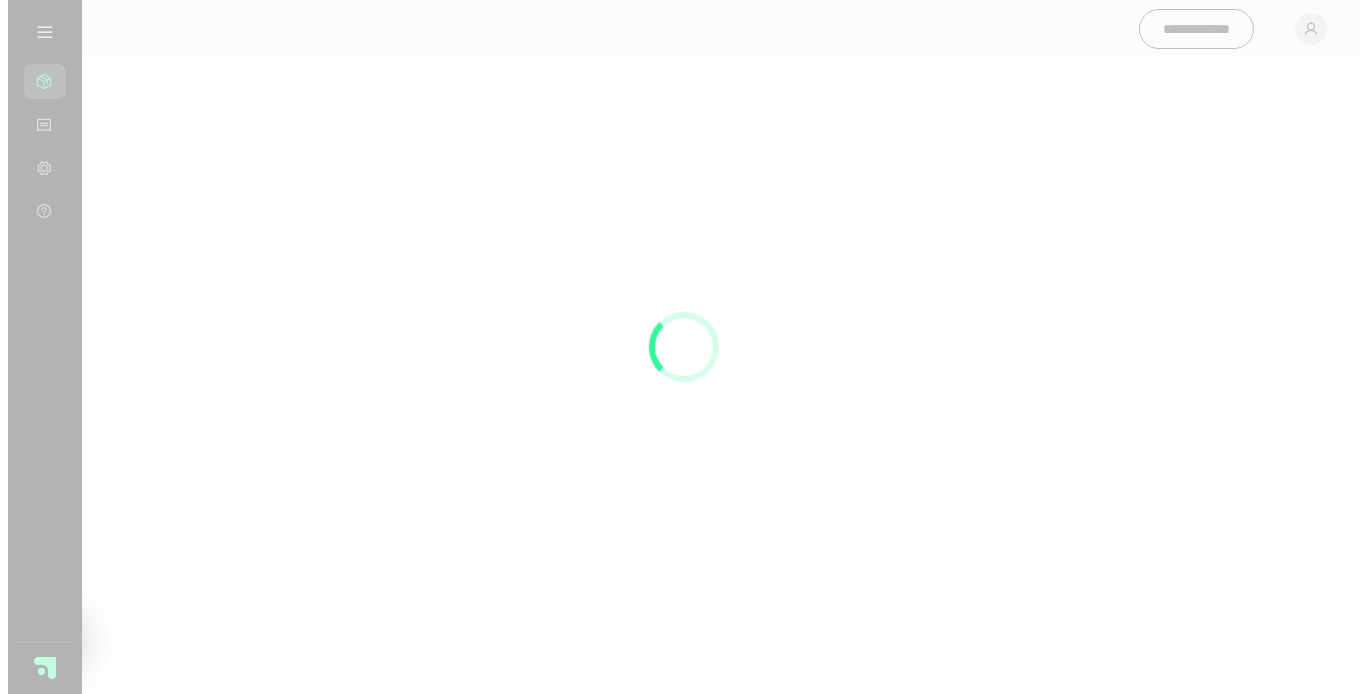 scroll, scrollTop: 0, scrollLeft: 0, axis: both 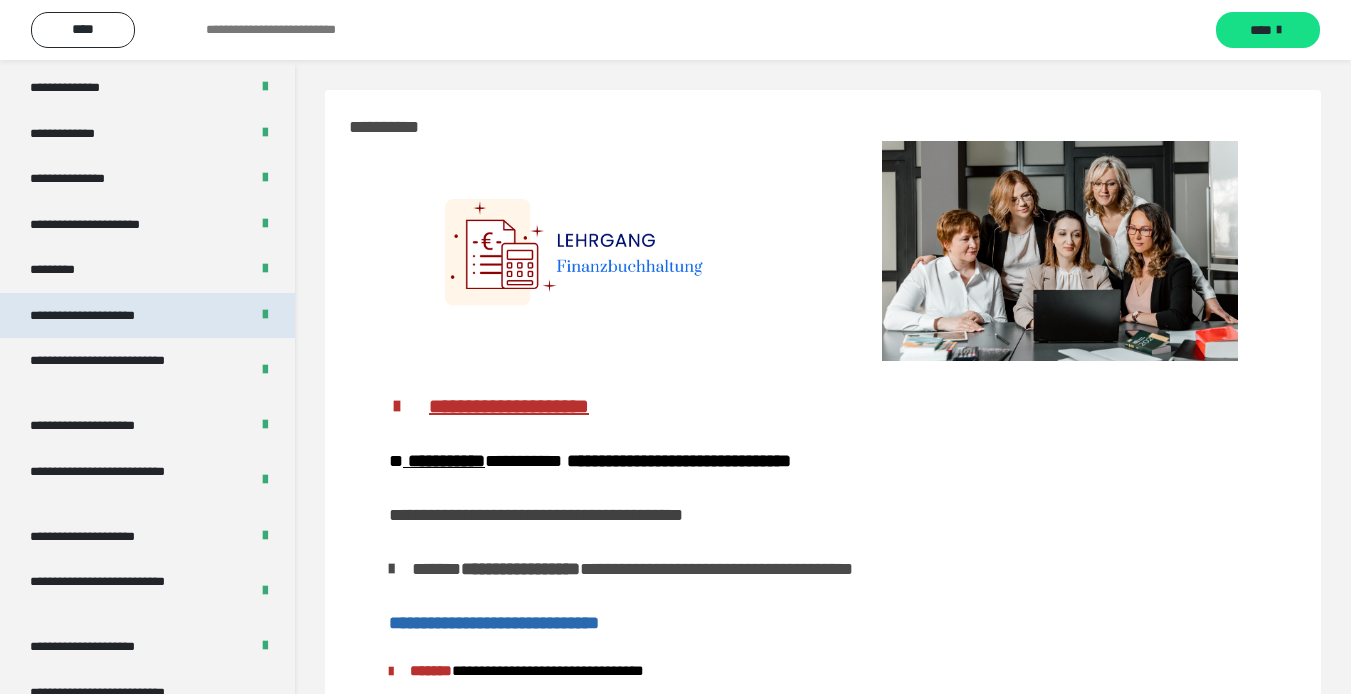 click on "**********" at bounding box center (105, 316) 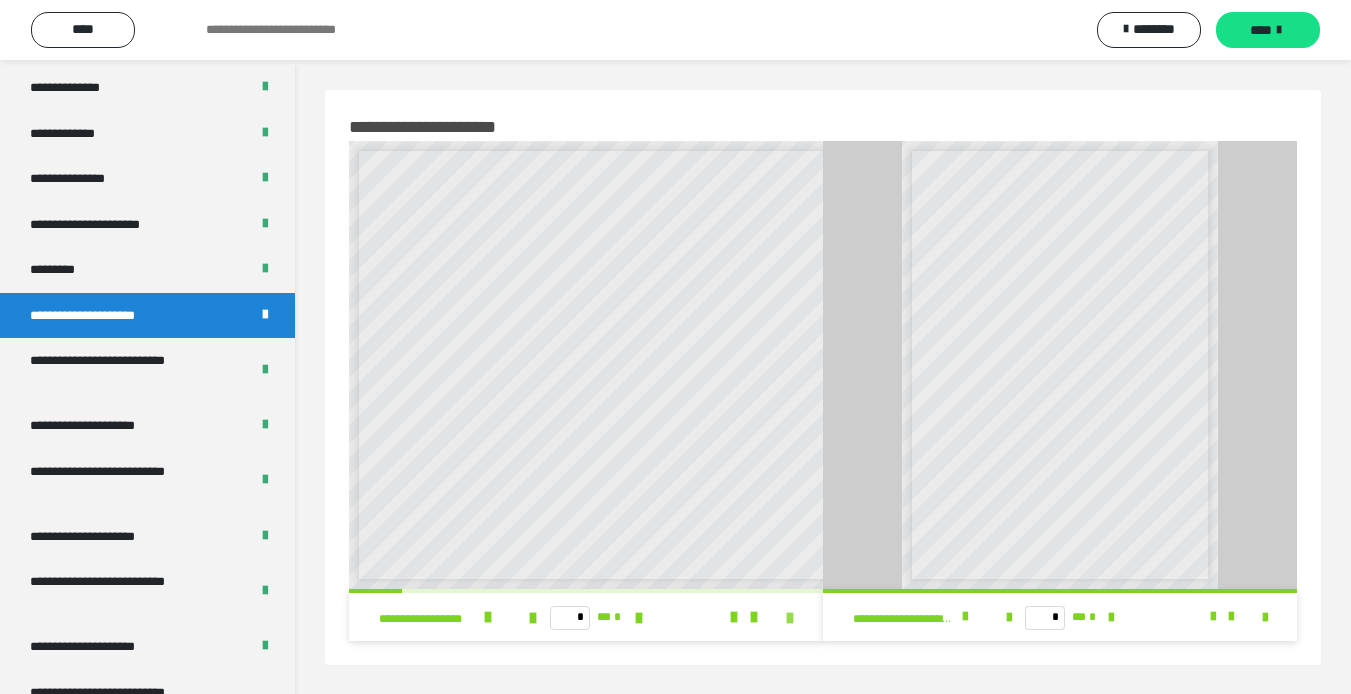 click at bounding box center [790, 618] 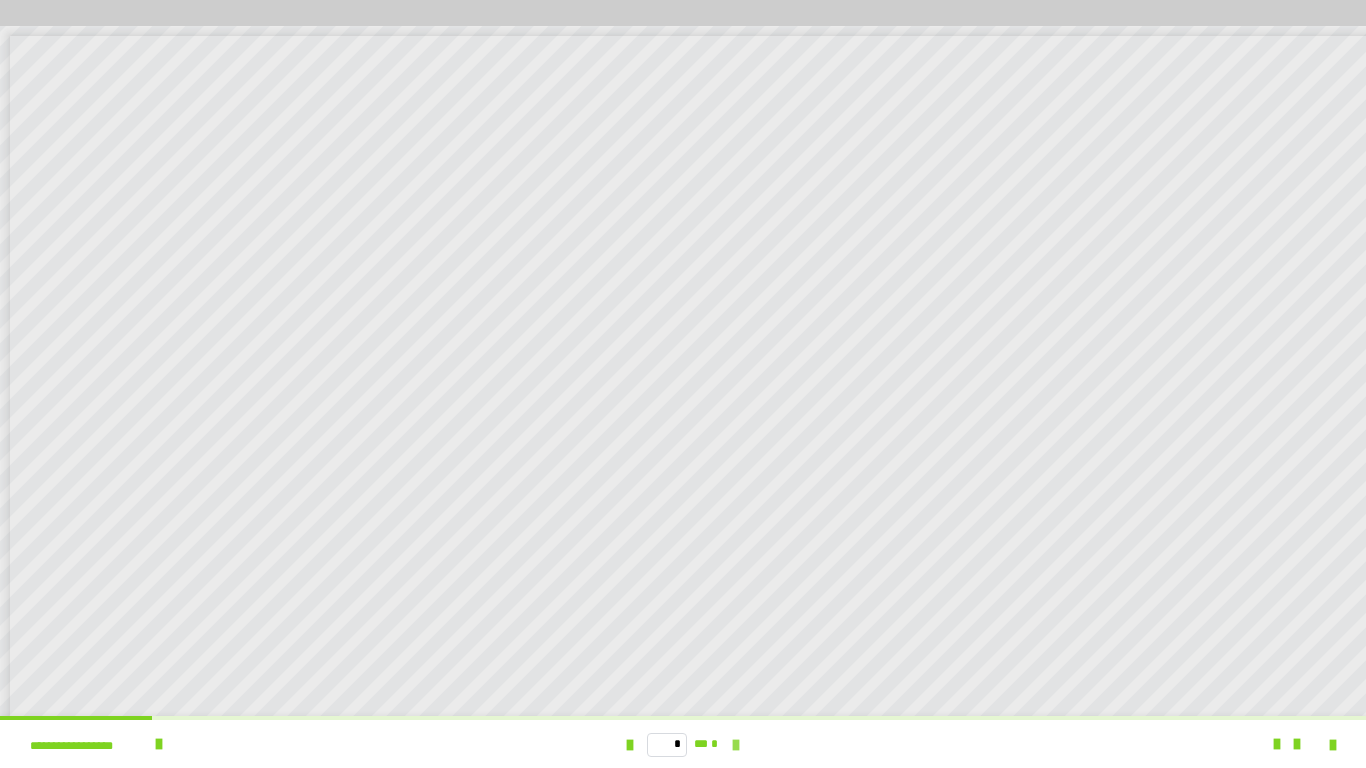 click at bounding box center (736, 745) 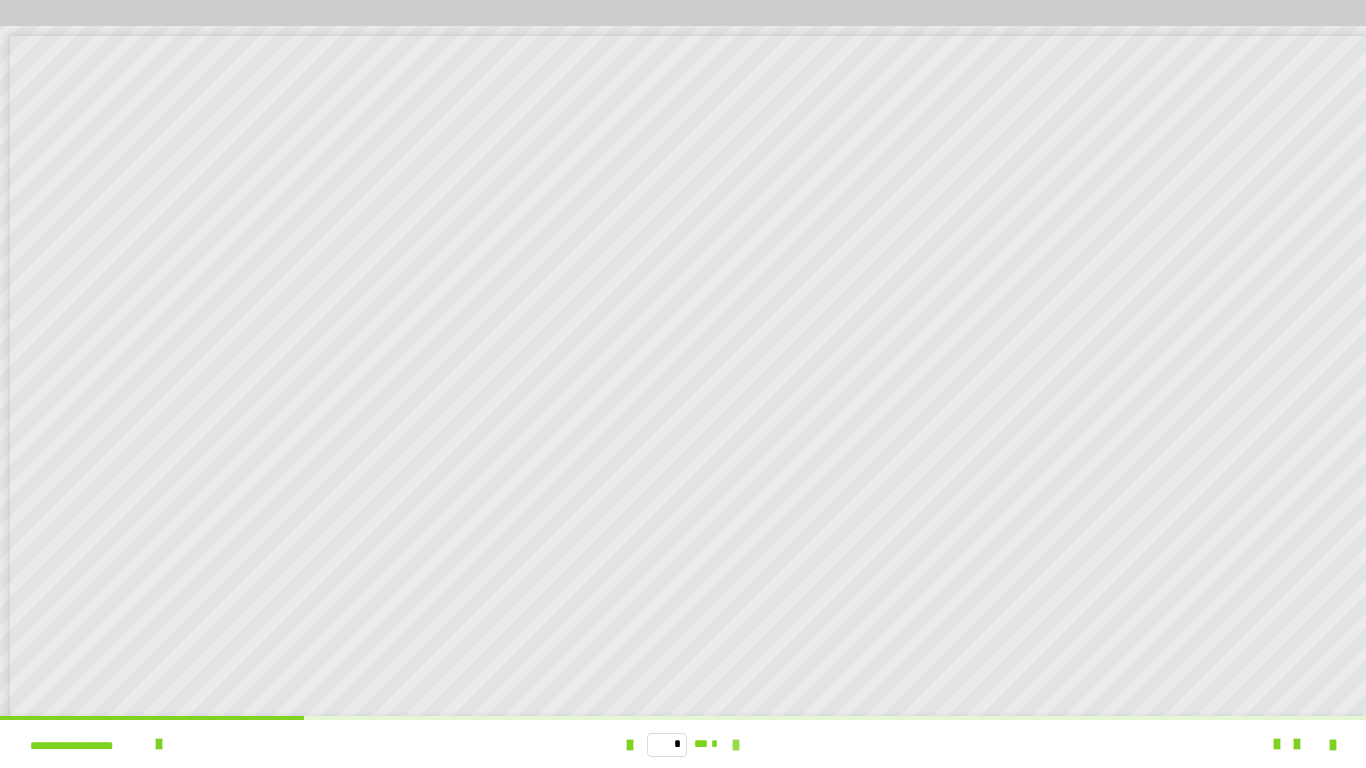 click at bounding box center (736, 745) 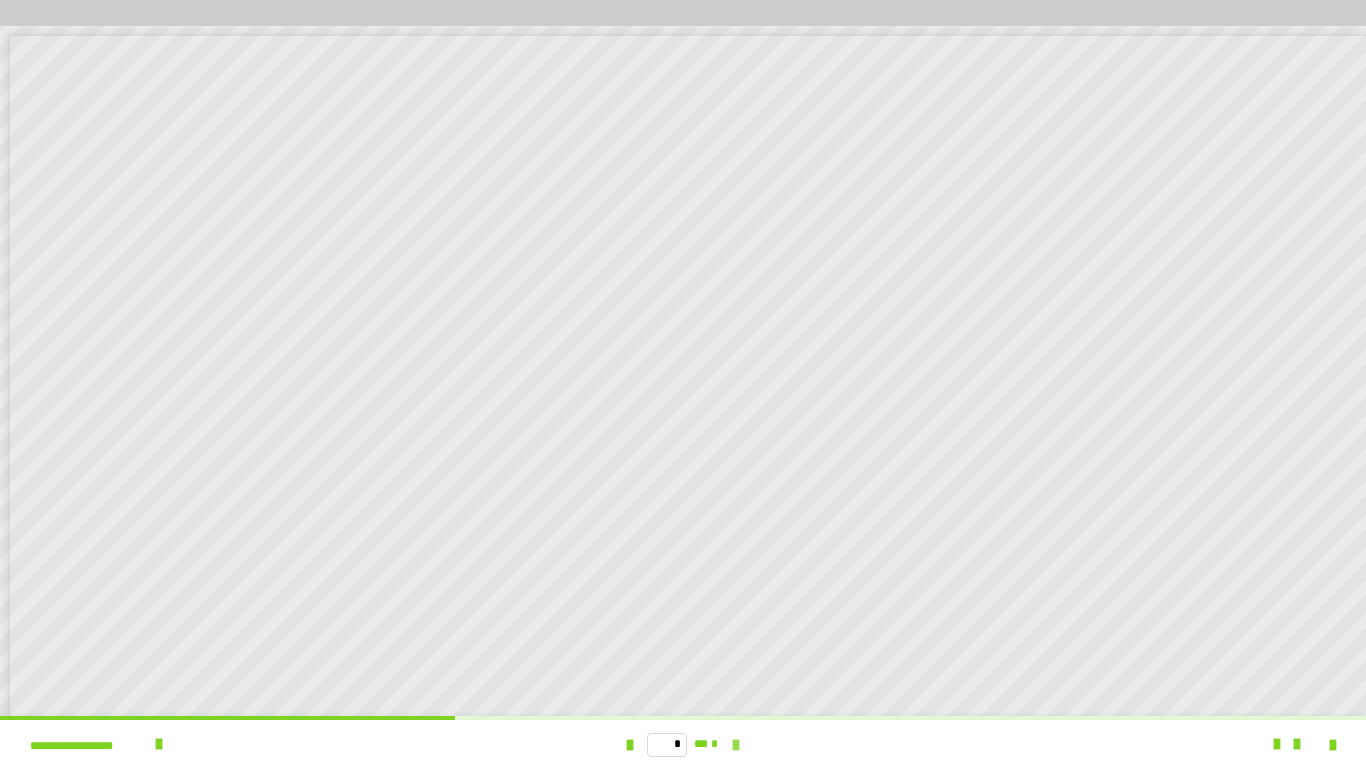 click at bounding box center (736, 745) 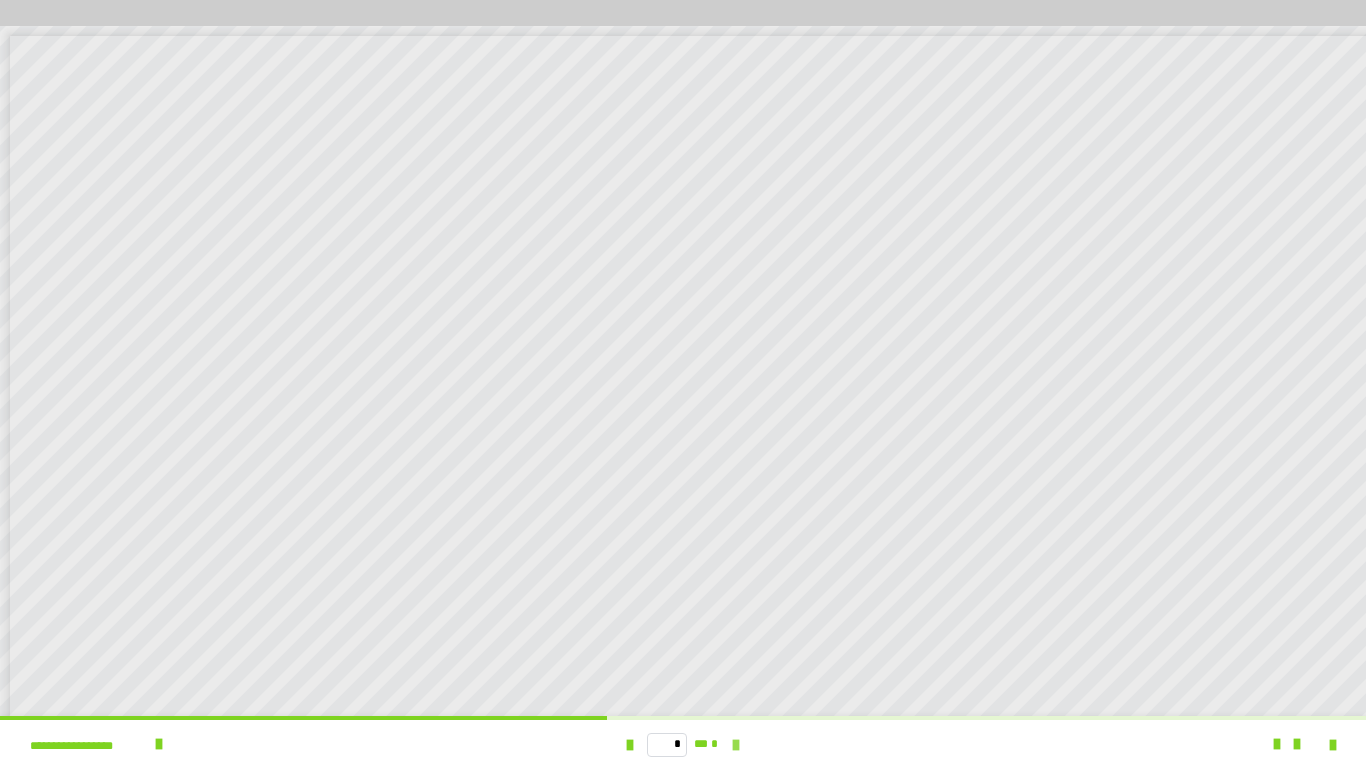click at bounding box center (736, 745) 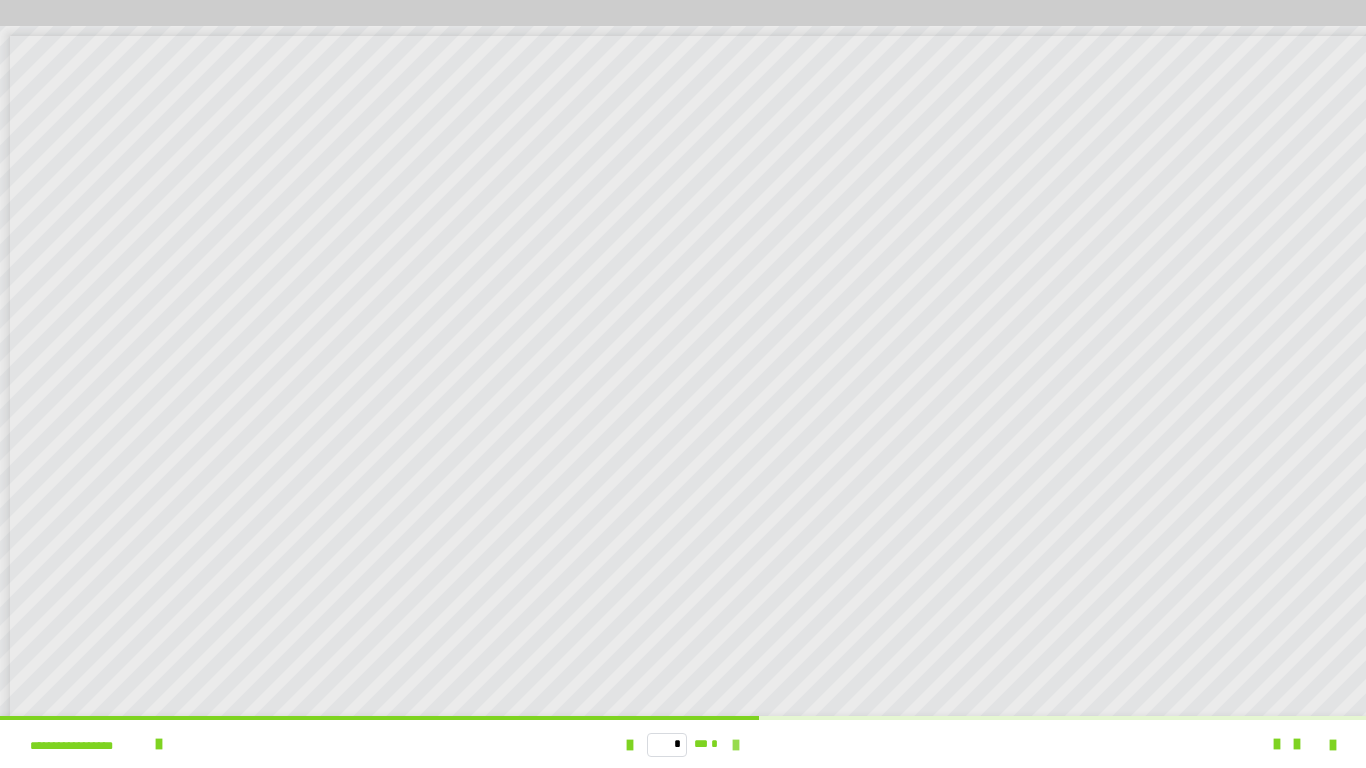 click at bounding box center (736, 744) 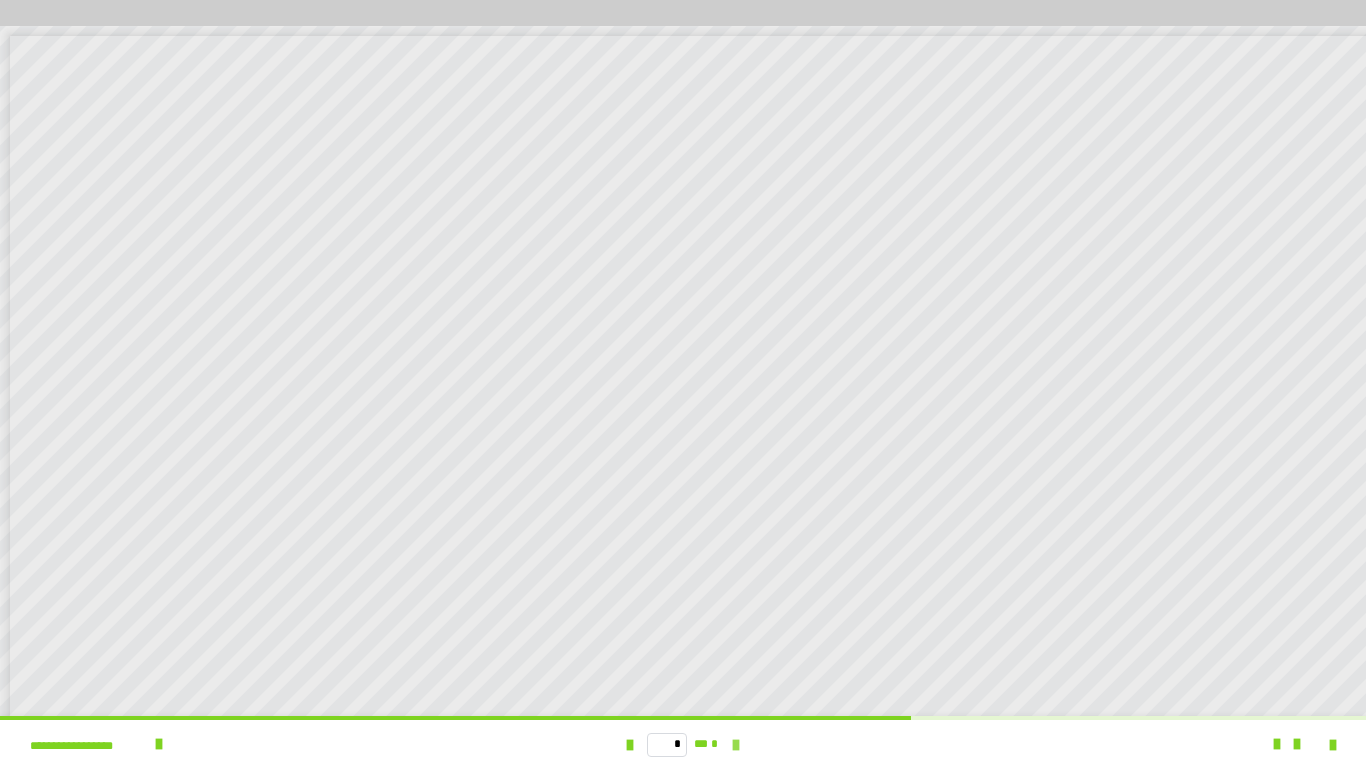 click at bounding box center (736, 744) 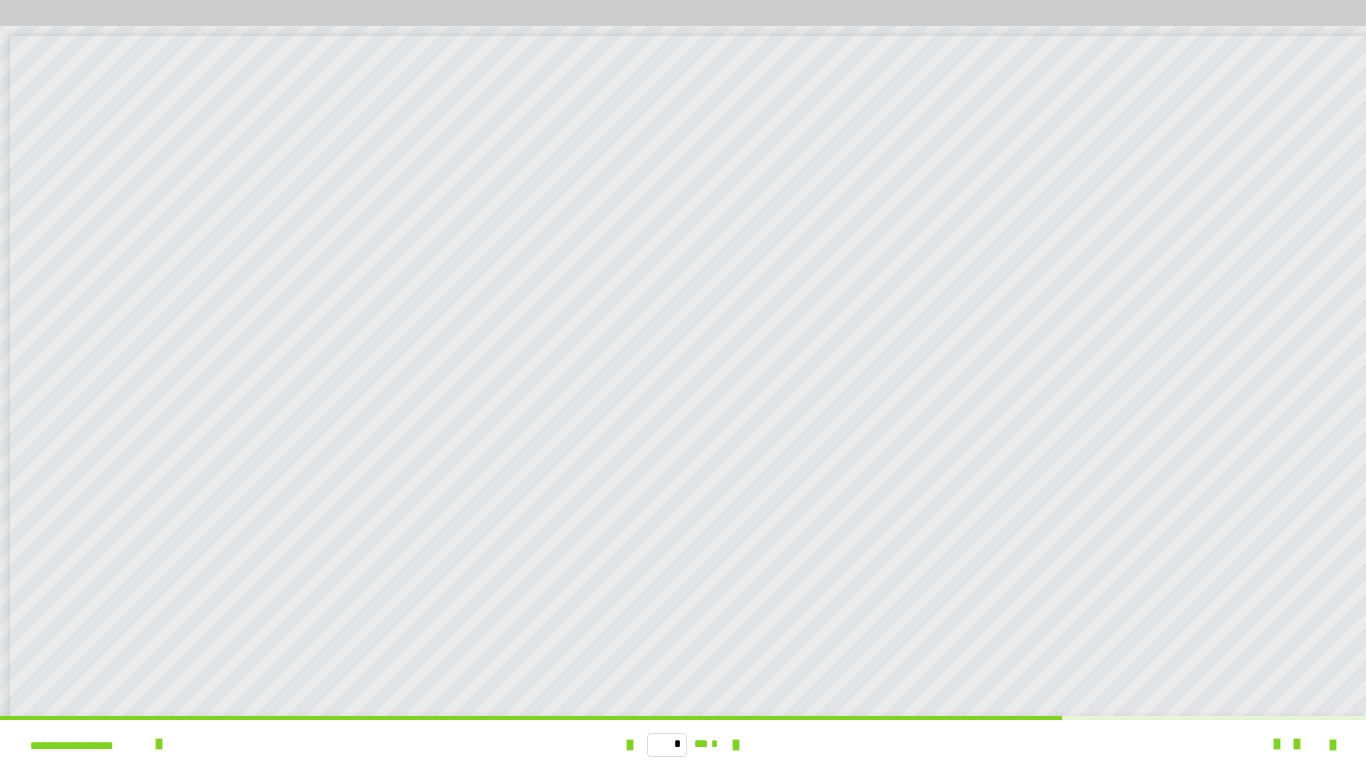 click on "* ** *" at bounding box center (683, 744) 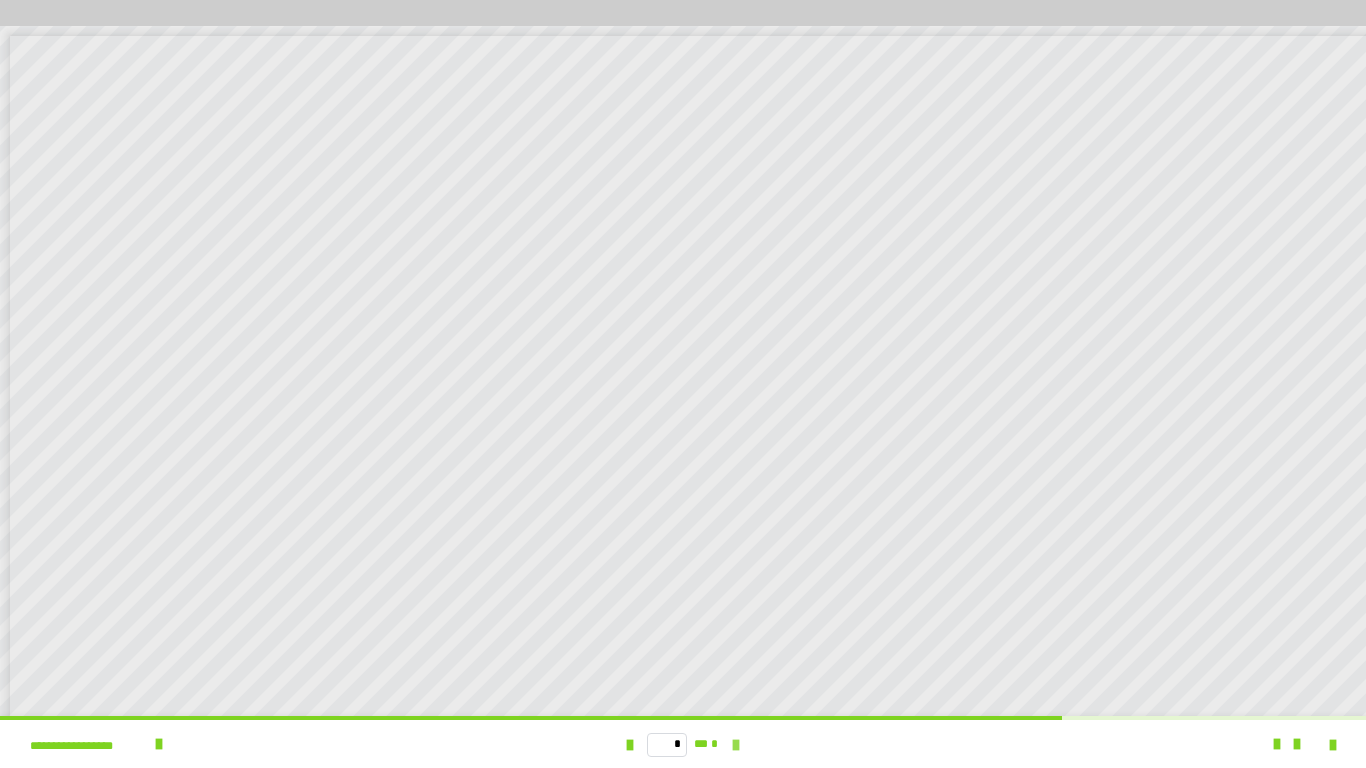 click at bounding box center [736, 745] 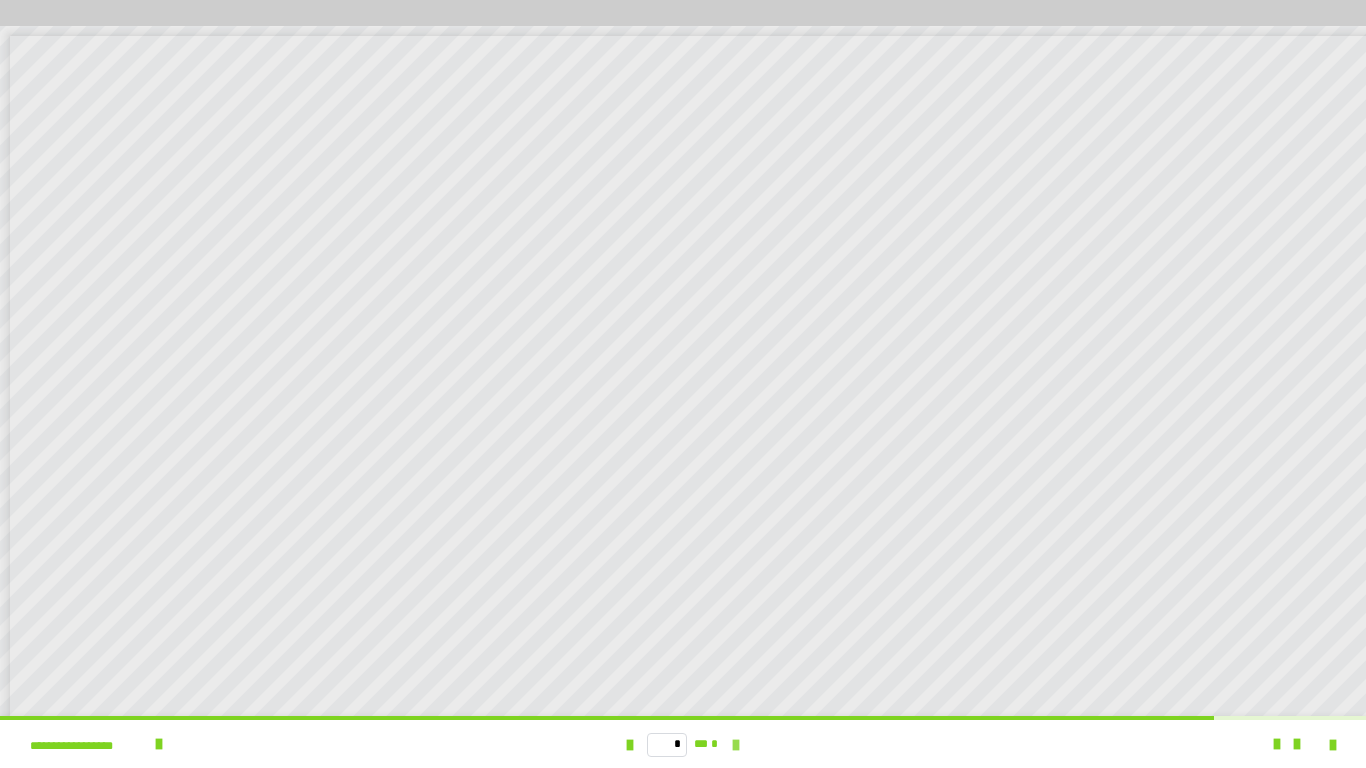 click at bounding box center (736, 745) 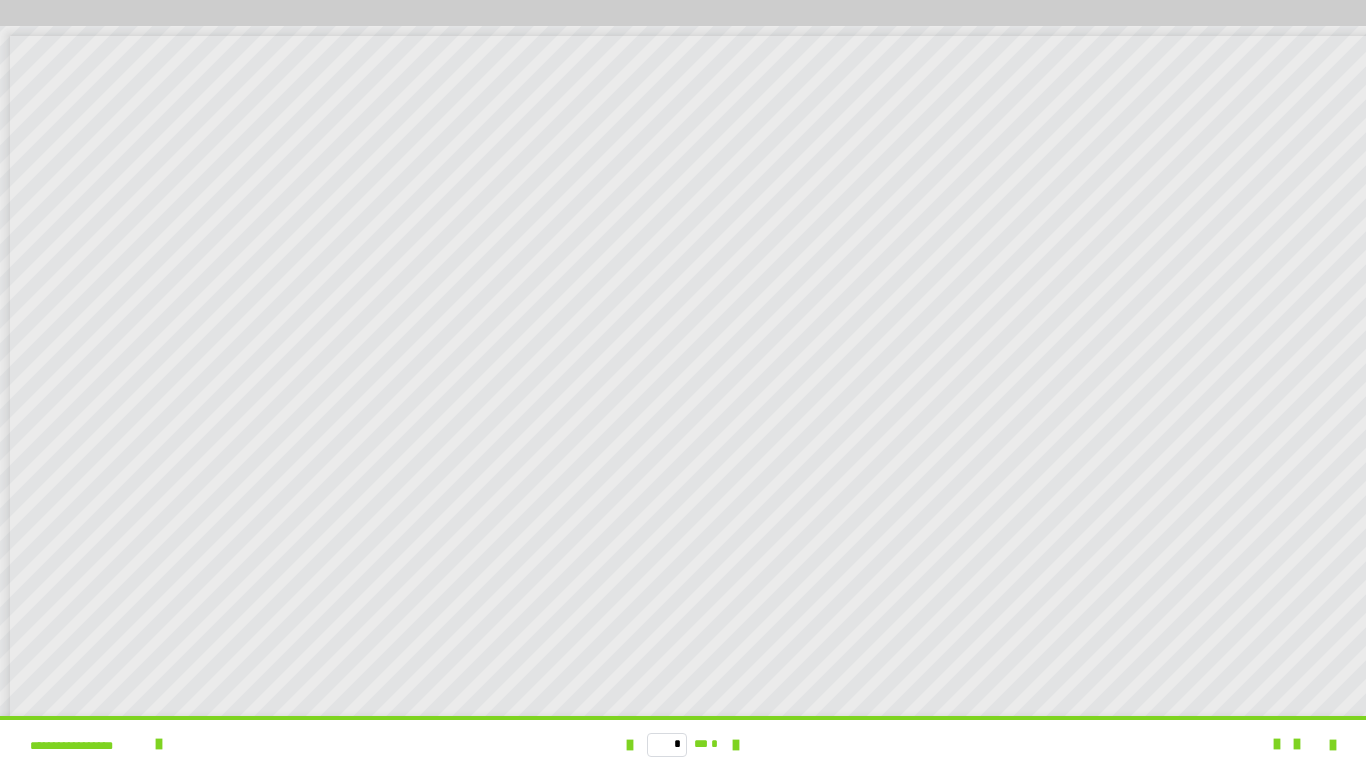 click on "* ** *" at bounding box center [683, 744] 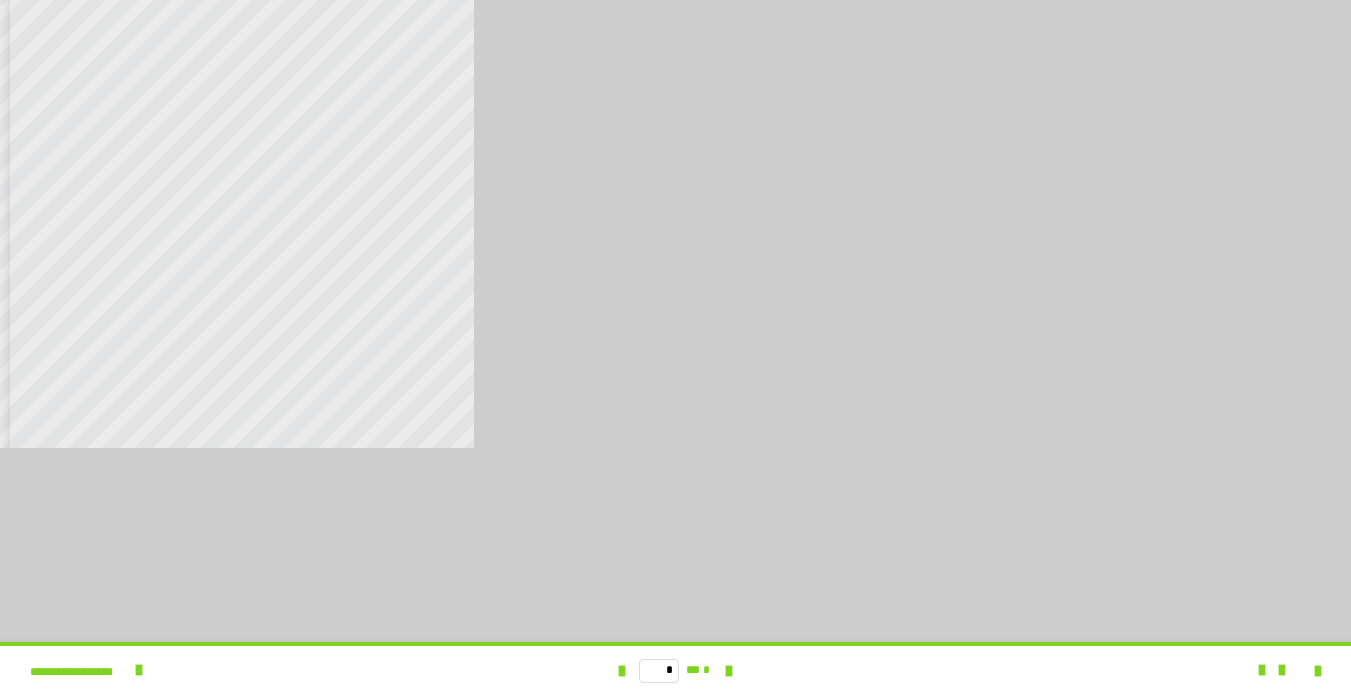 scroll, scrollTop: 100, scrollLeft: 0, axis: vertical 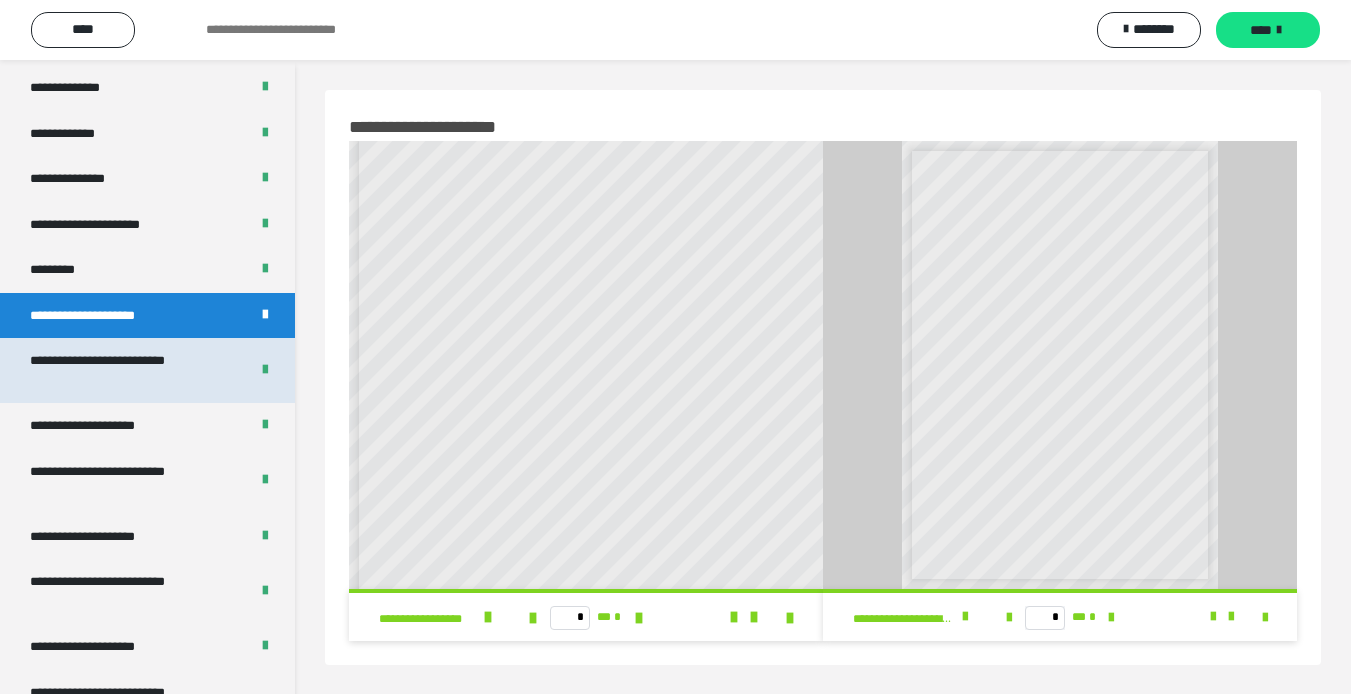 click on "**********" at bounding box center (124, 370) 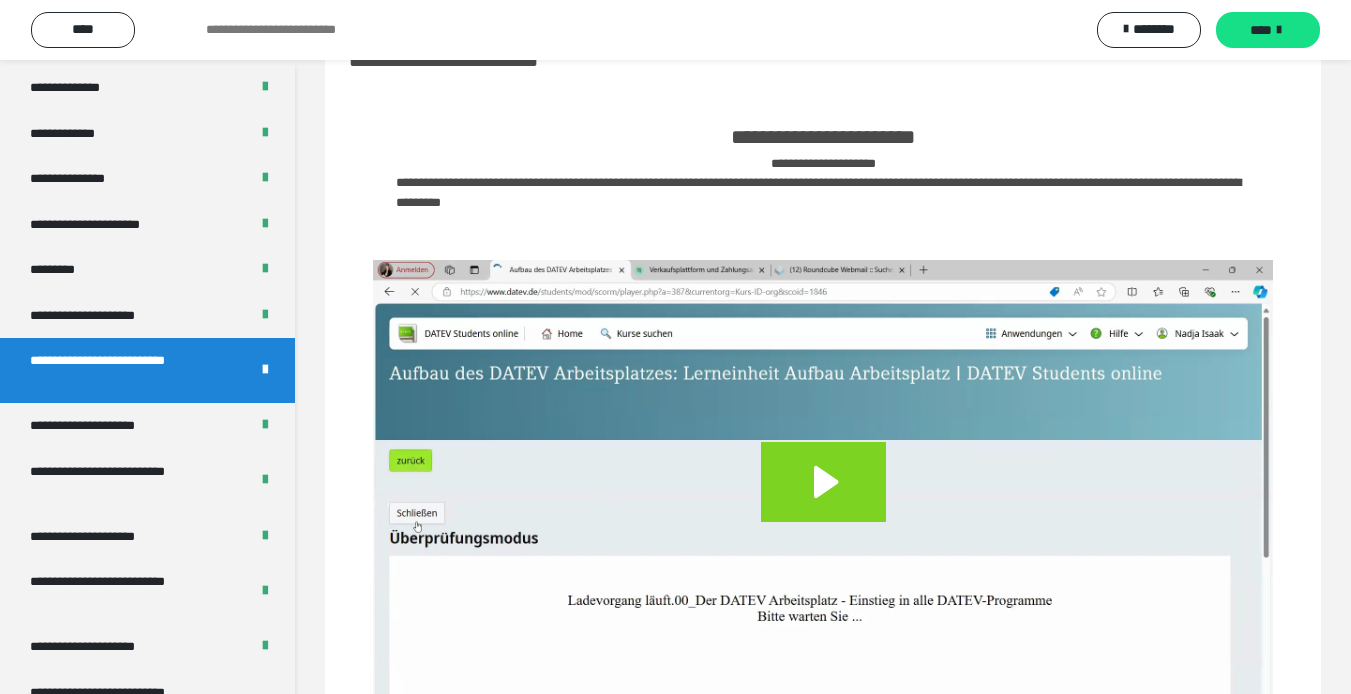 scroll, scrollTop: 200, scrollLeft: 0, axis: vertical 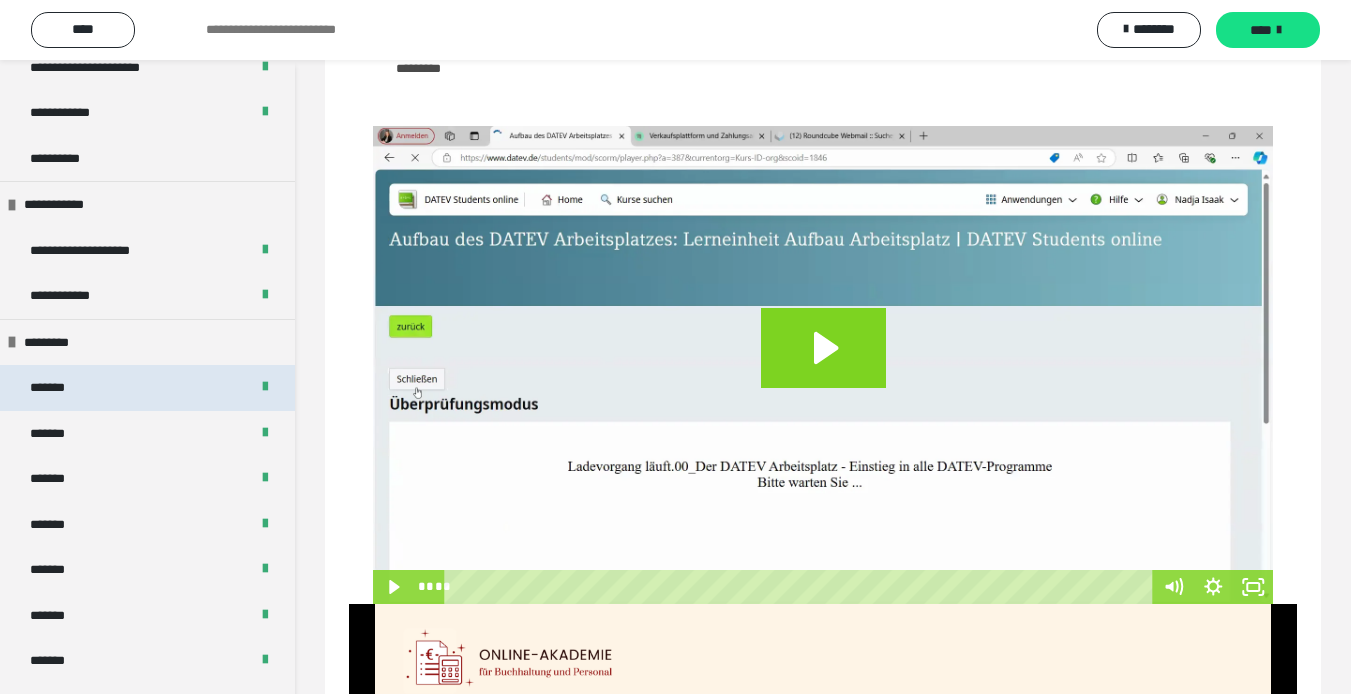 click on "*******" at bounding box center [147, 388] 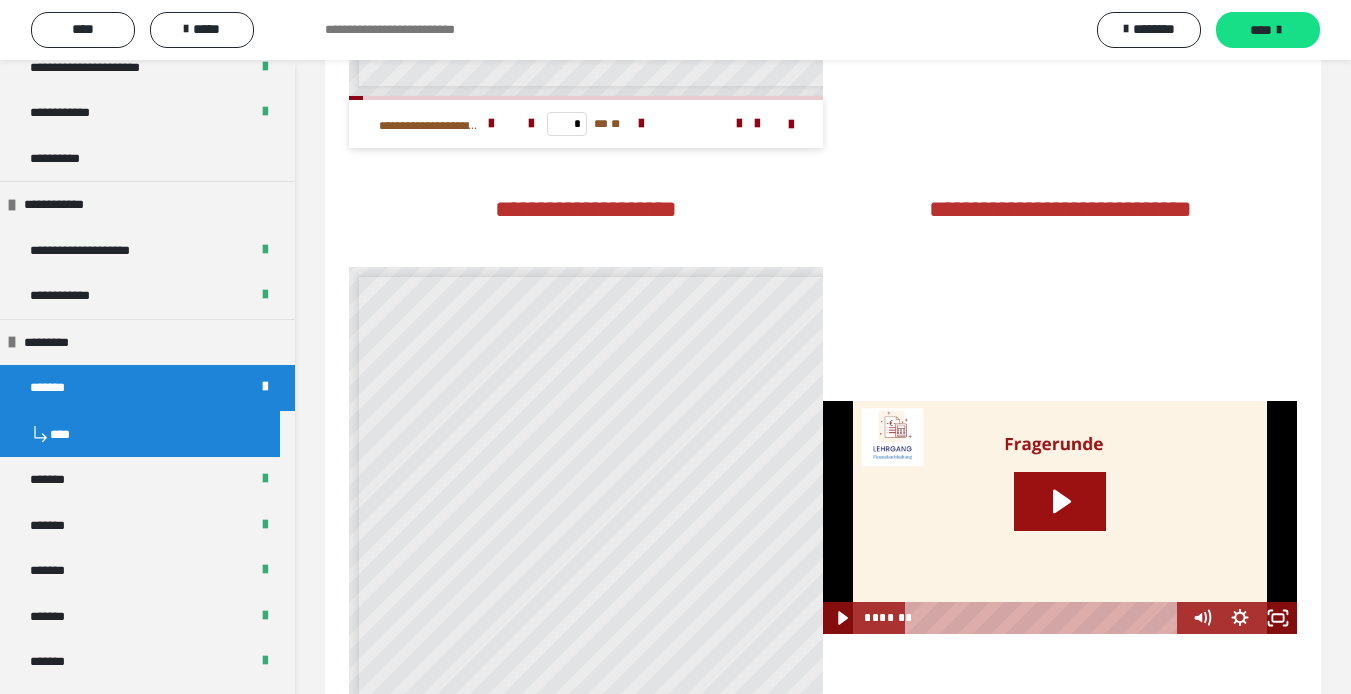scroll, scrollTop: 3863, scrollLeft: 0, axis: vertical 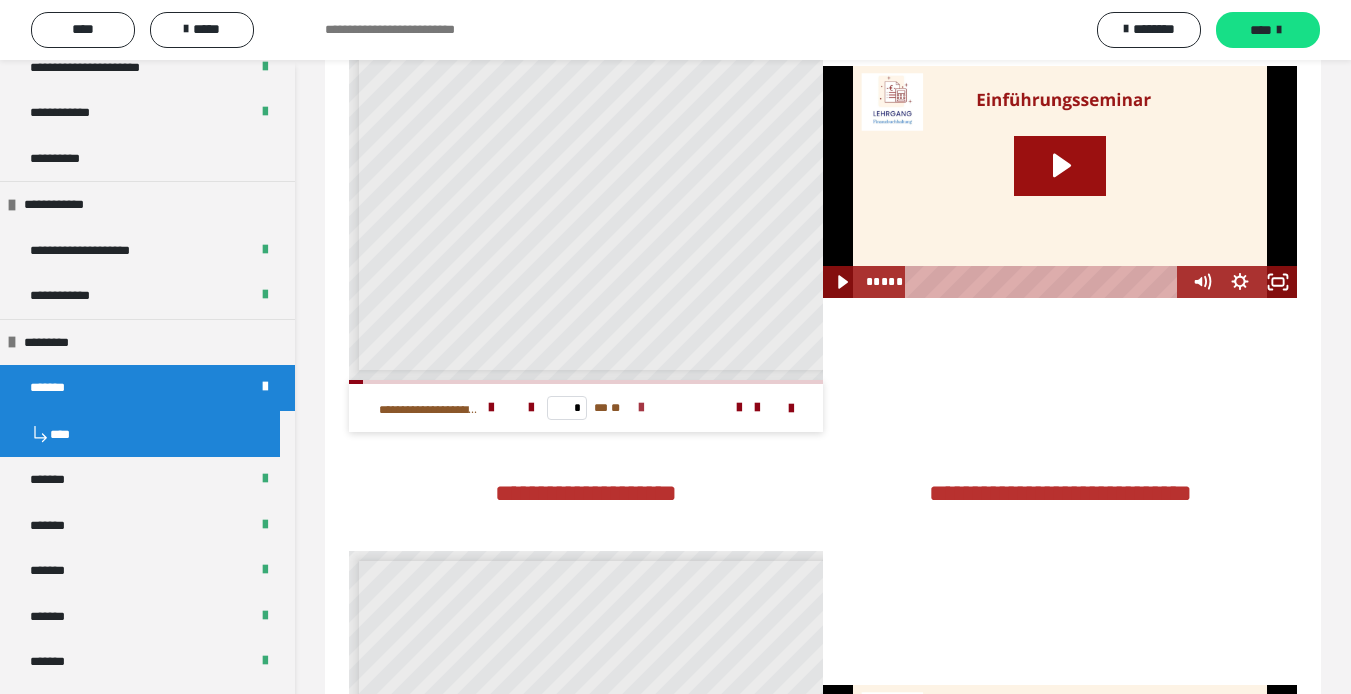 click at bounding box center [641, 408] 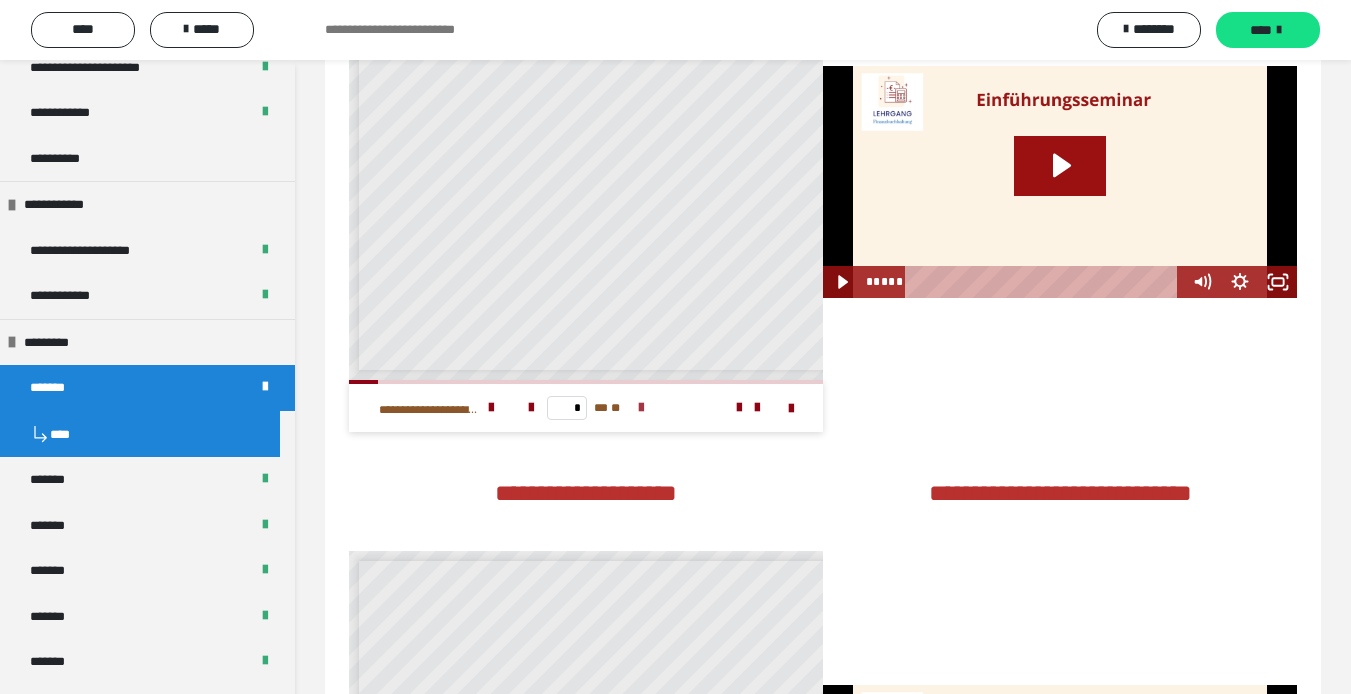 click at bounding box center (641, 408) 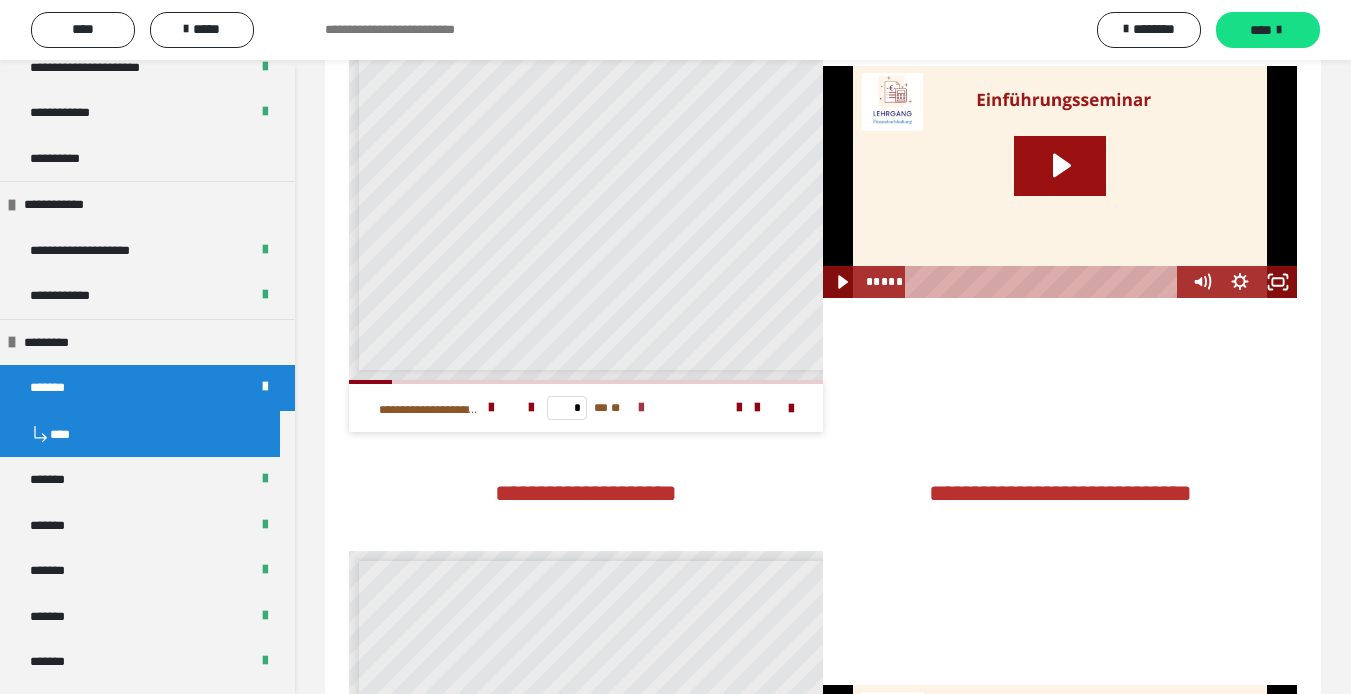 click at bounding box center (641, 408) 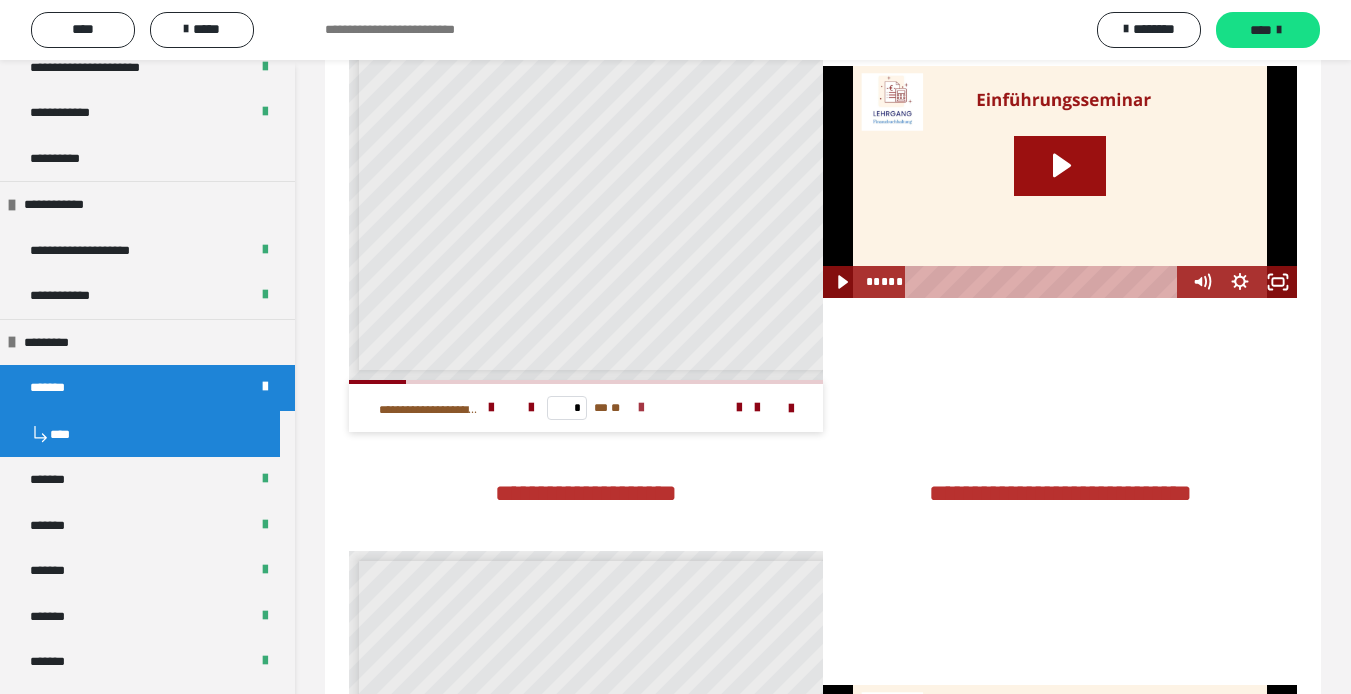 click at bounding box center [641, 408] 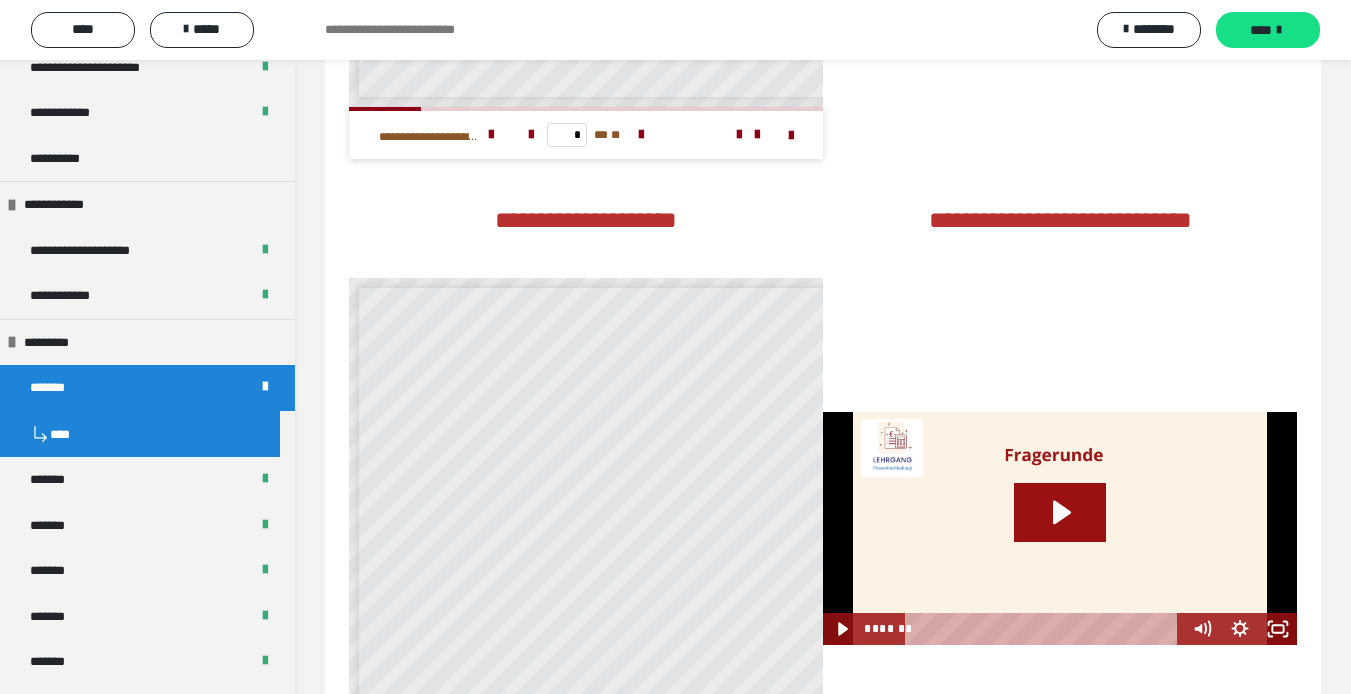scroll, scrollTop: 3863, scrollLeft: 0, axis: vertical 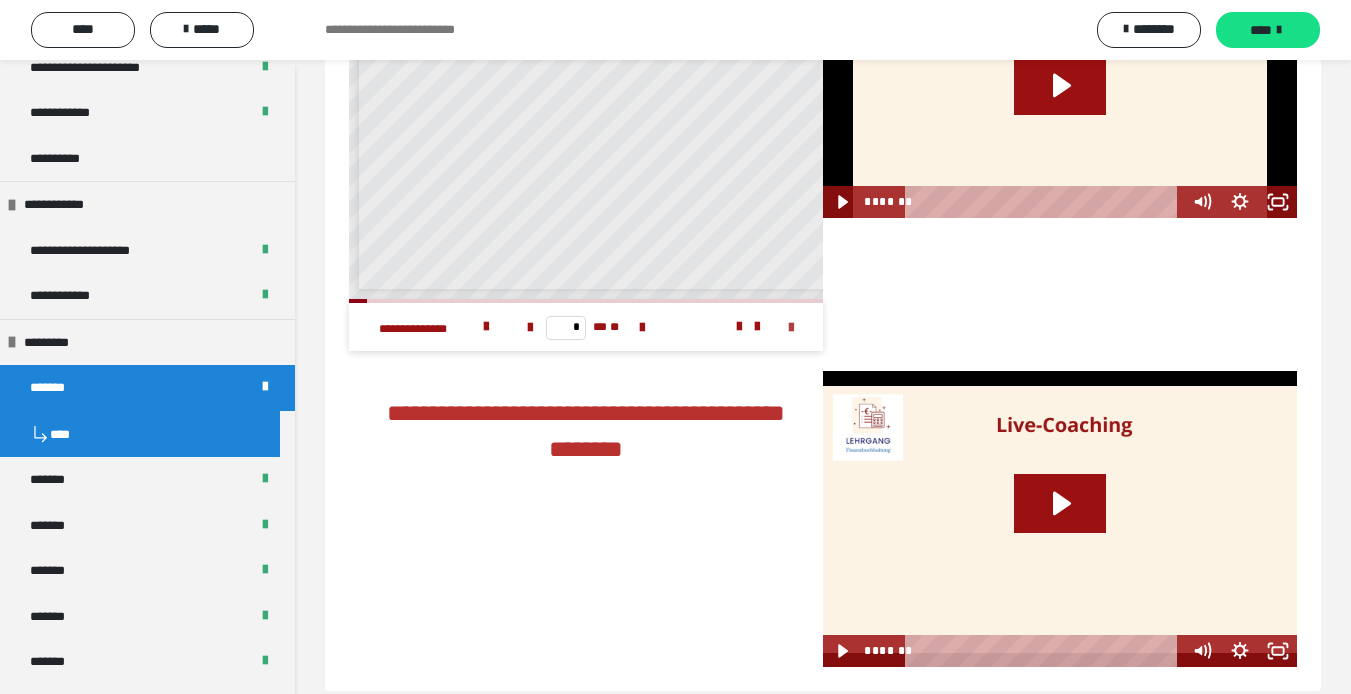 click at bounding box center [791, 328] 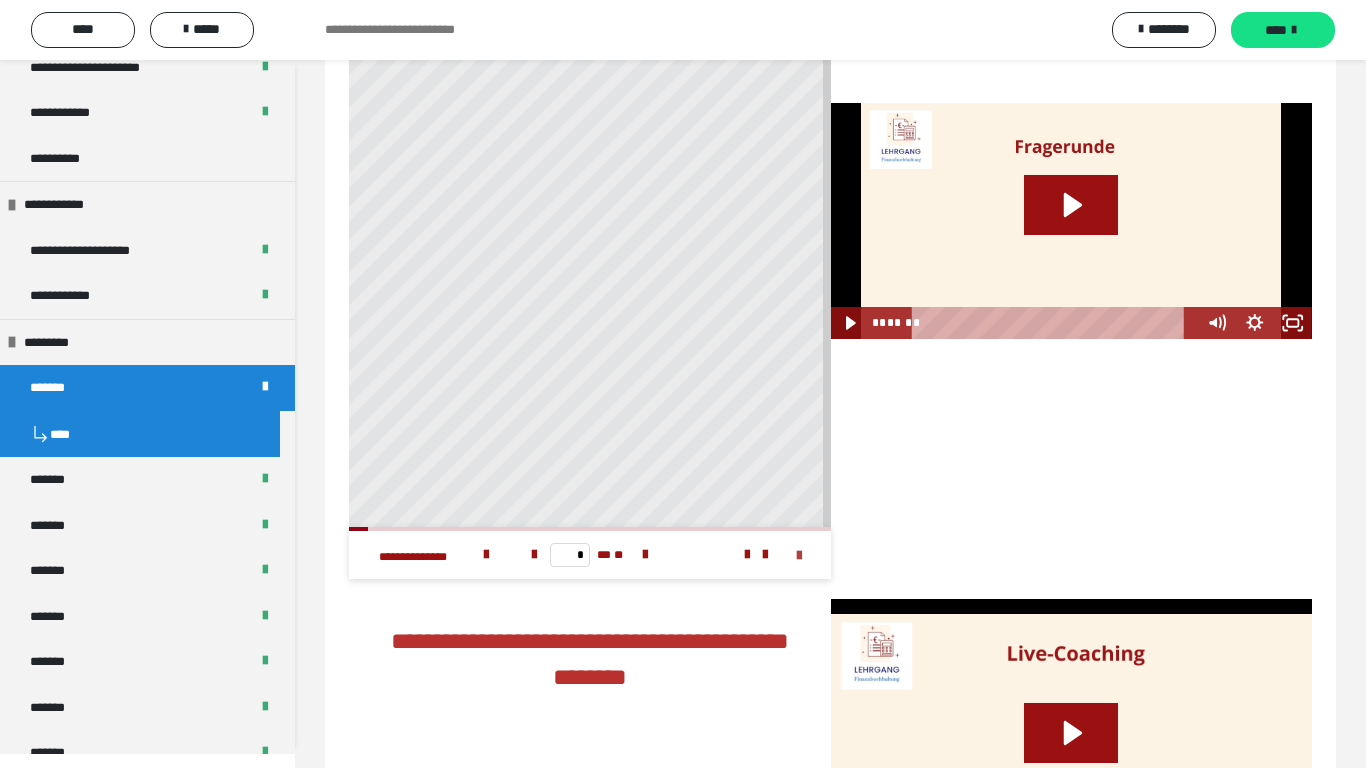 scroll, scrollTop: 0, scrollLeft: 0, axis: both 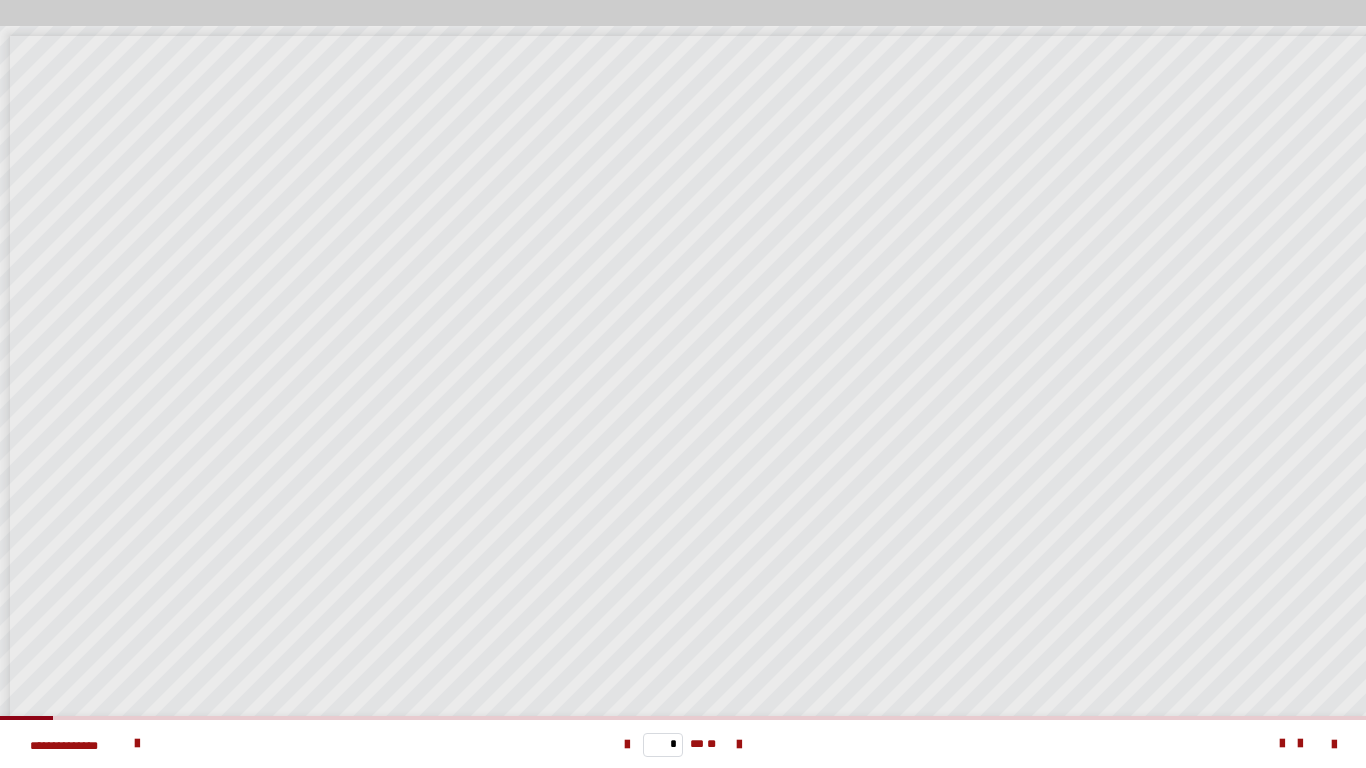 click on "* ** **" at bounding box center (682, 744) 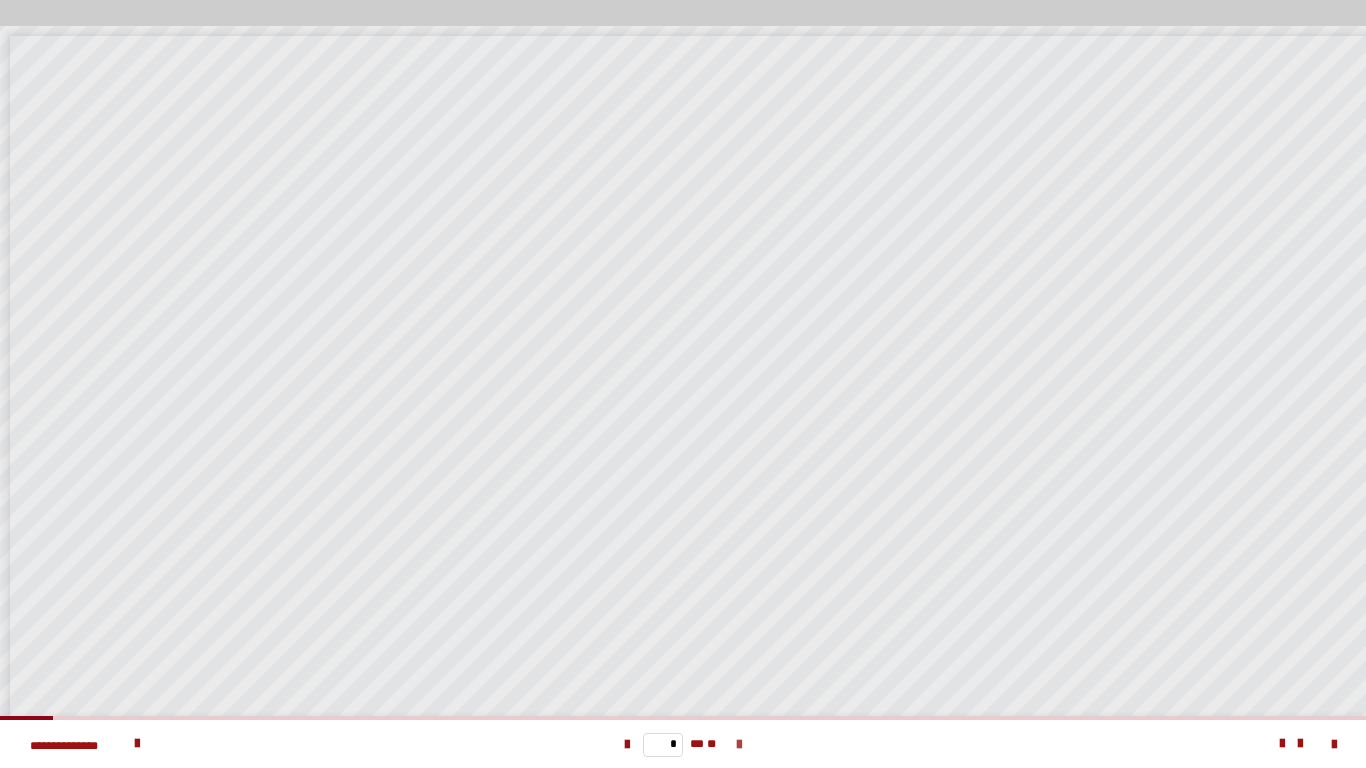 click at bounding box center [739, 745] 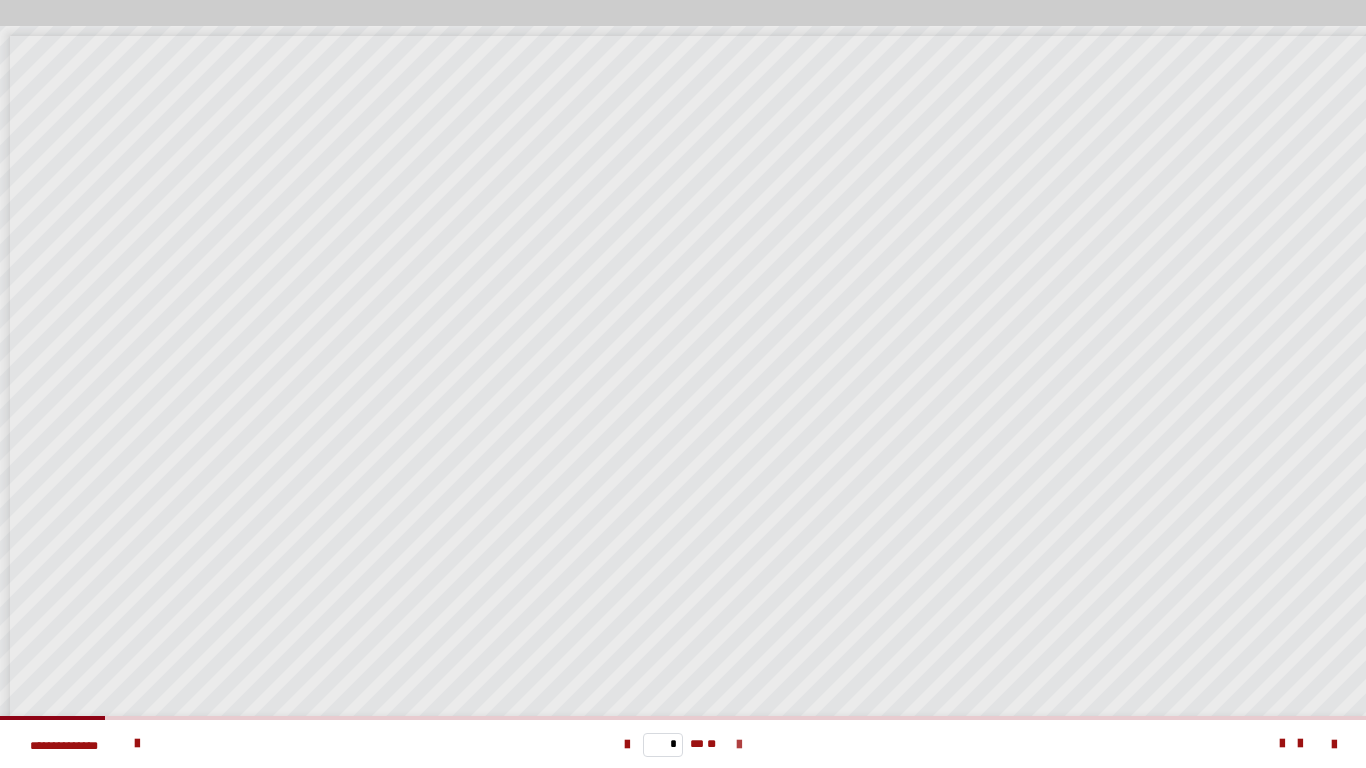 click at bounding box center (739, 745) 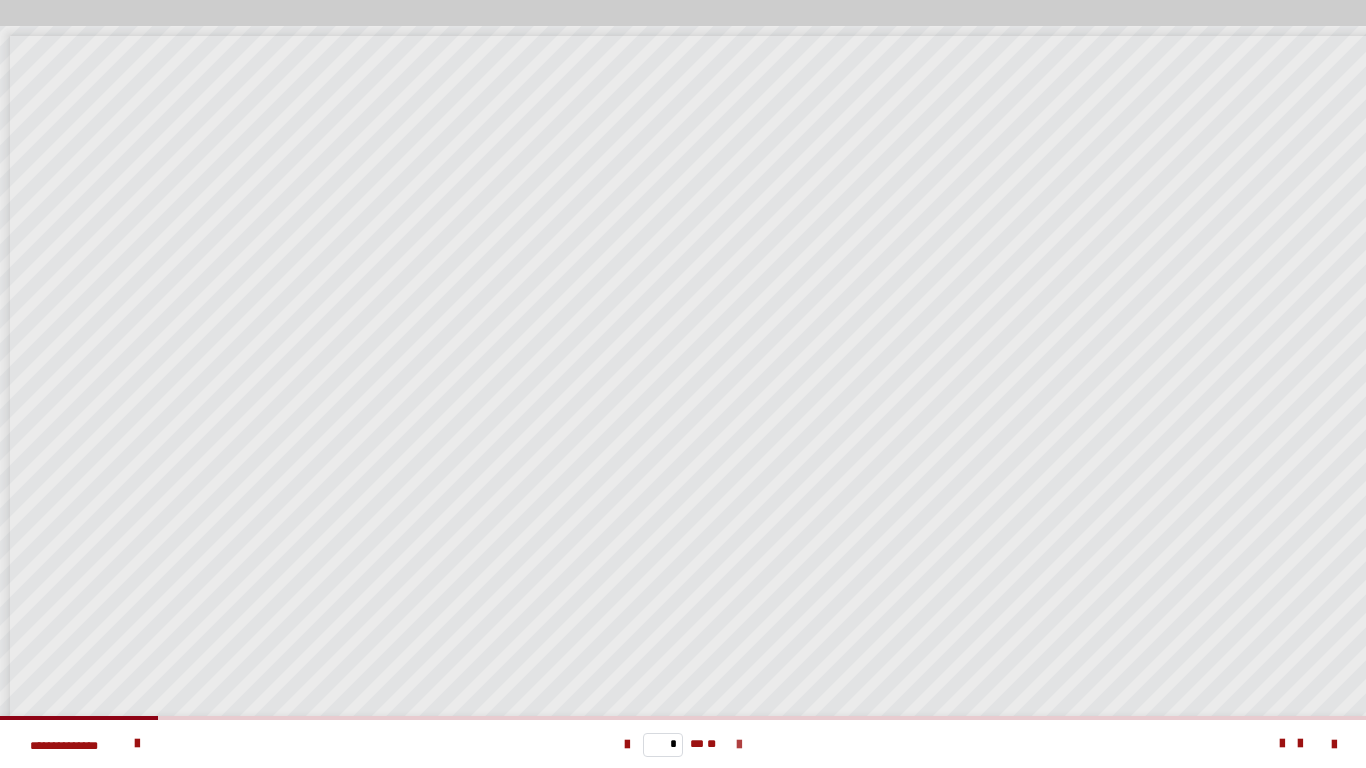 click at bounding box center (739, 745) 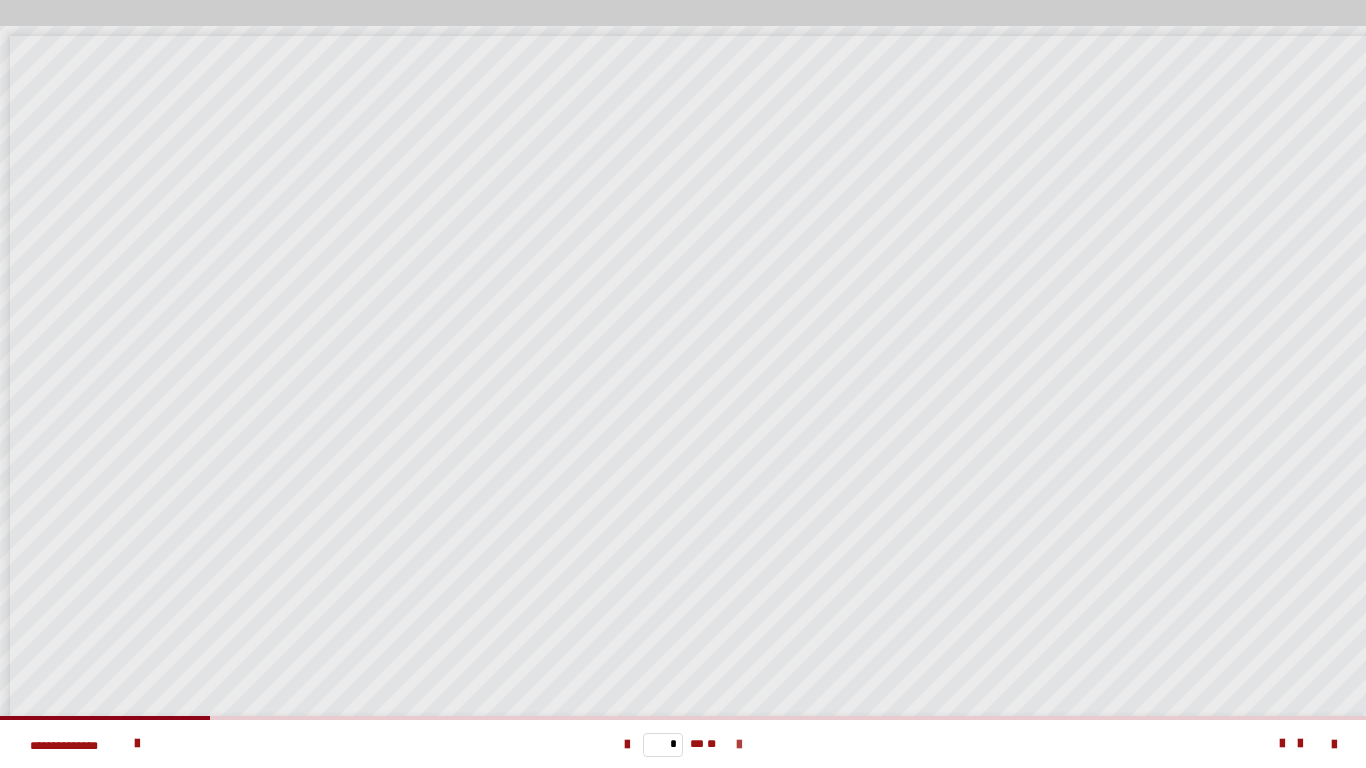click at bounding box center (739, 745) 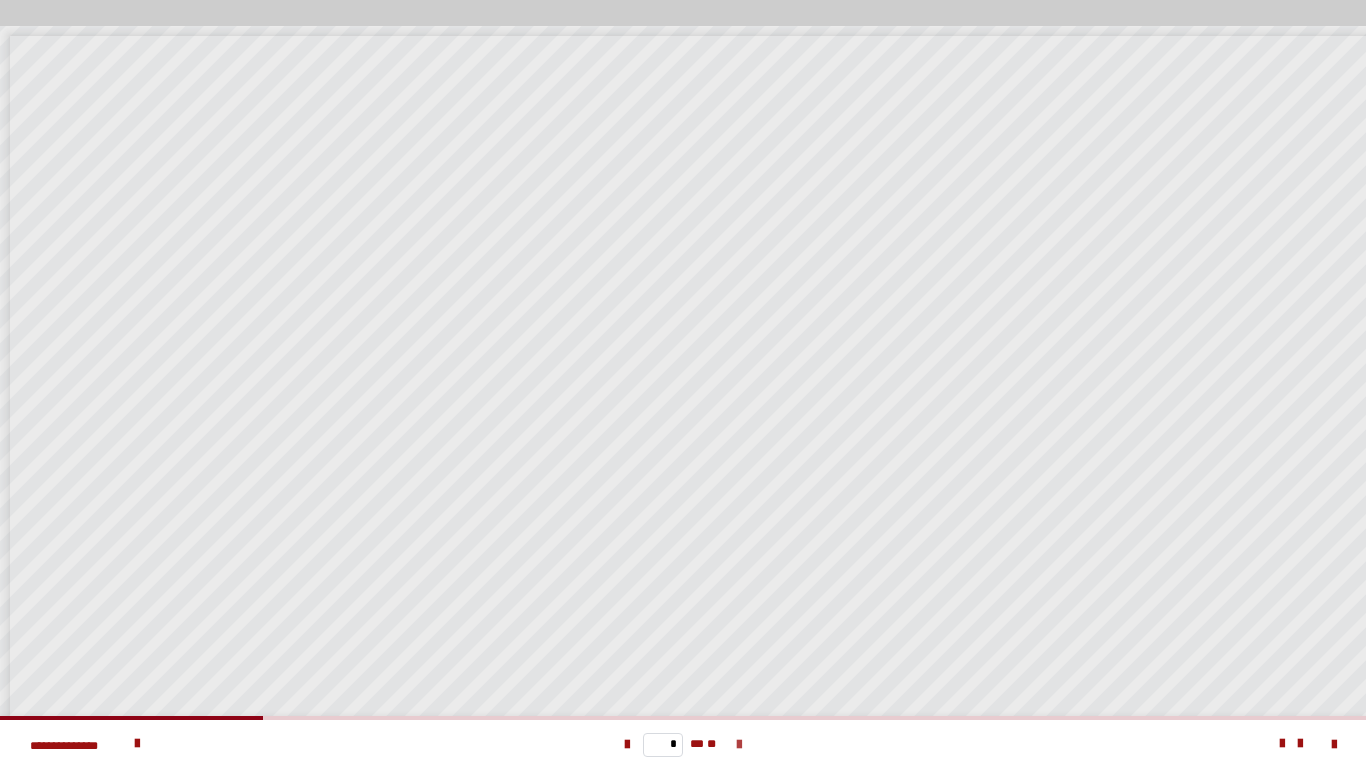 click at bounding box center (739, 745) 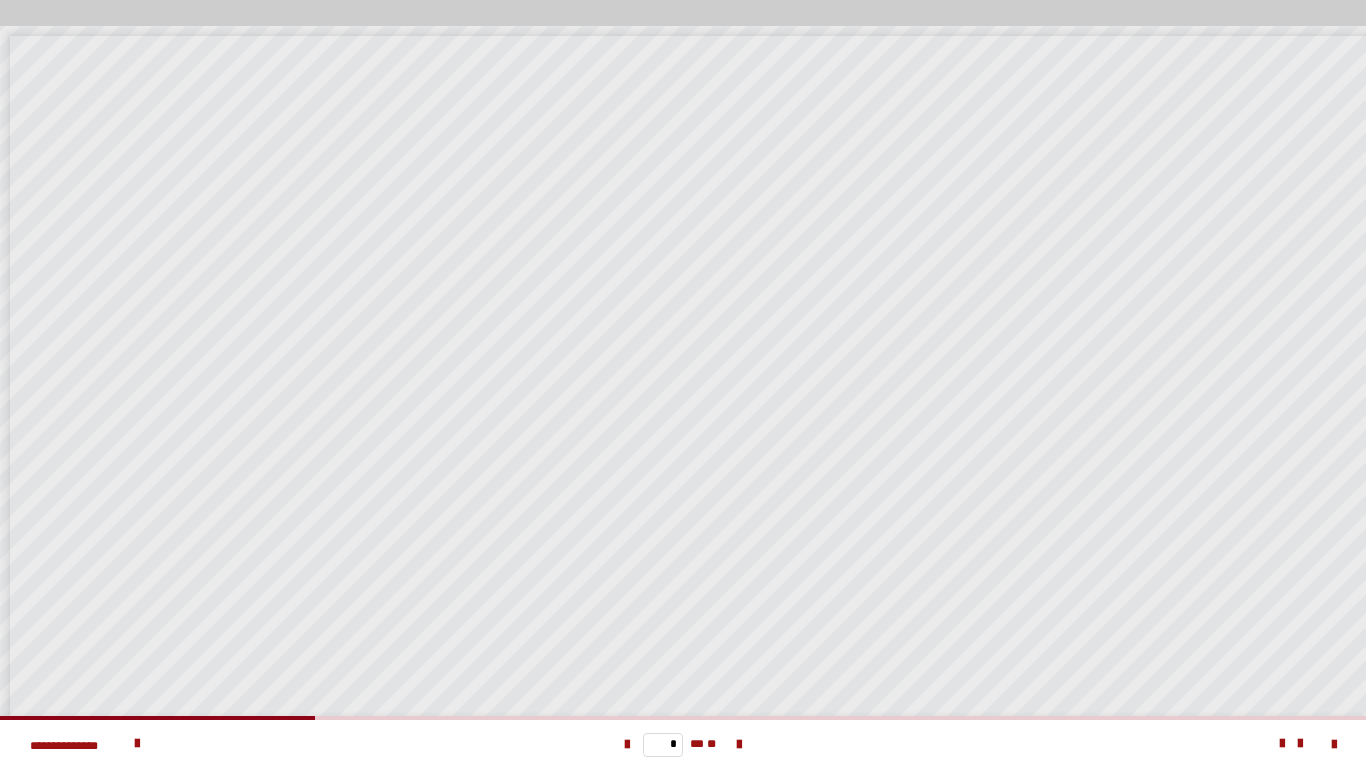 click on "* ** **" at bounding box center (682, 744) 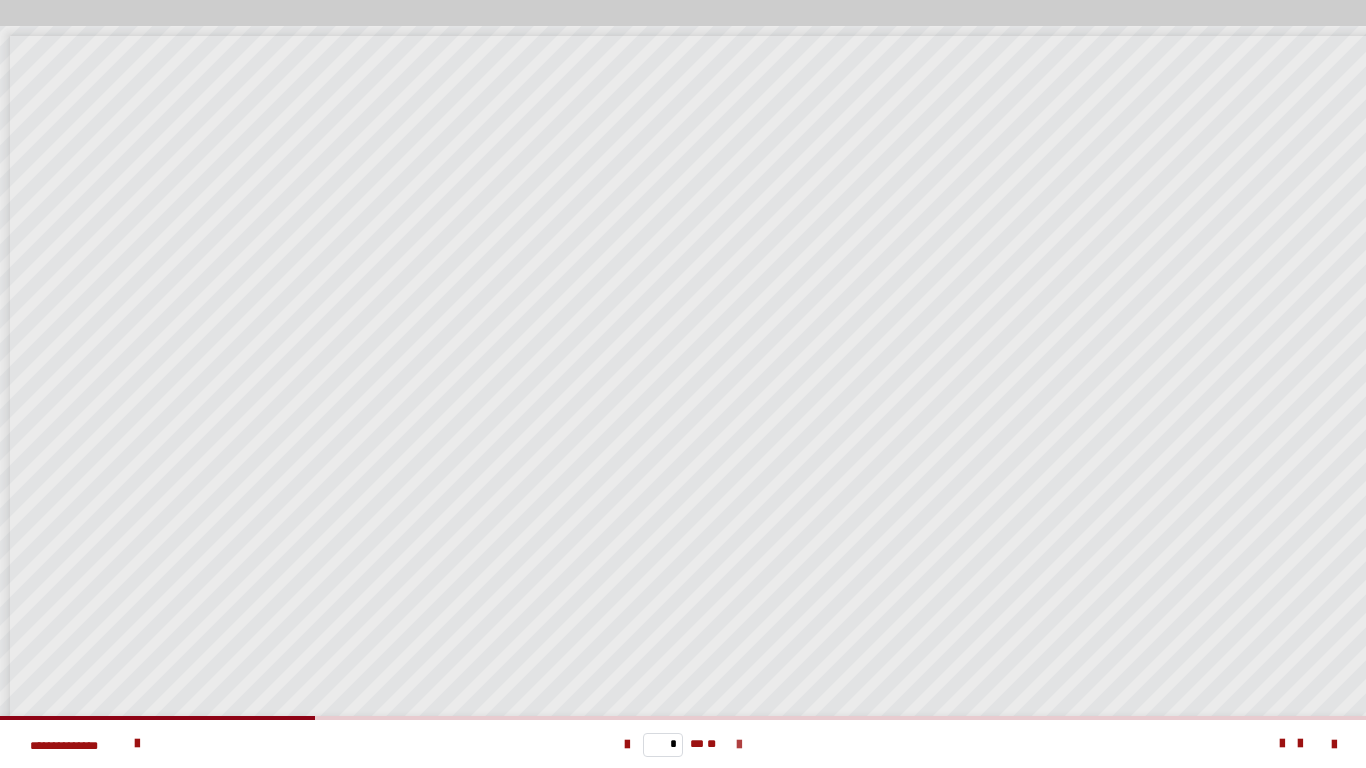 click at bounding box center [739, 745] 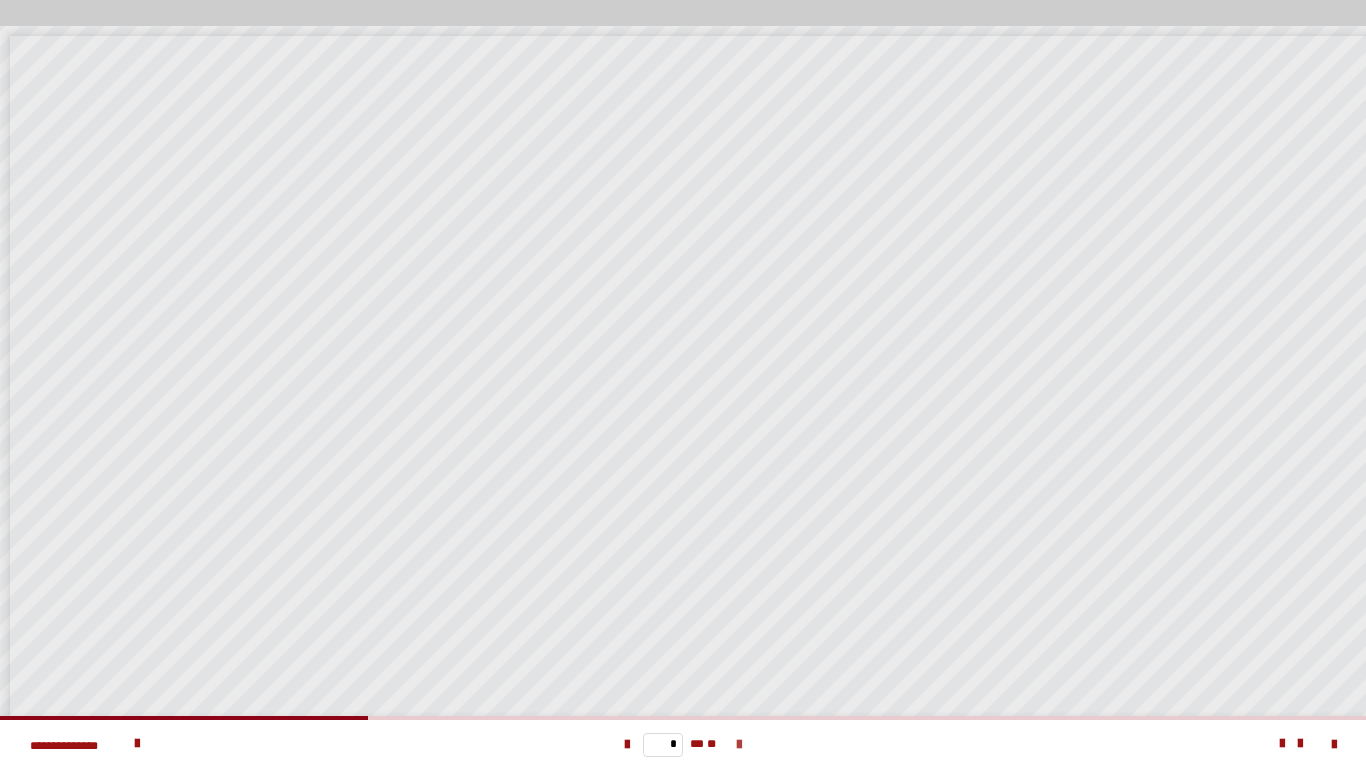 click at bounding box center (739, 745) 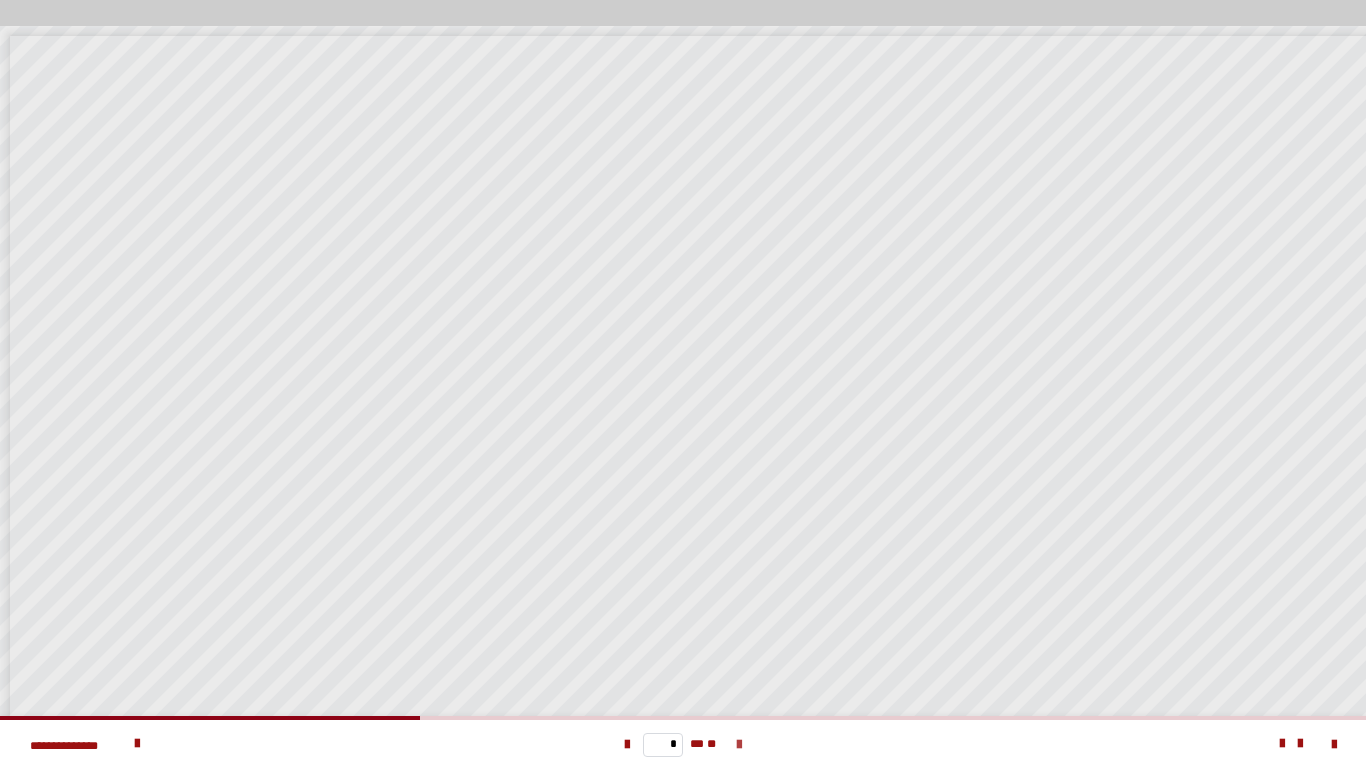 click at bounding box center (739, 745) 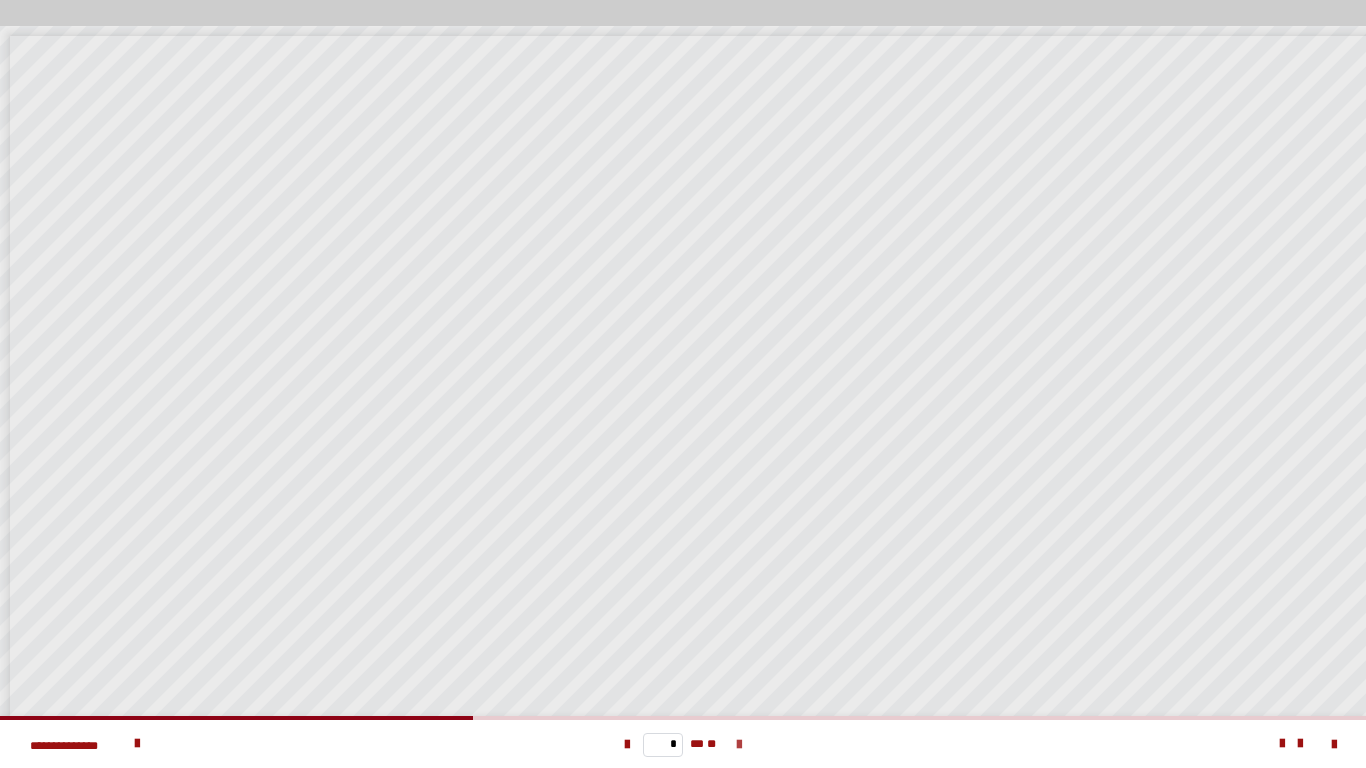 click at bounding box center (739, 745) 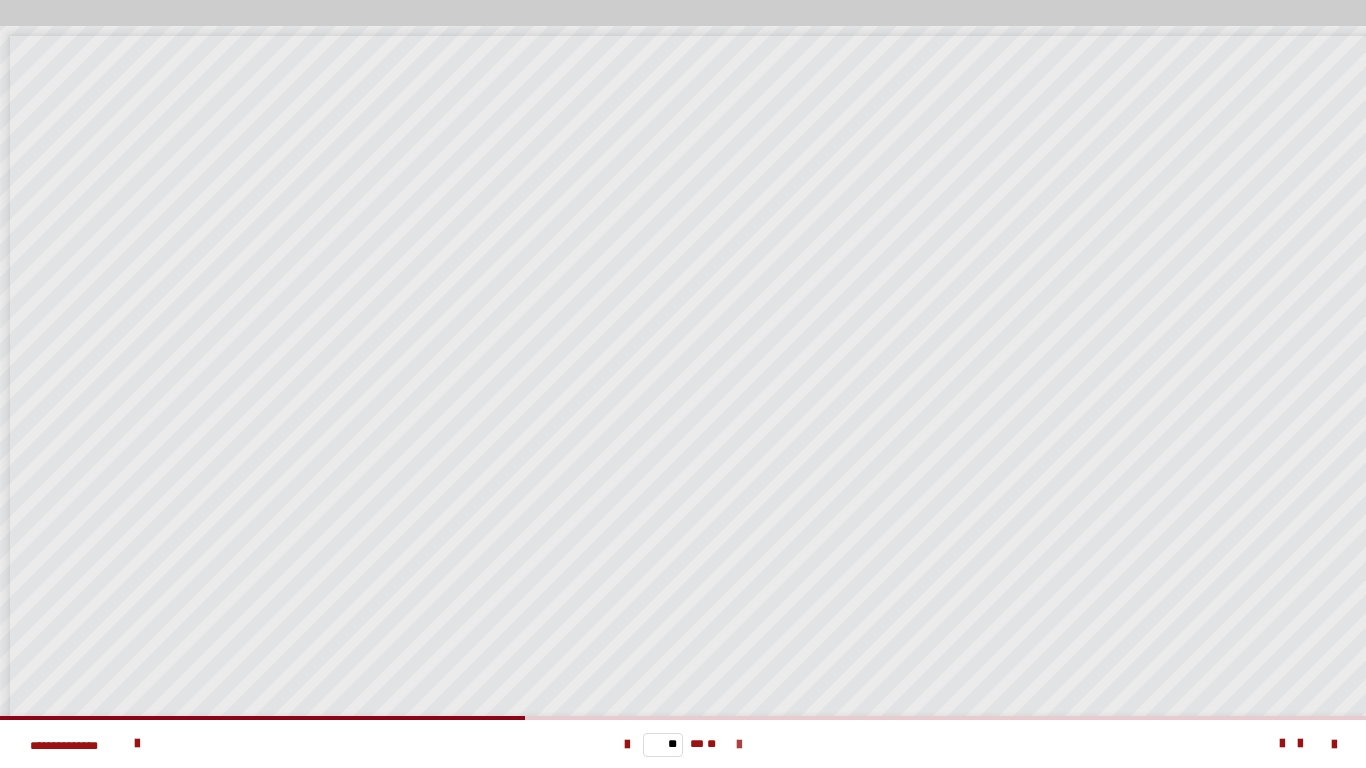 click at bounding box center [739, 745] 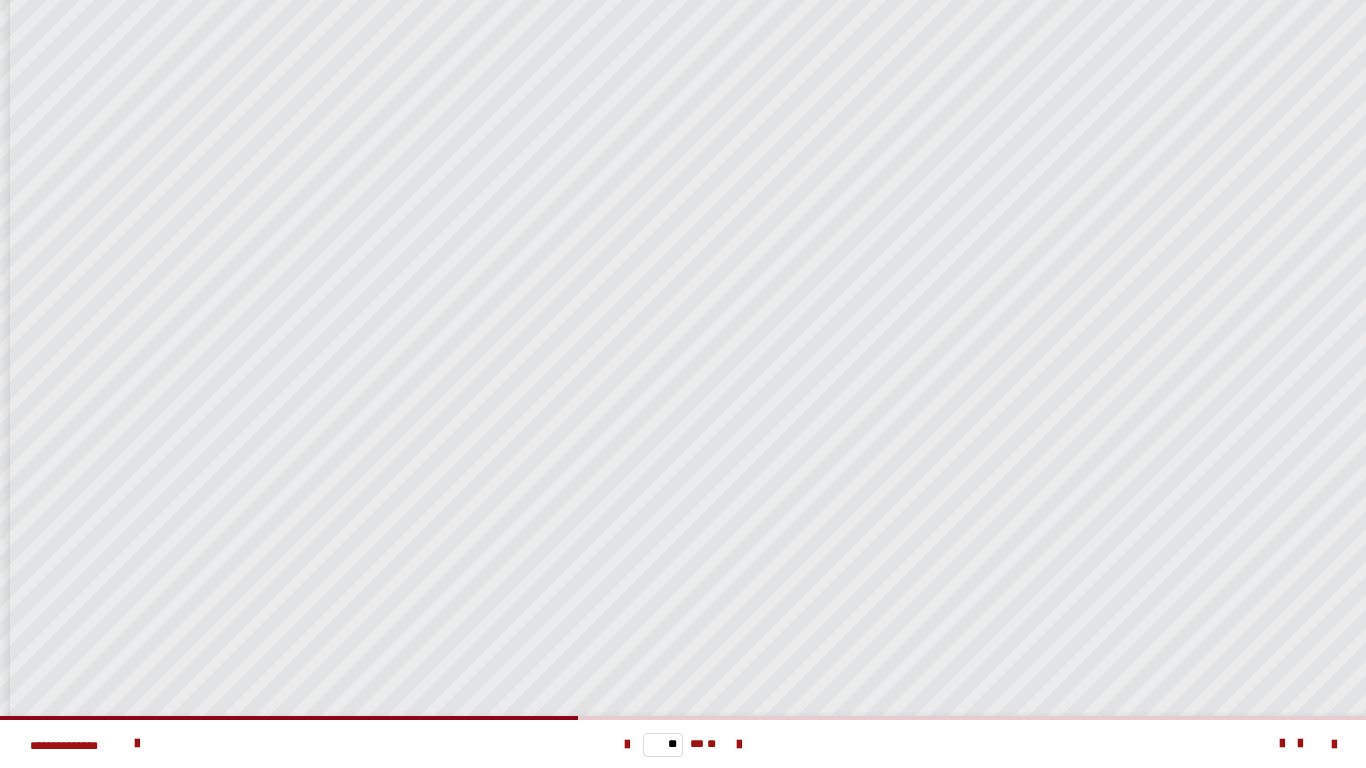 scroll, scrollTop: 162, scrollLeft: 0, axis: vertical 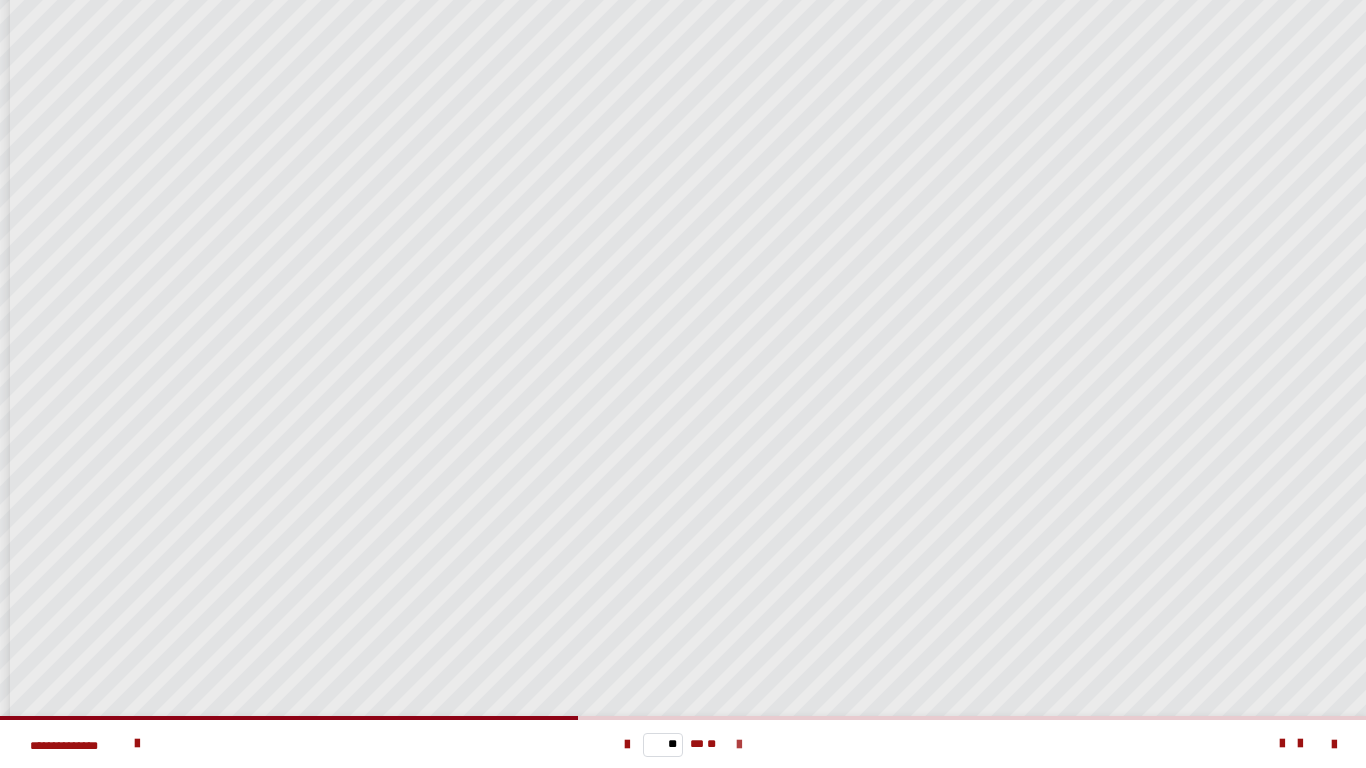 click at bounding box center [739, 745] 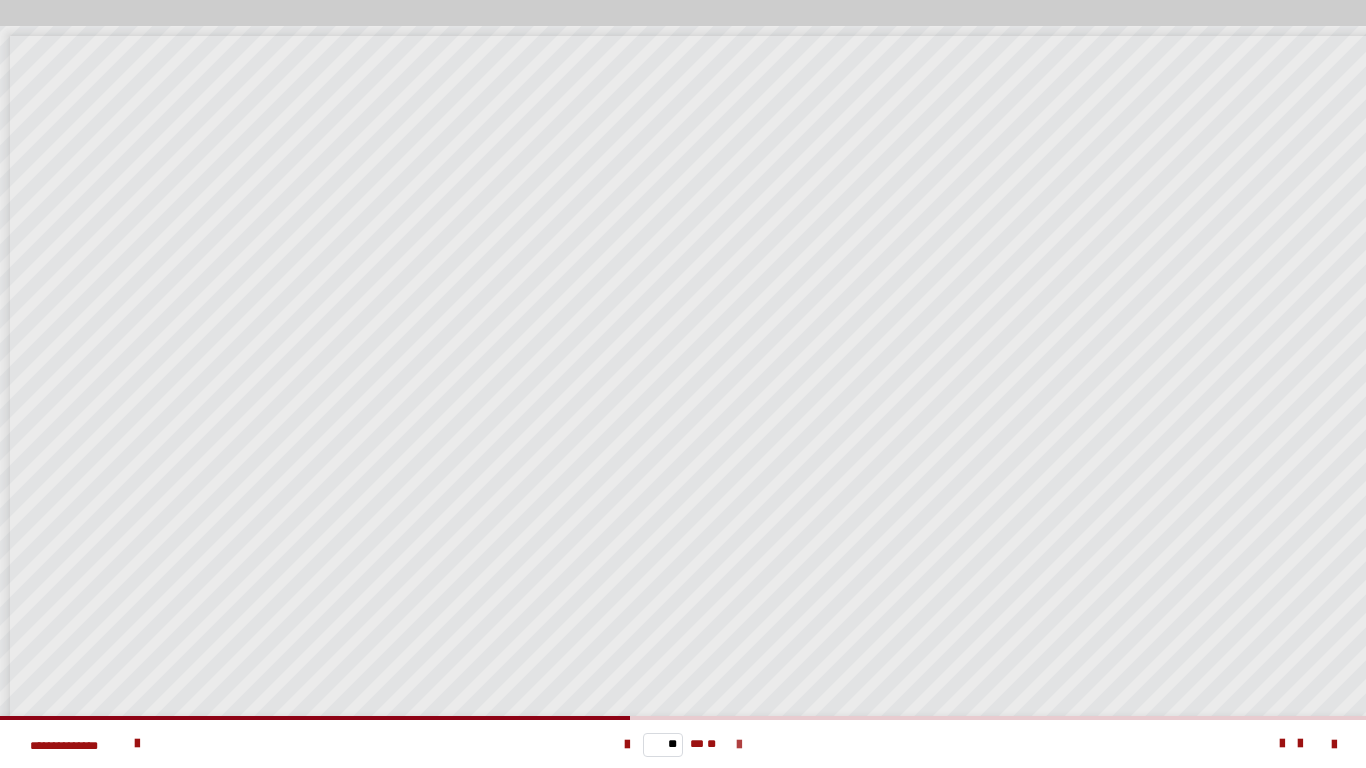 click at bounding box center (739, 745) 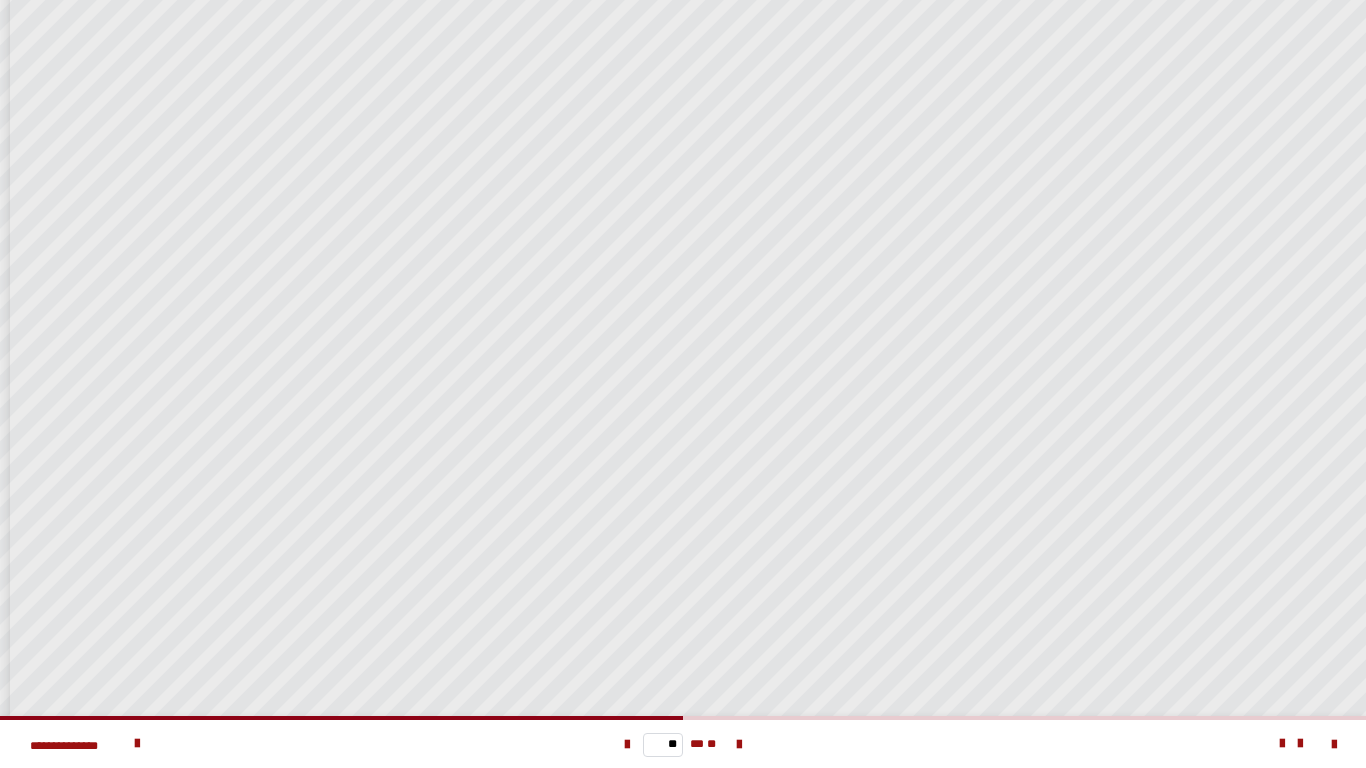 scroll, scrollTop: 162, scrollLeft: 0, axis: vertical 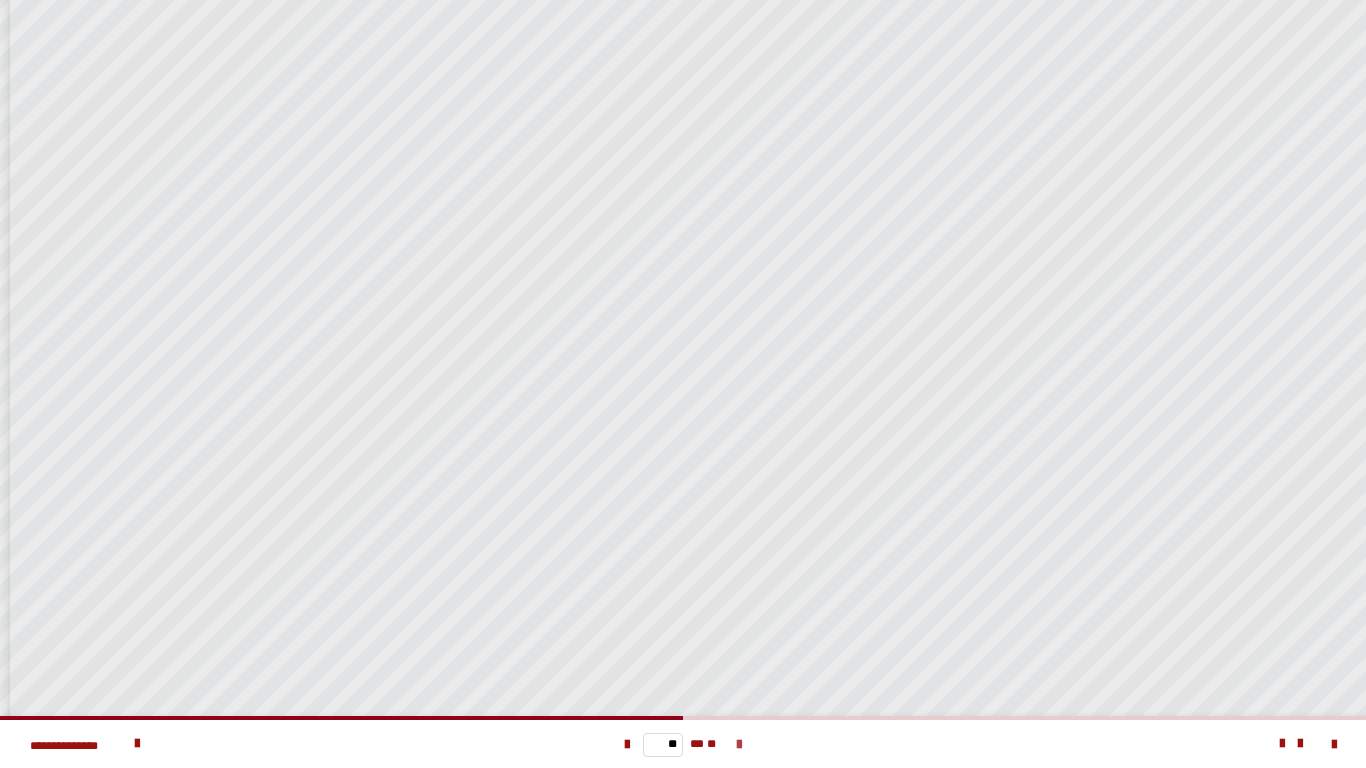 click at bounding box center (739, 745) 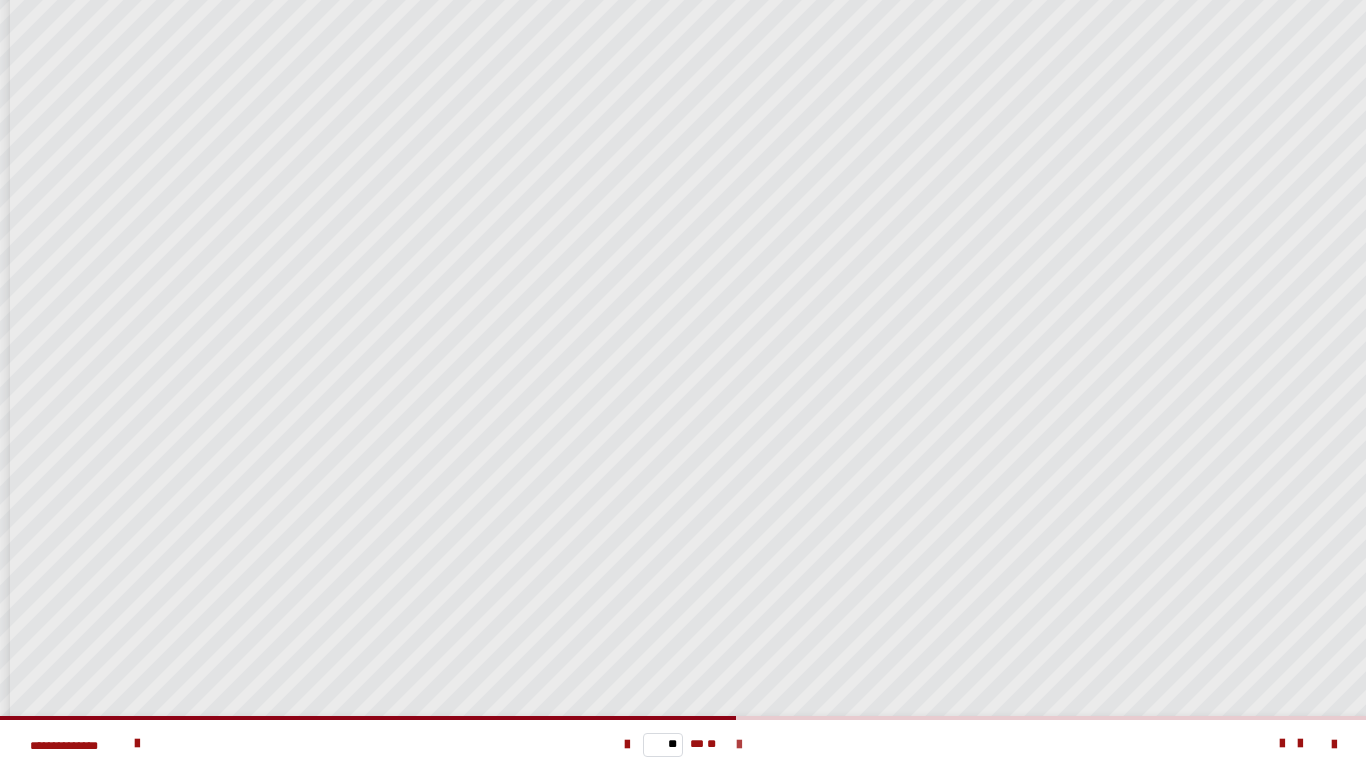 scroll, scrollTop: 0, scrollLeft: 0, axis: both 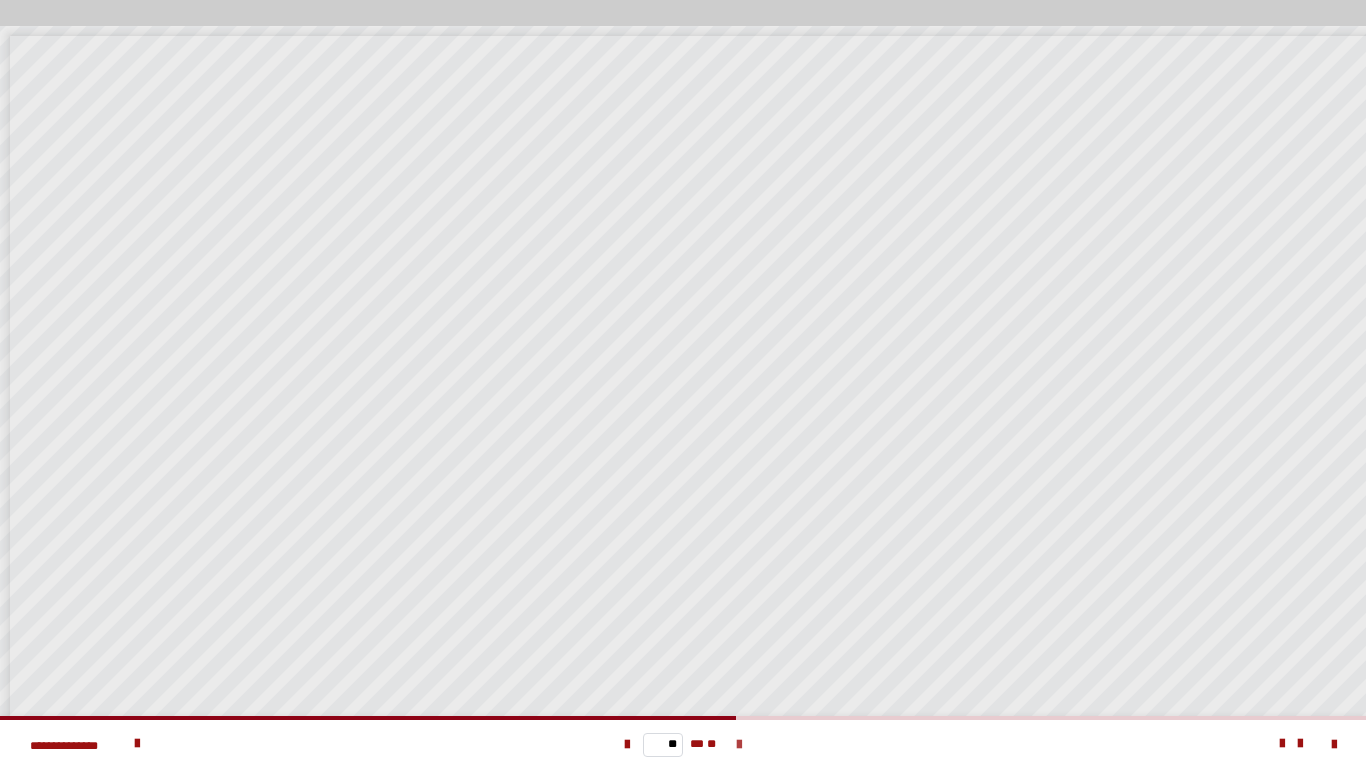 click at bounding box center [739, 745] 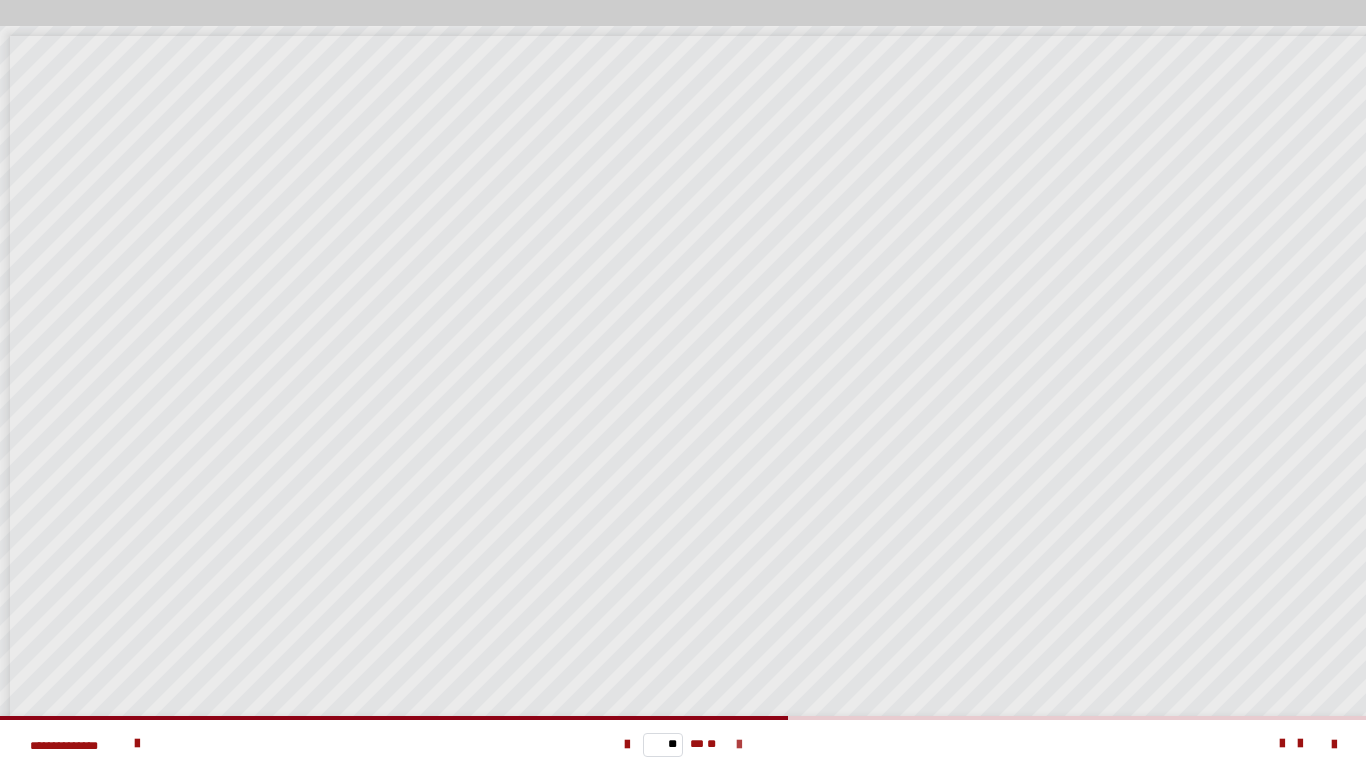 click at bounding box center [739, 745] 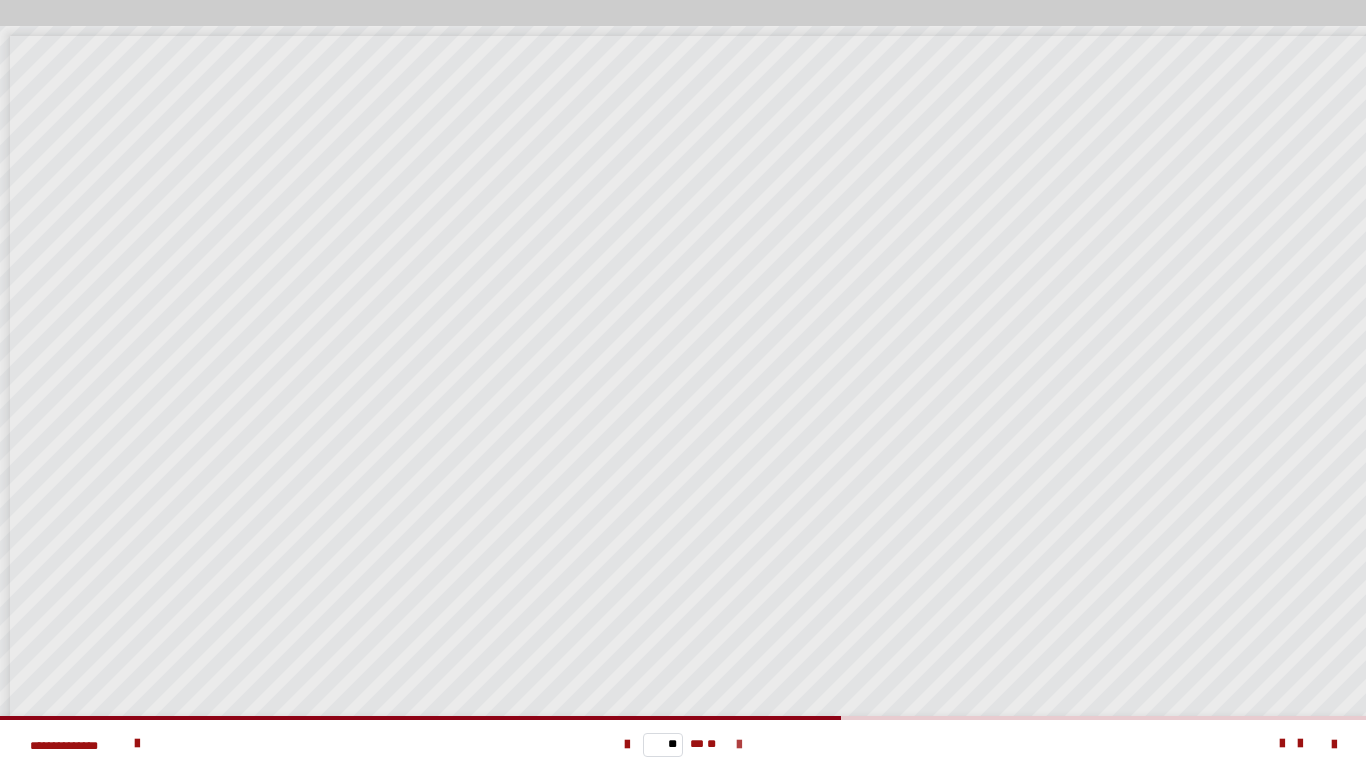 click at bounding box center [739, 745] 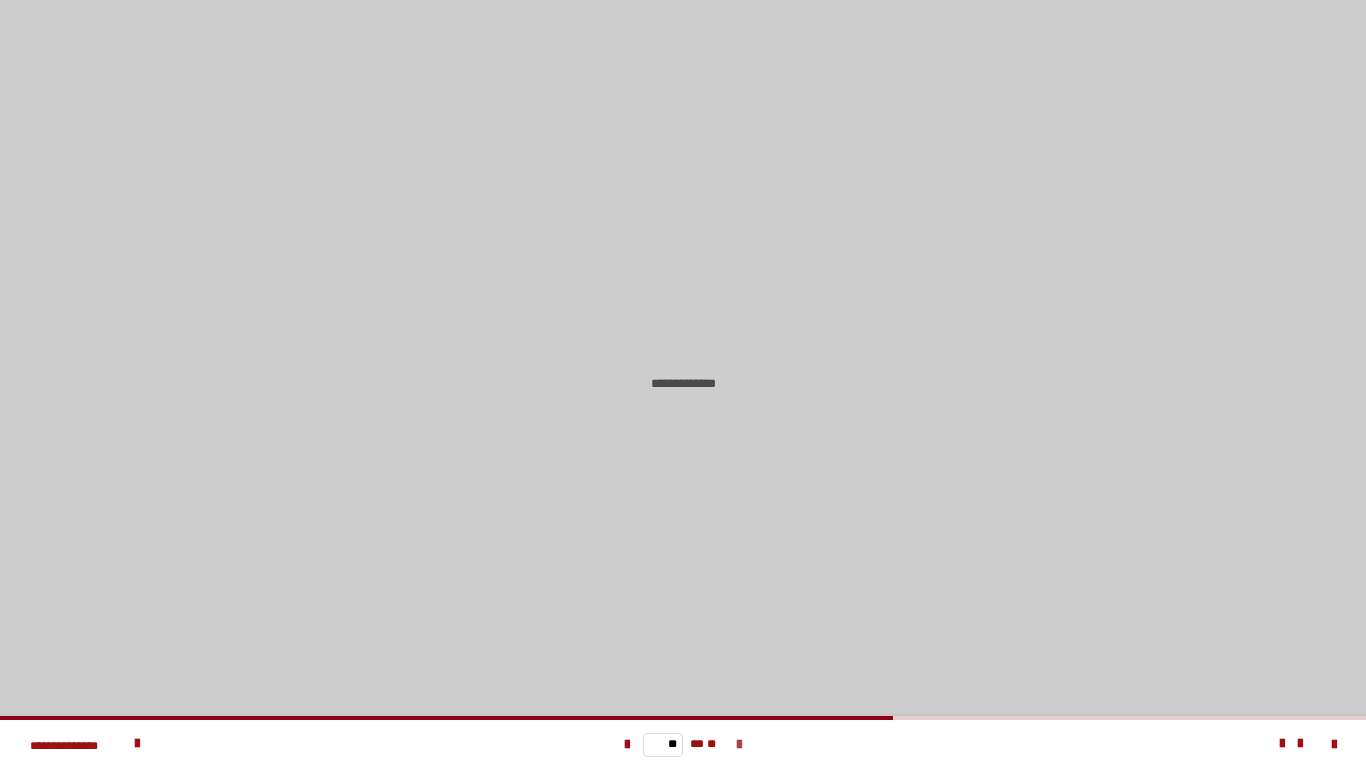 click at bounding box center (739, 745) 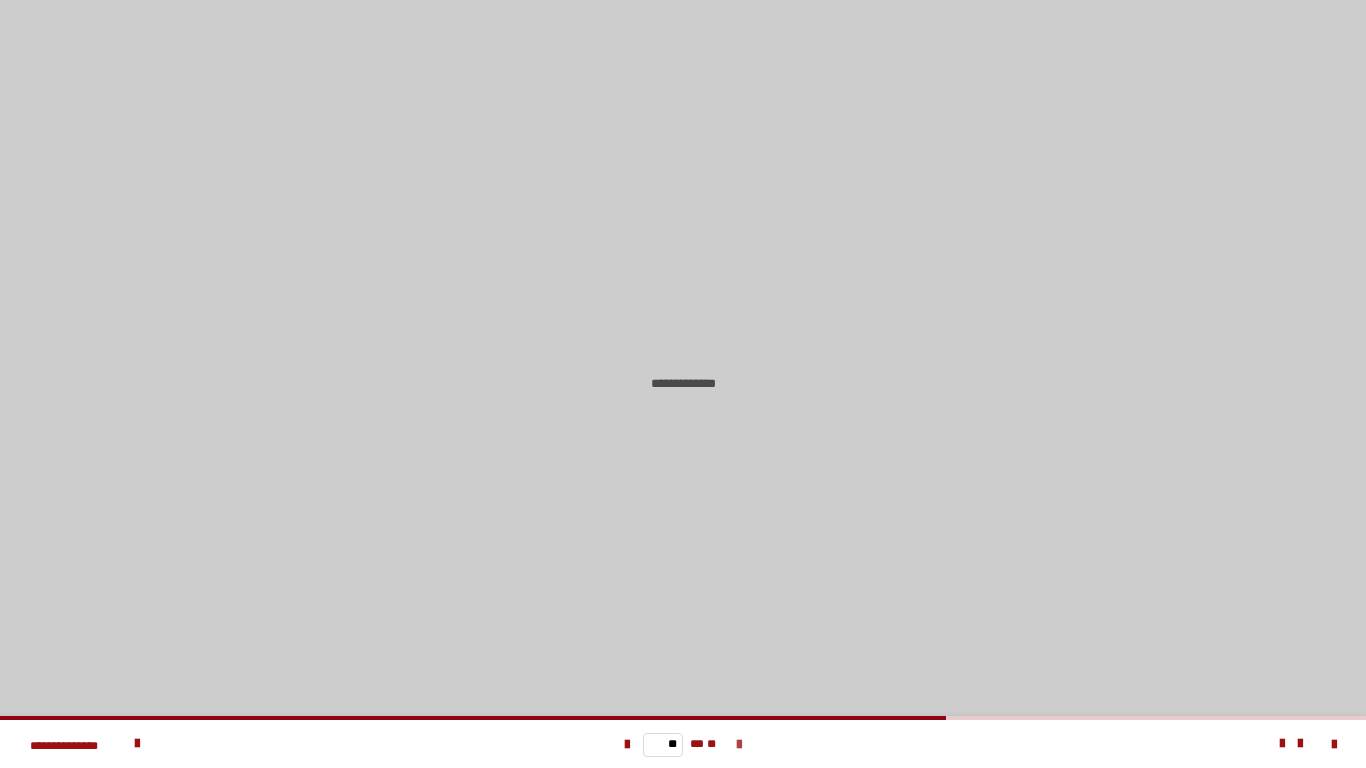 click at bounding box center (739, 745) 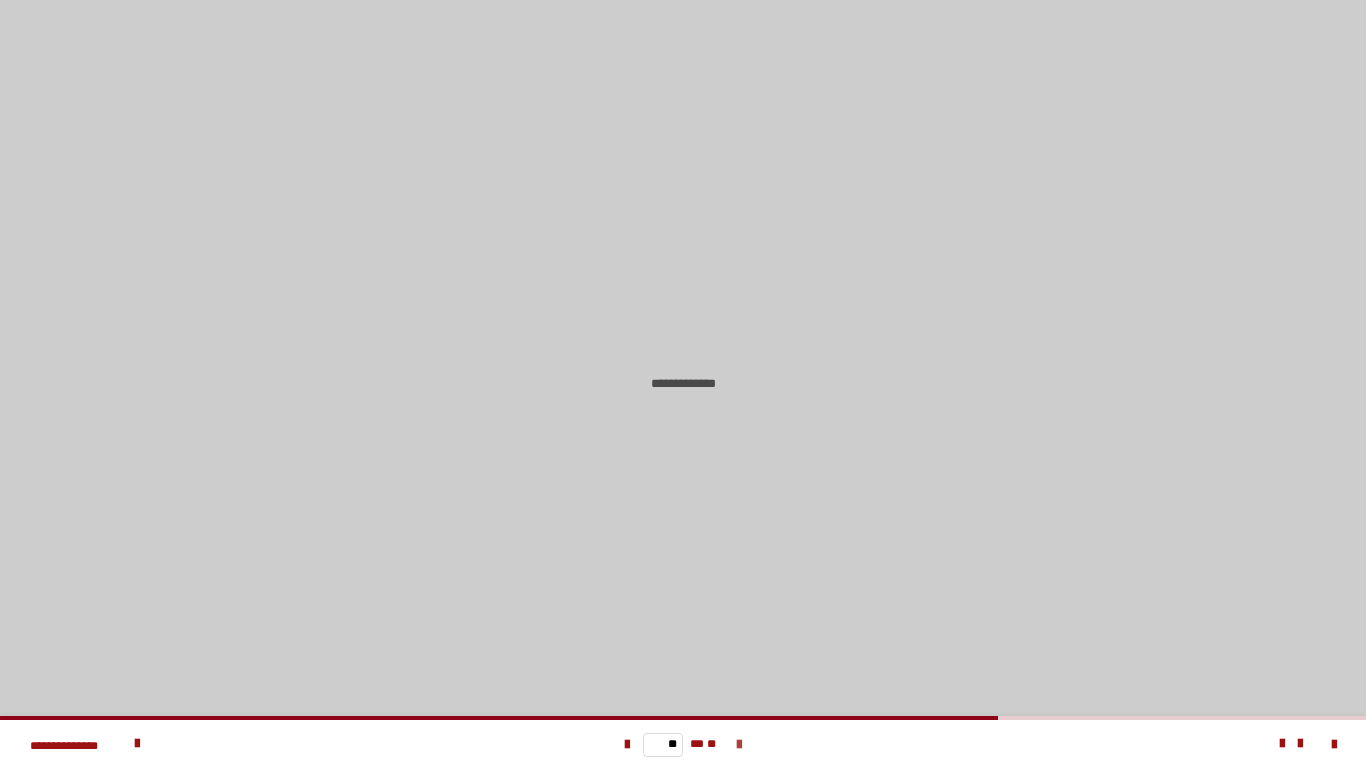 click at bounding box center (739, 745) 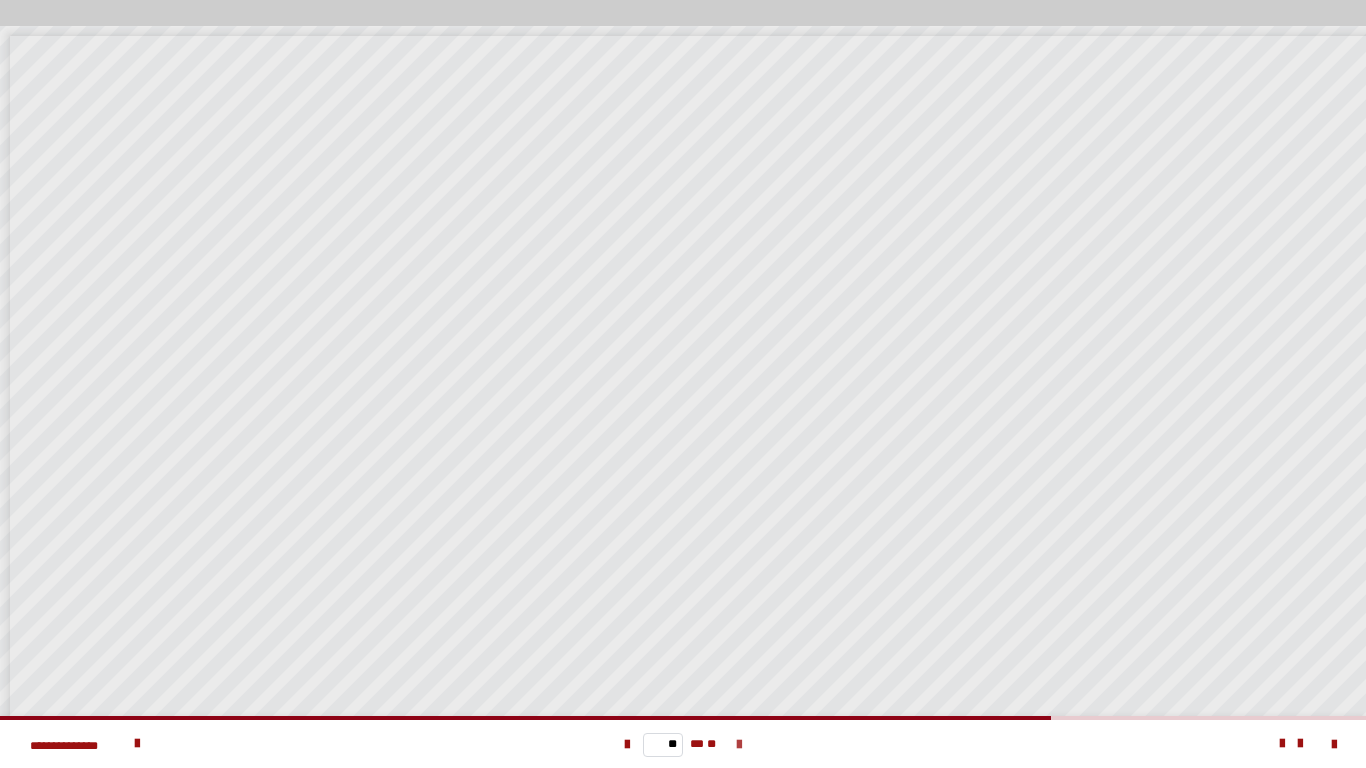 click at bounding box center (739, 745) 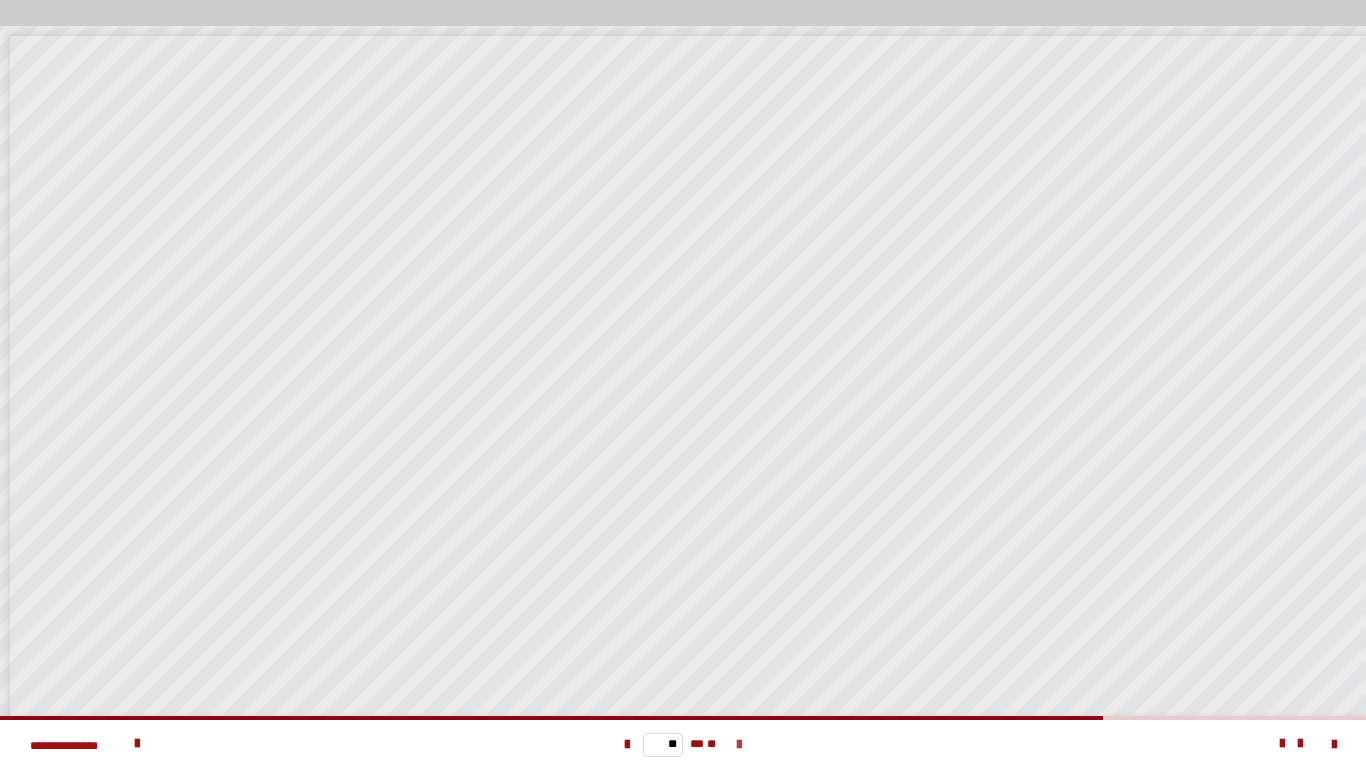 click at bounding box center (739, 745) 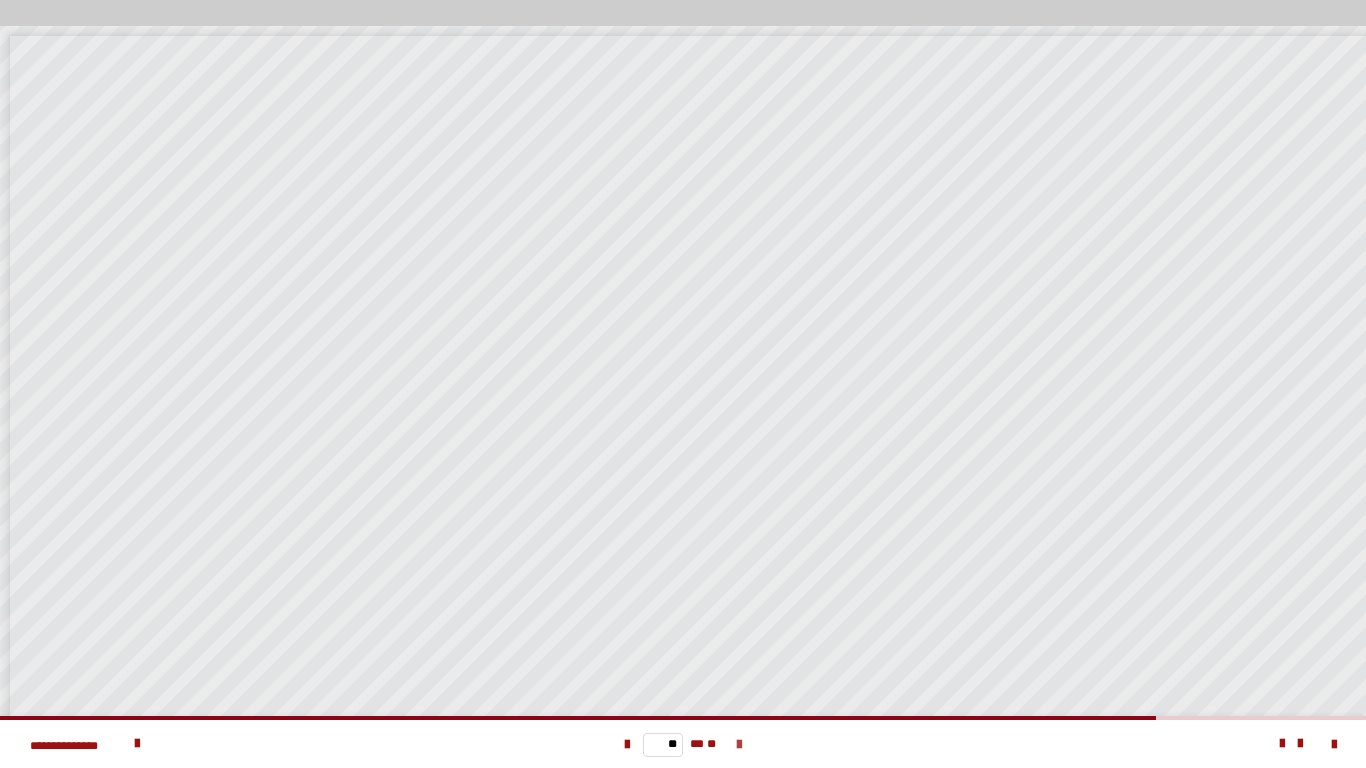 click at bounding box center [739, 745] 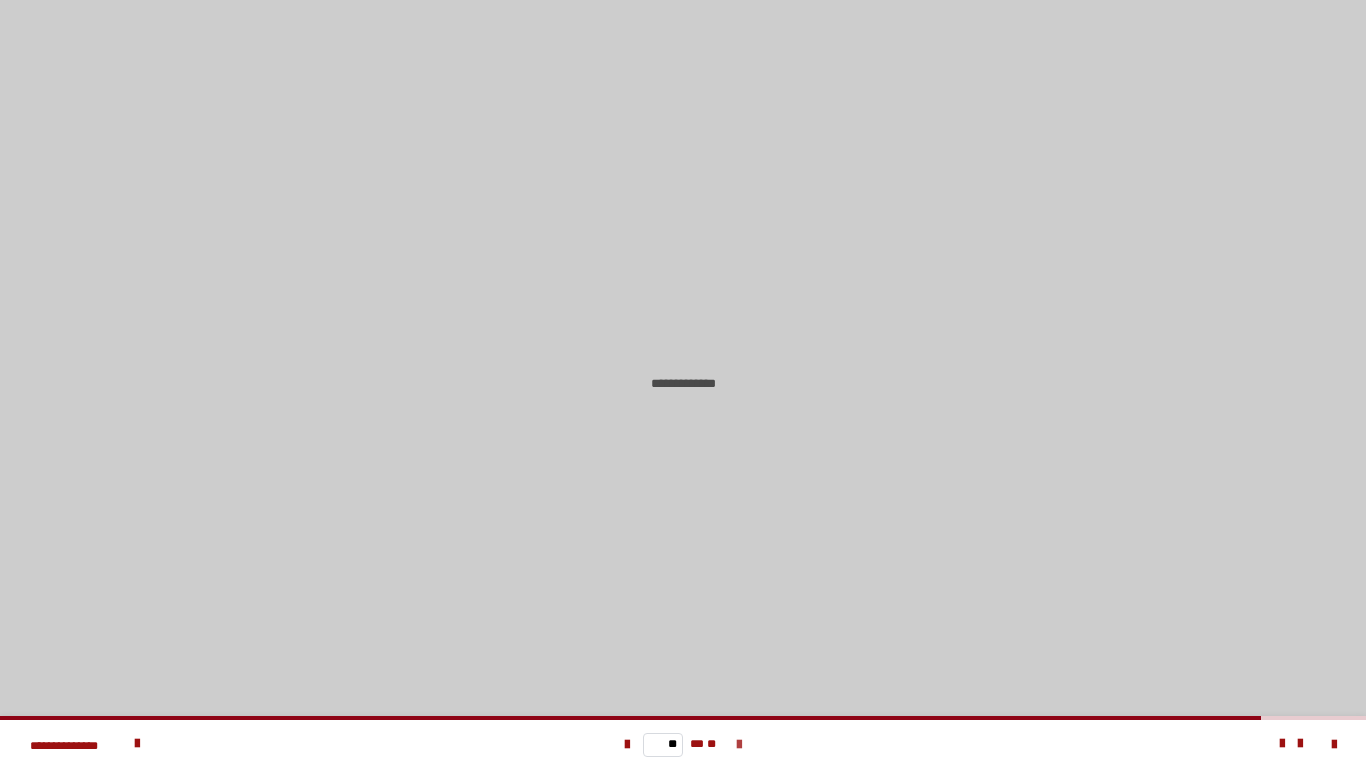 click at bounding box center (739, 745) 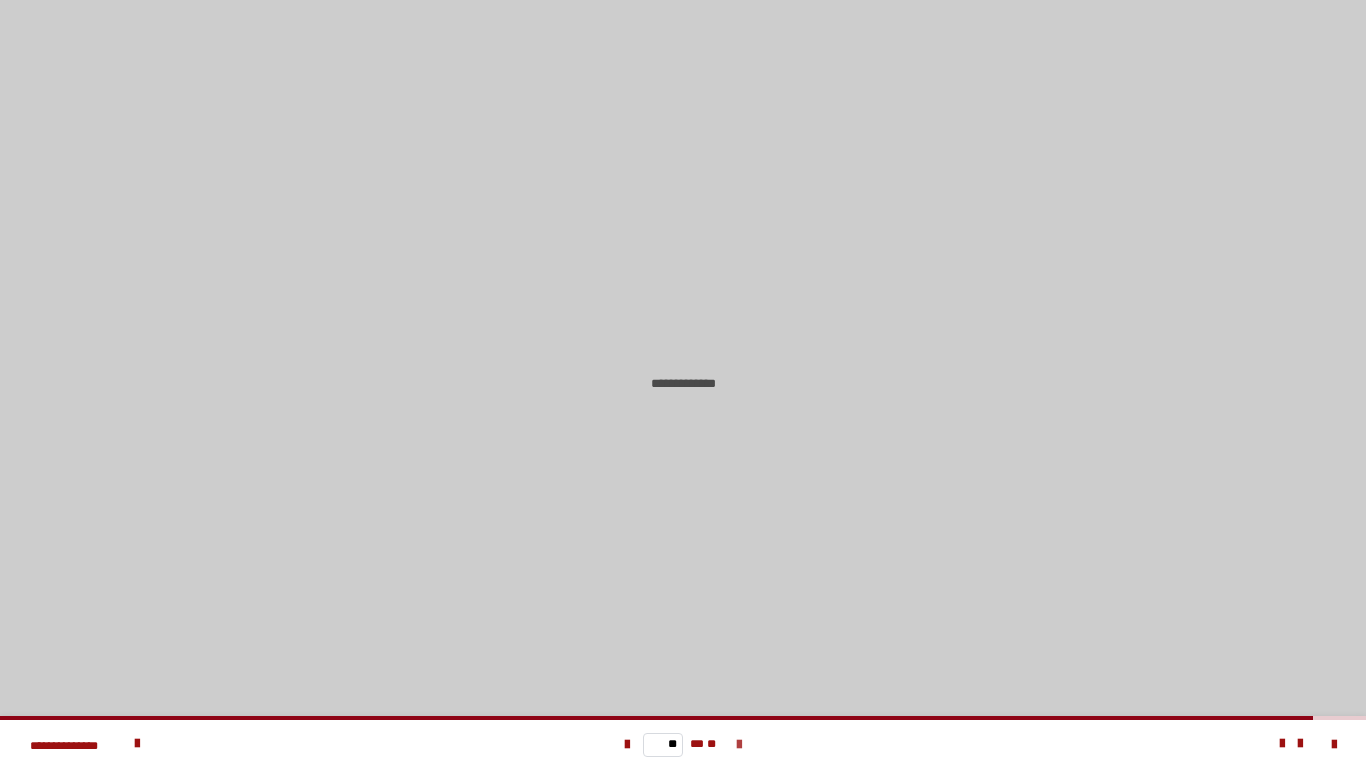 click at bounding box center (739, 745) 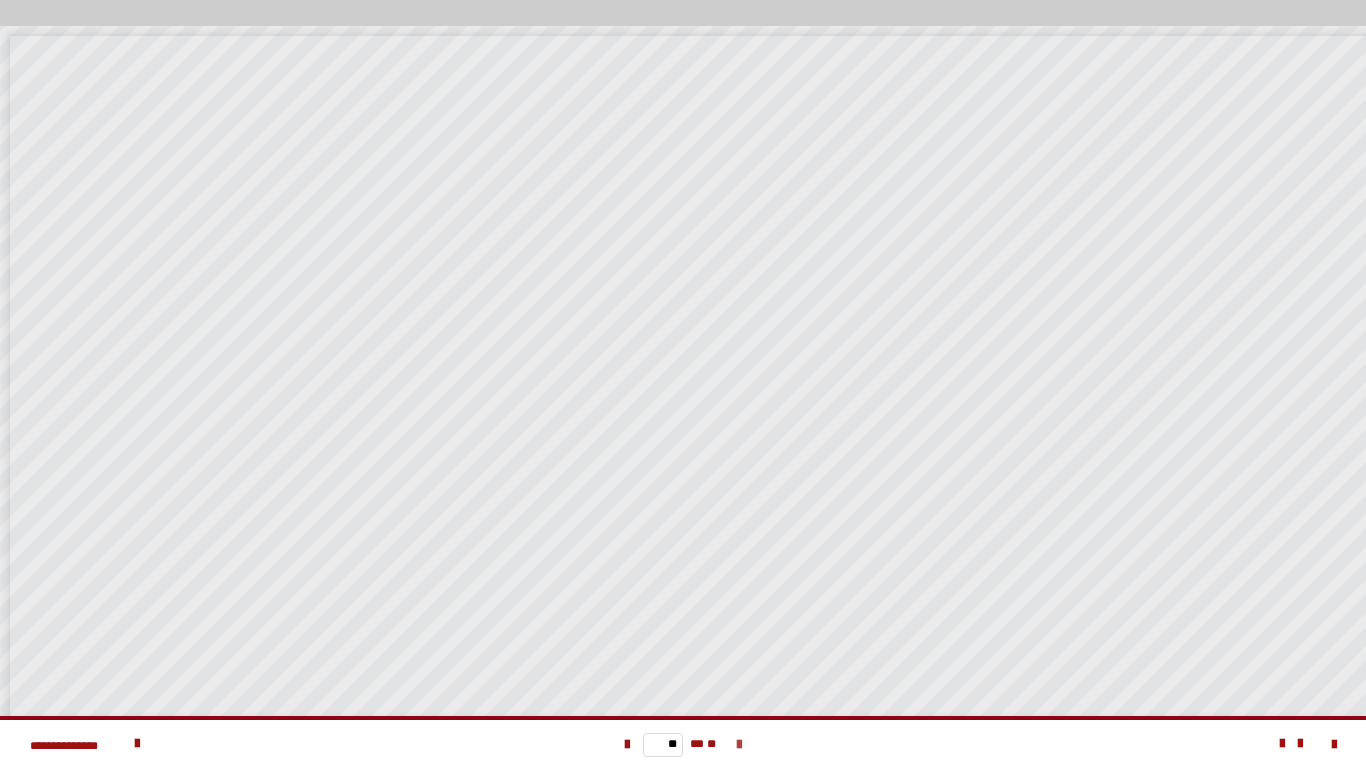click on "** ** **" at bounding box center (682, 744) 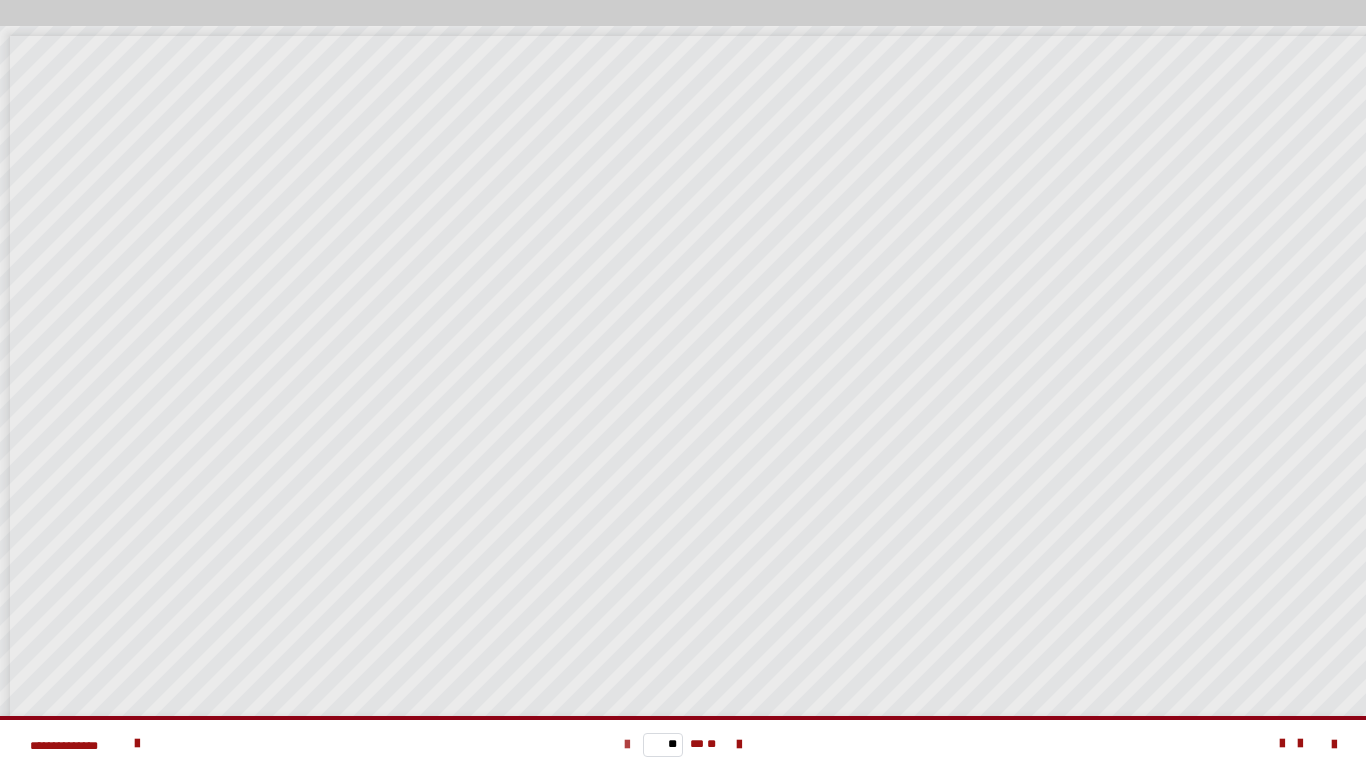 click at bounding box center (627, 745) 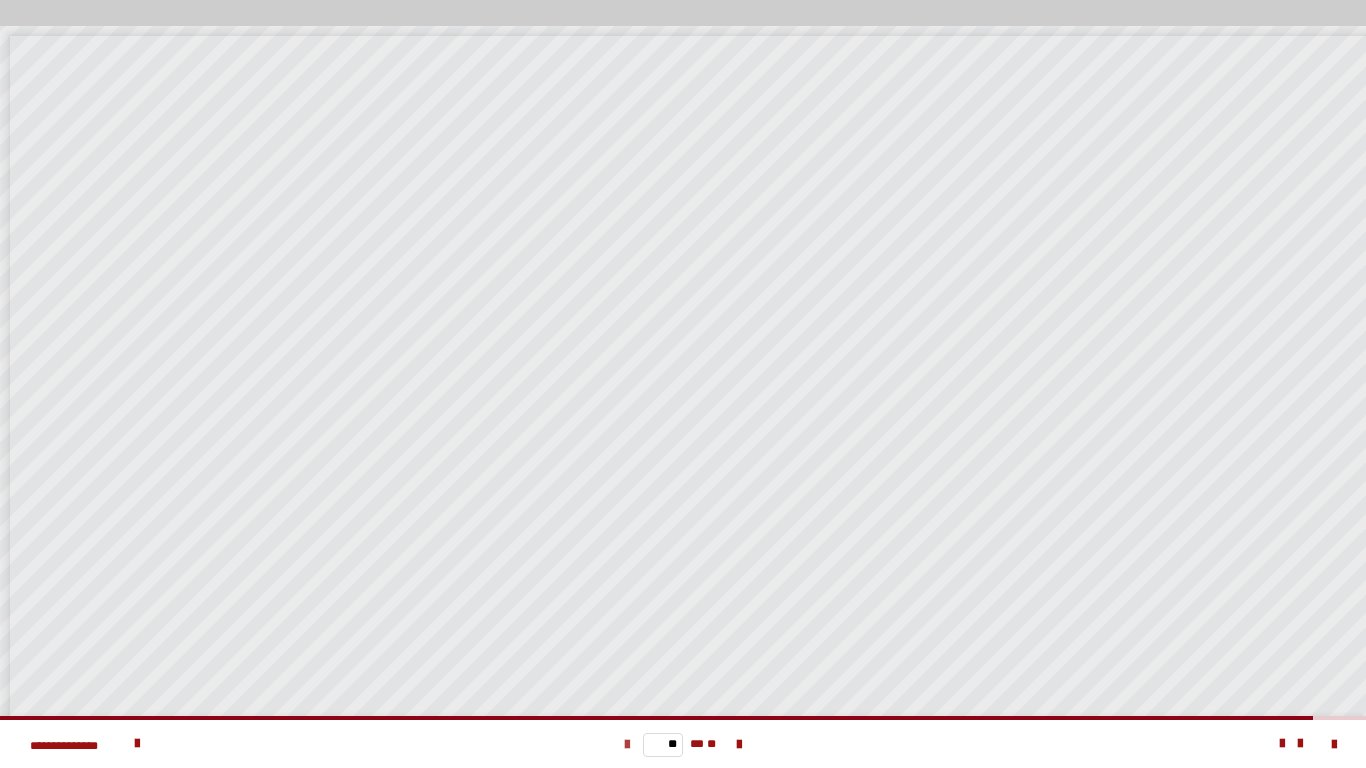 click at bounding box center (627, 745) 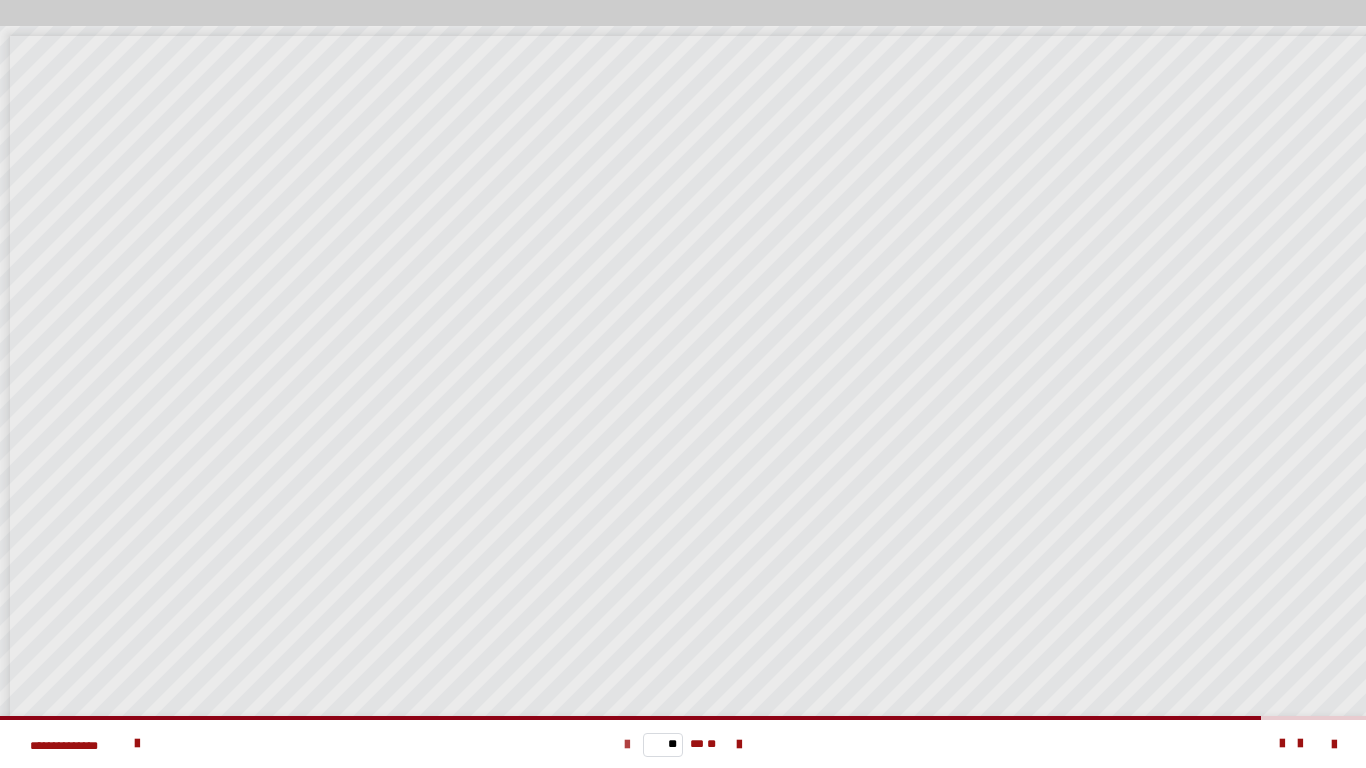click at bounding box center [627, 745] 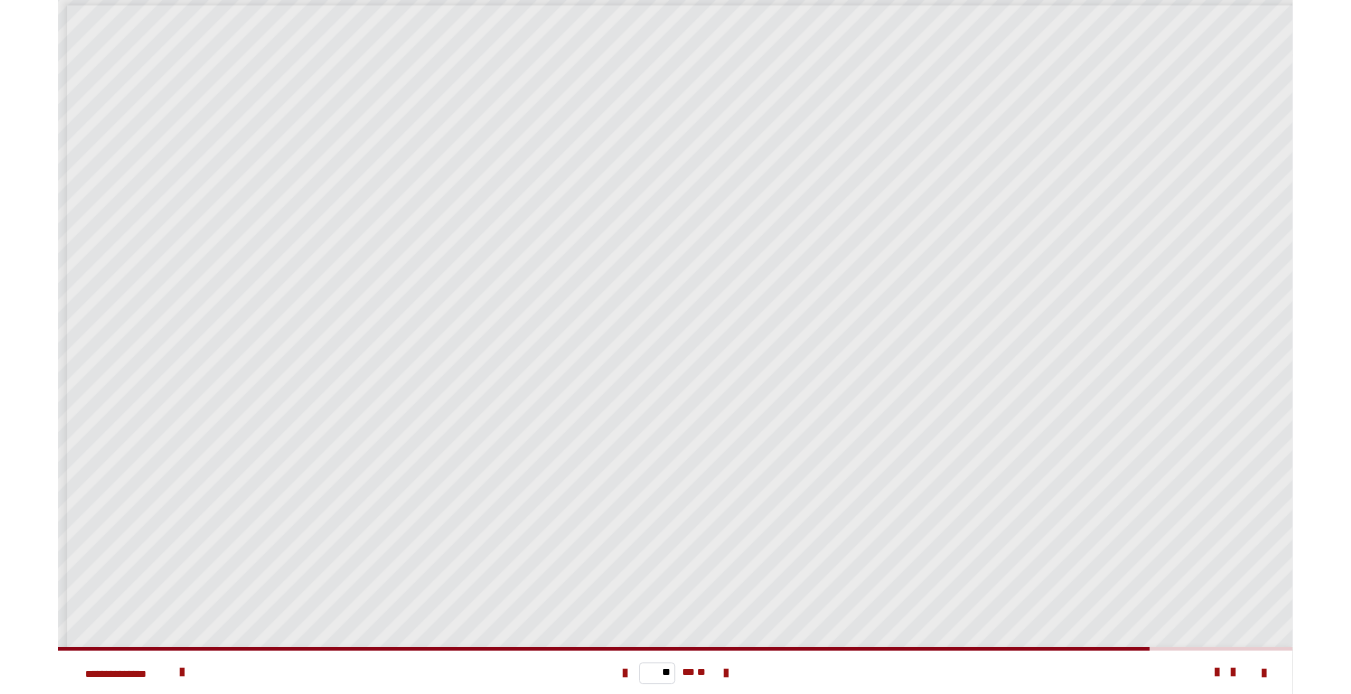 scroll, scrollTop: 0, scrollLeft: 0, axis: both 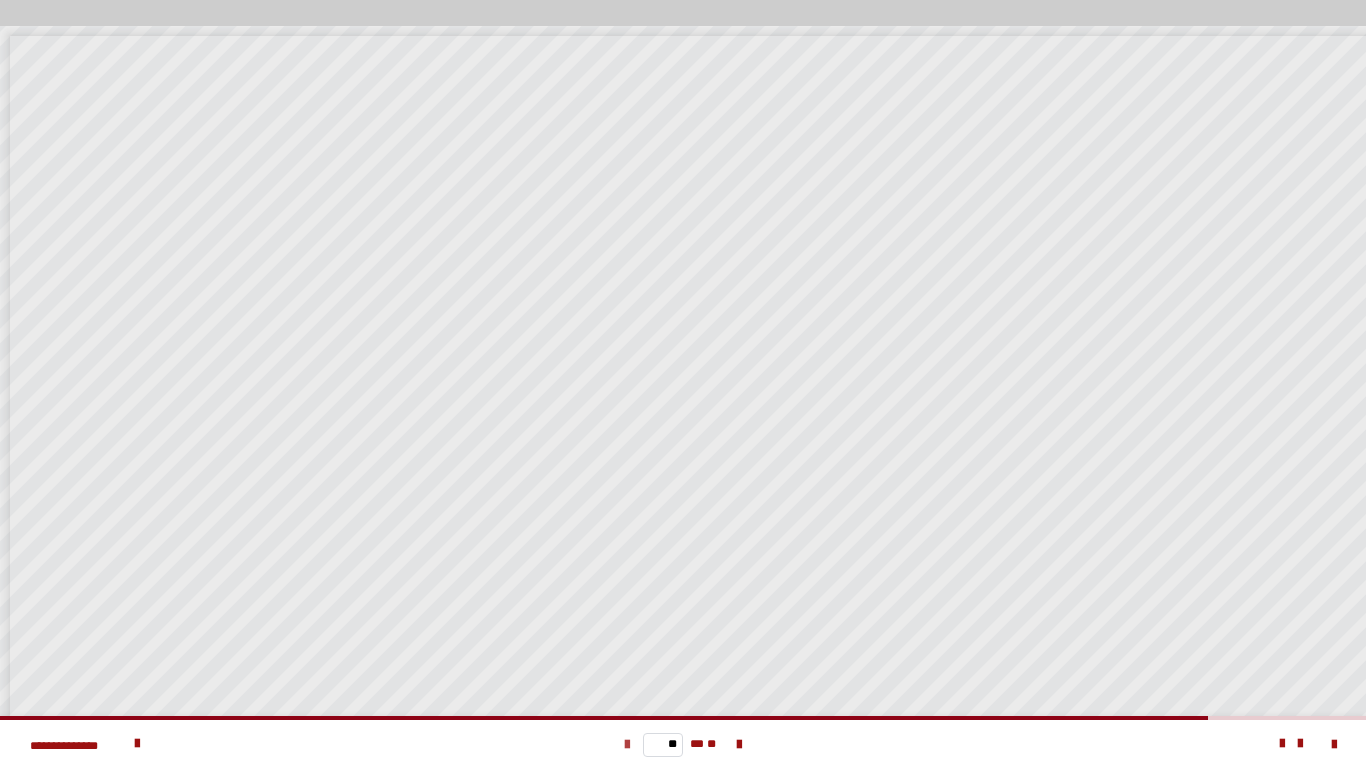 click at bounding box center [627, 745] 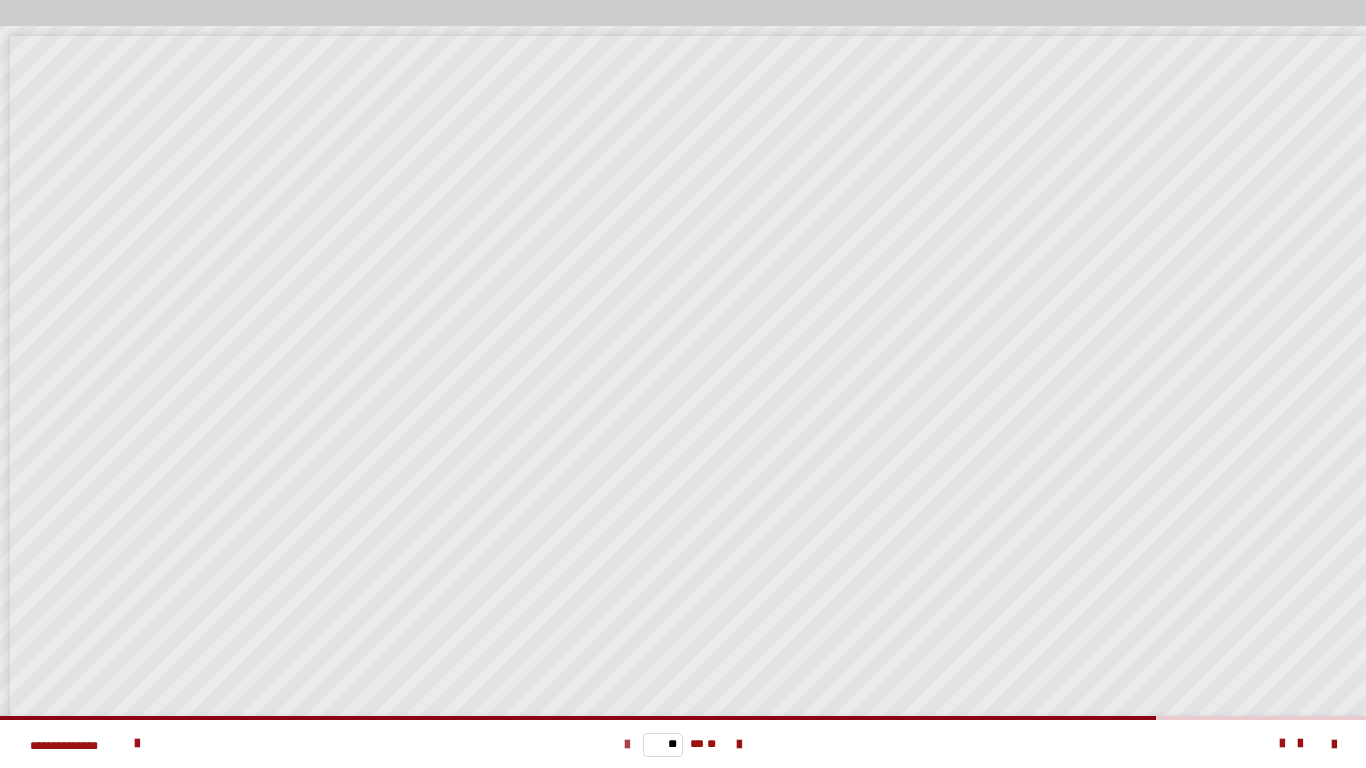 click at bounding box center [627, 745] 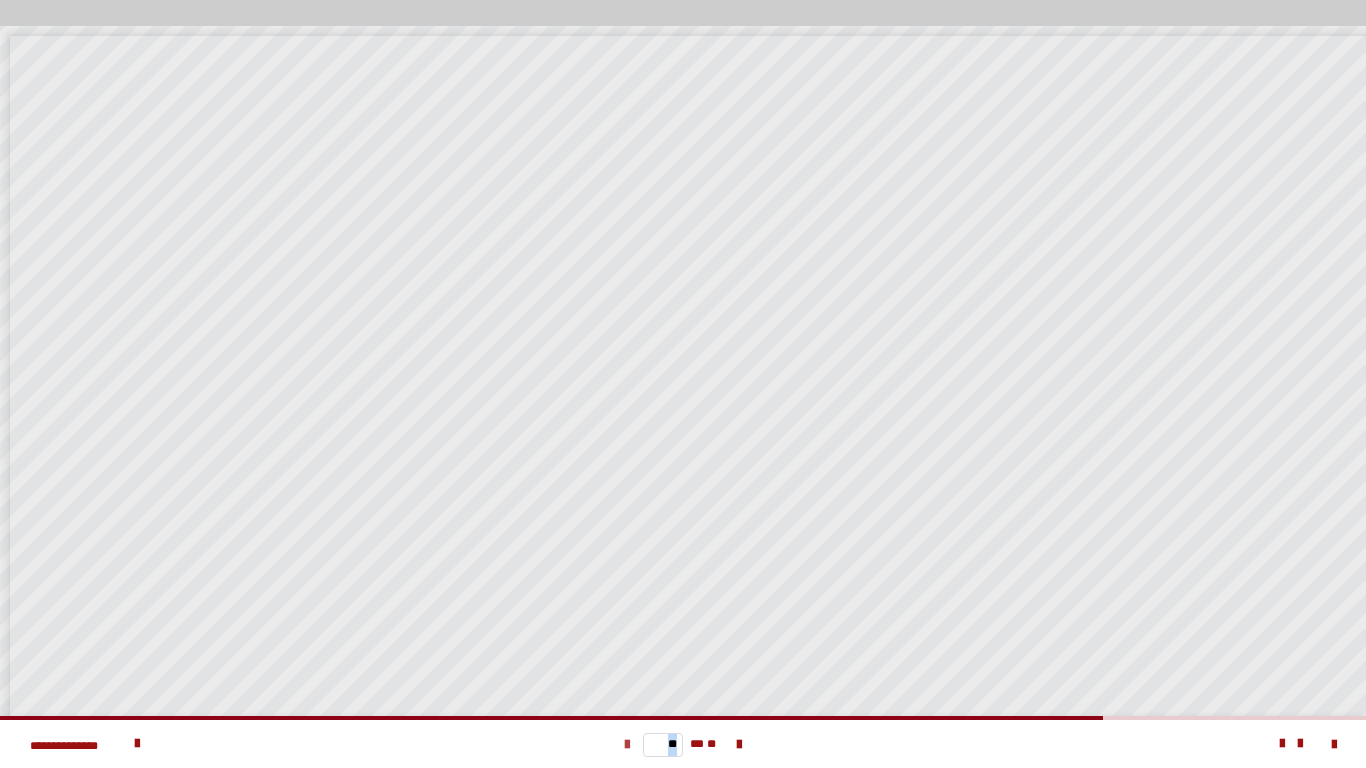 click at bounding box center [627, 745] 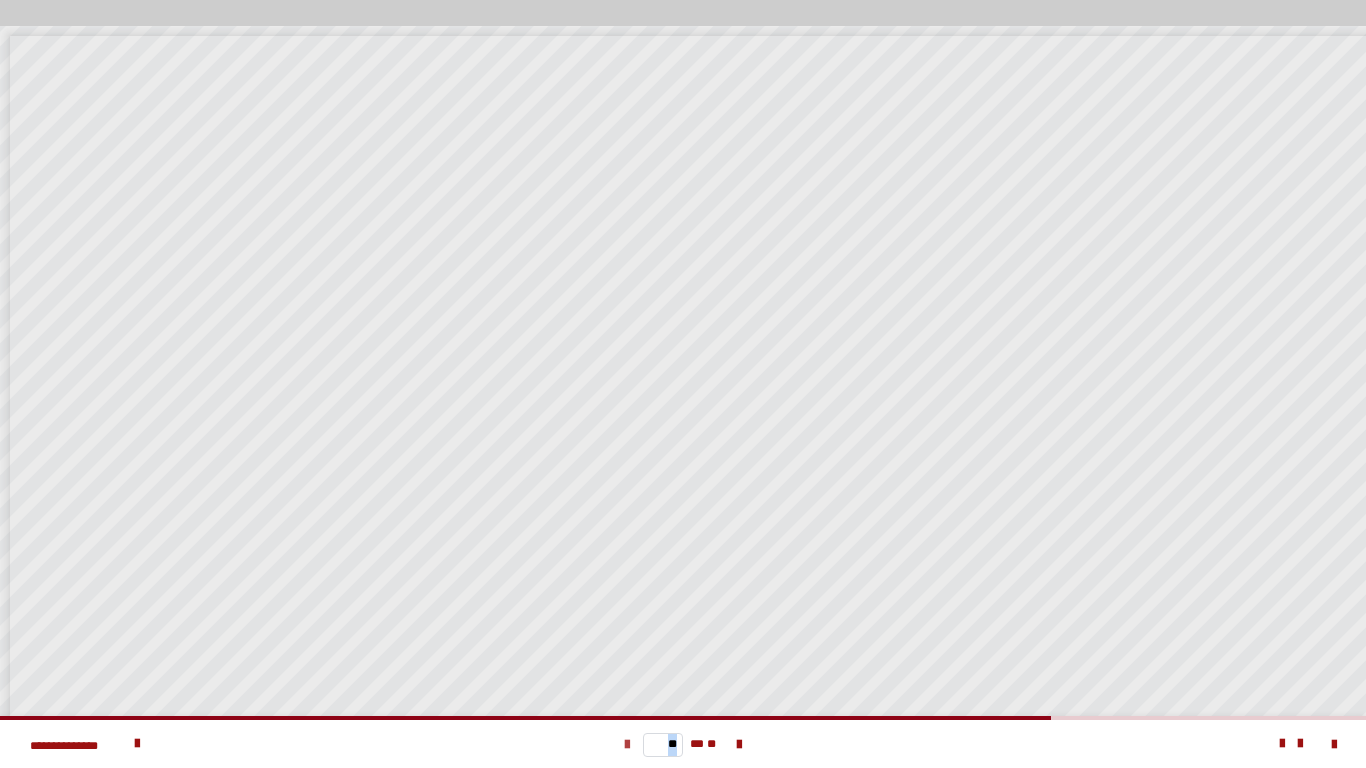 click at bounding box center (627, 745) 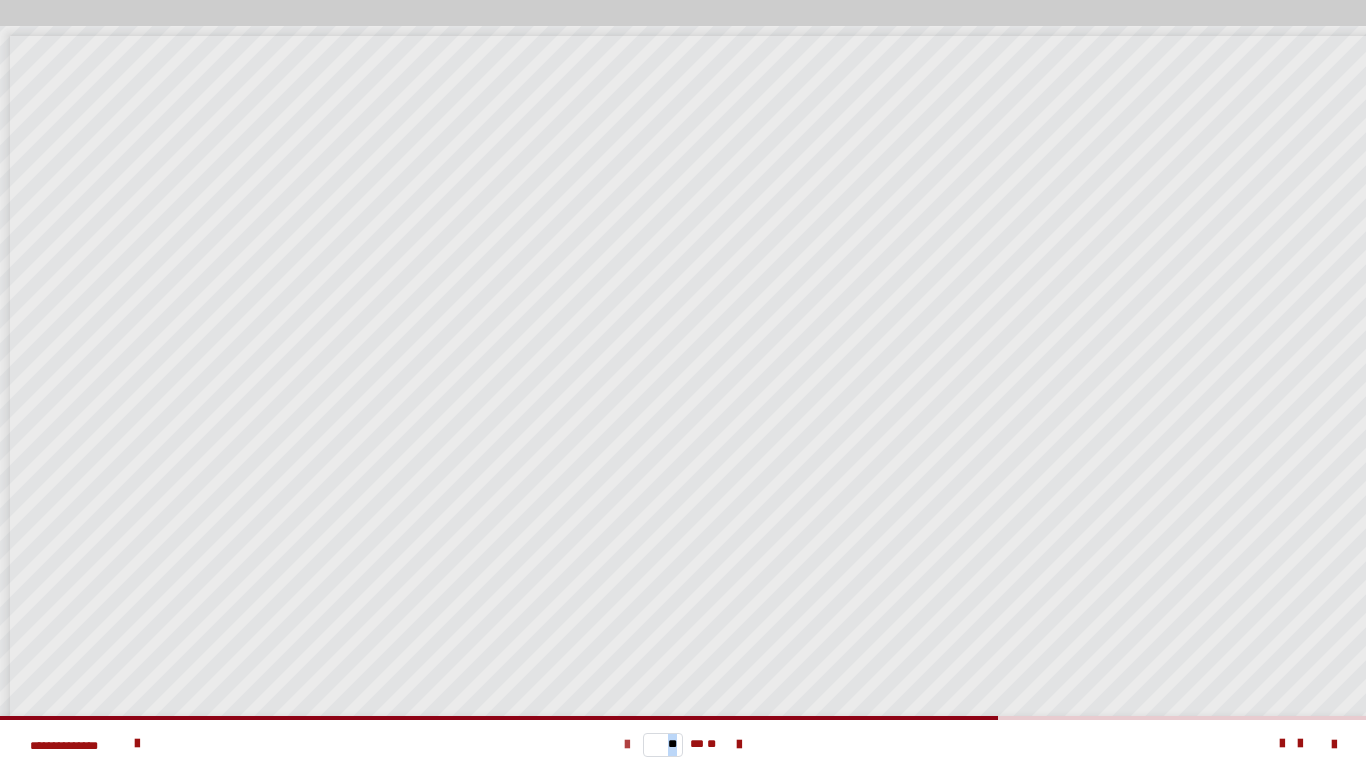 click at bounding box center (627, 745) 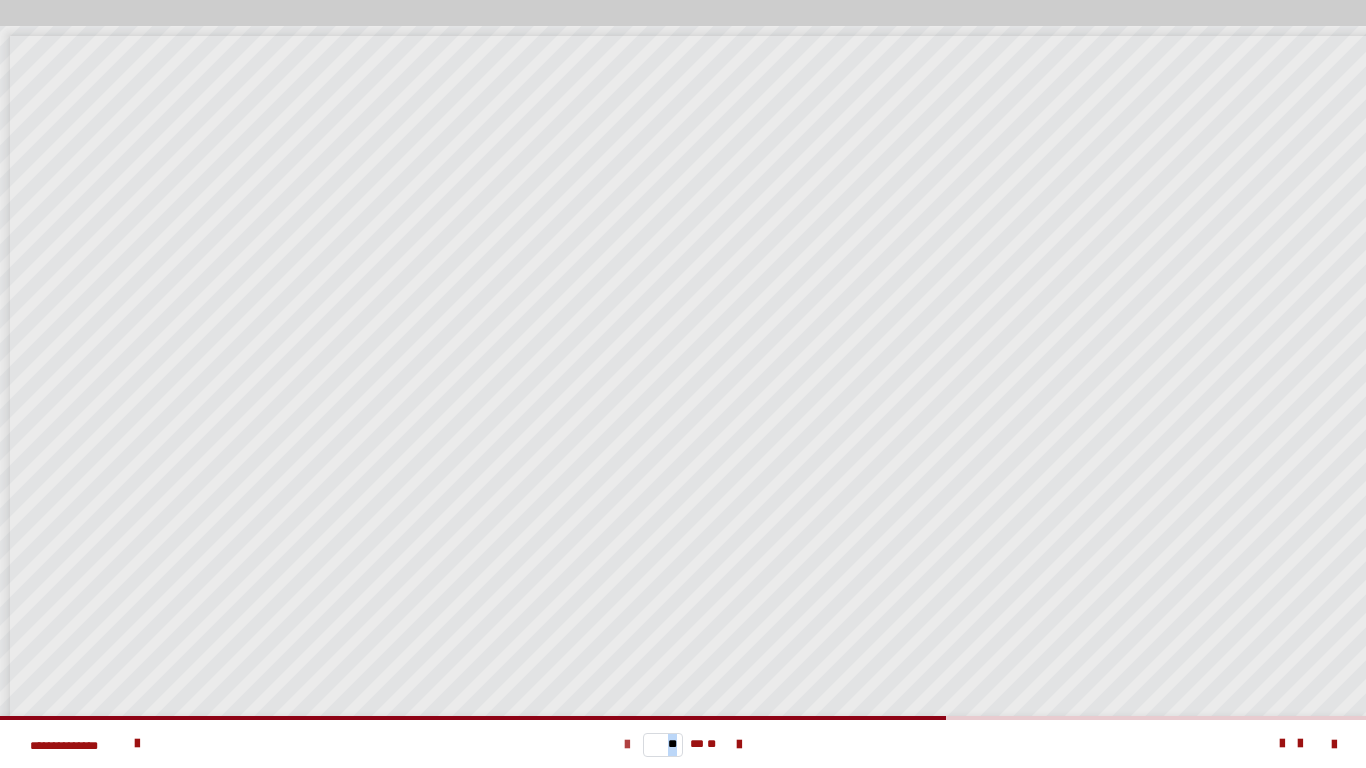 click at bounding box center (627, 745) 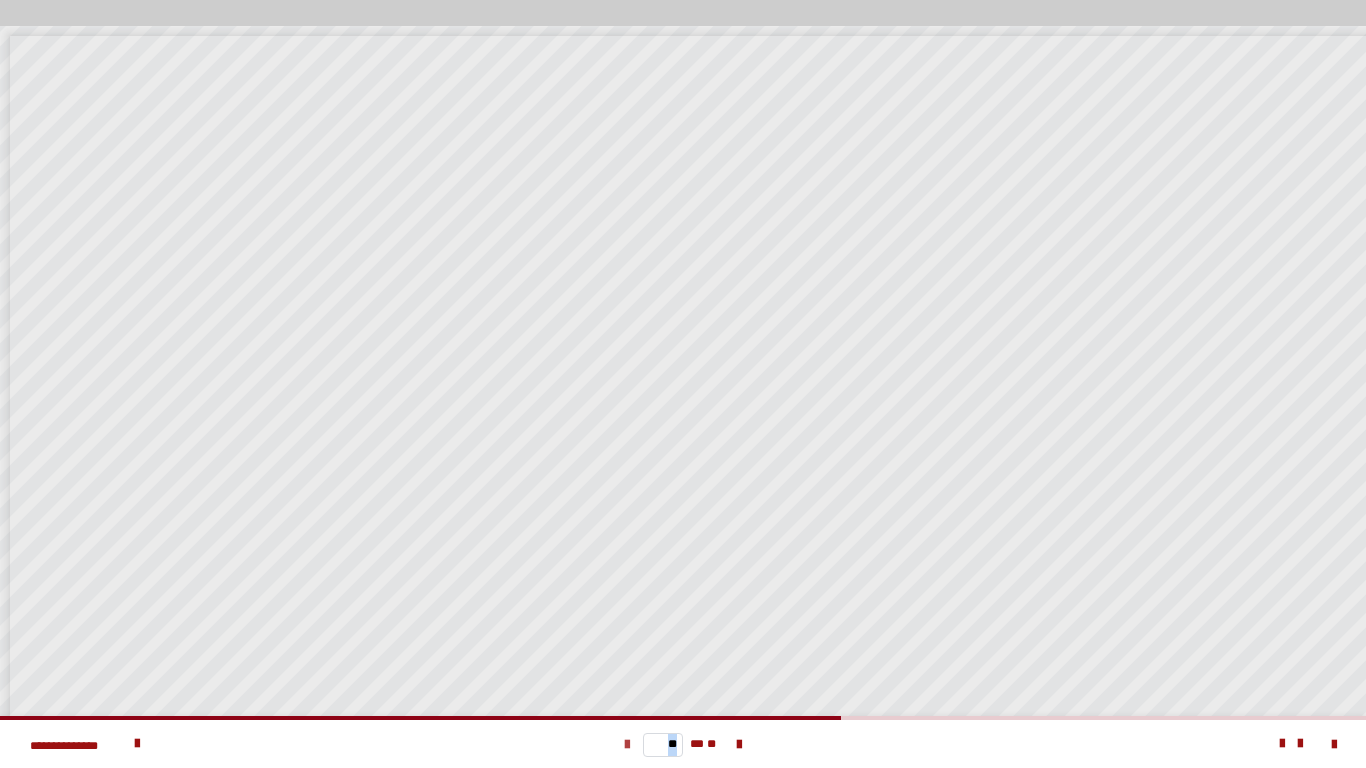 click at bounding box center (627, 745) 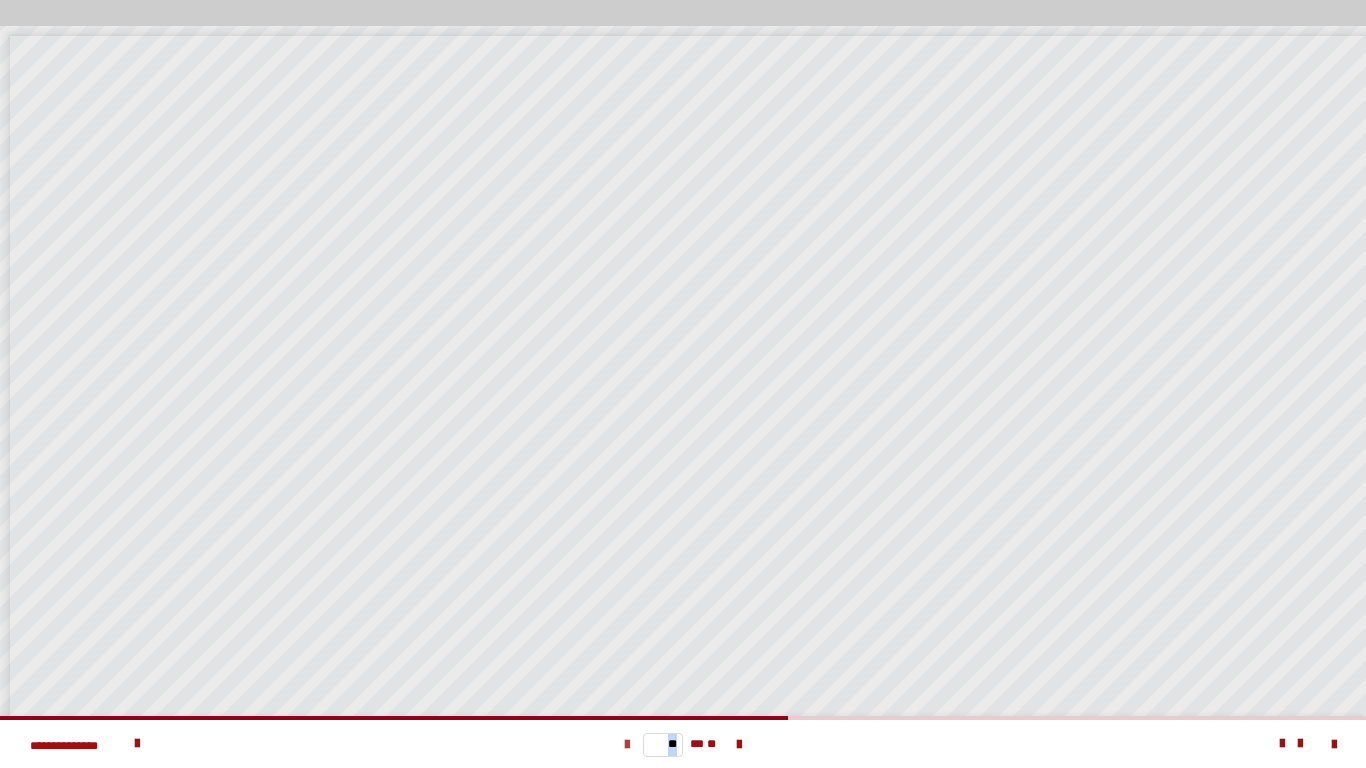 click at bounding box center [627, 745] 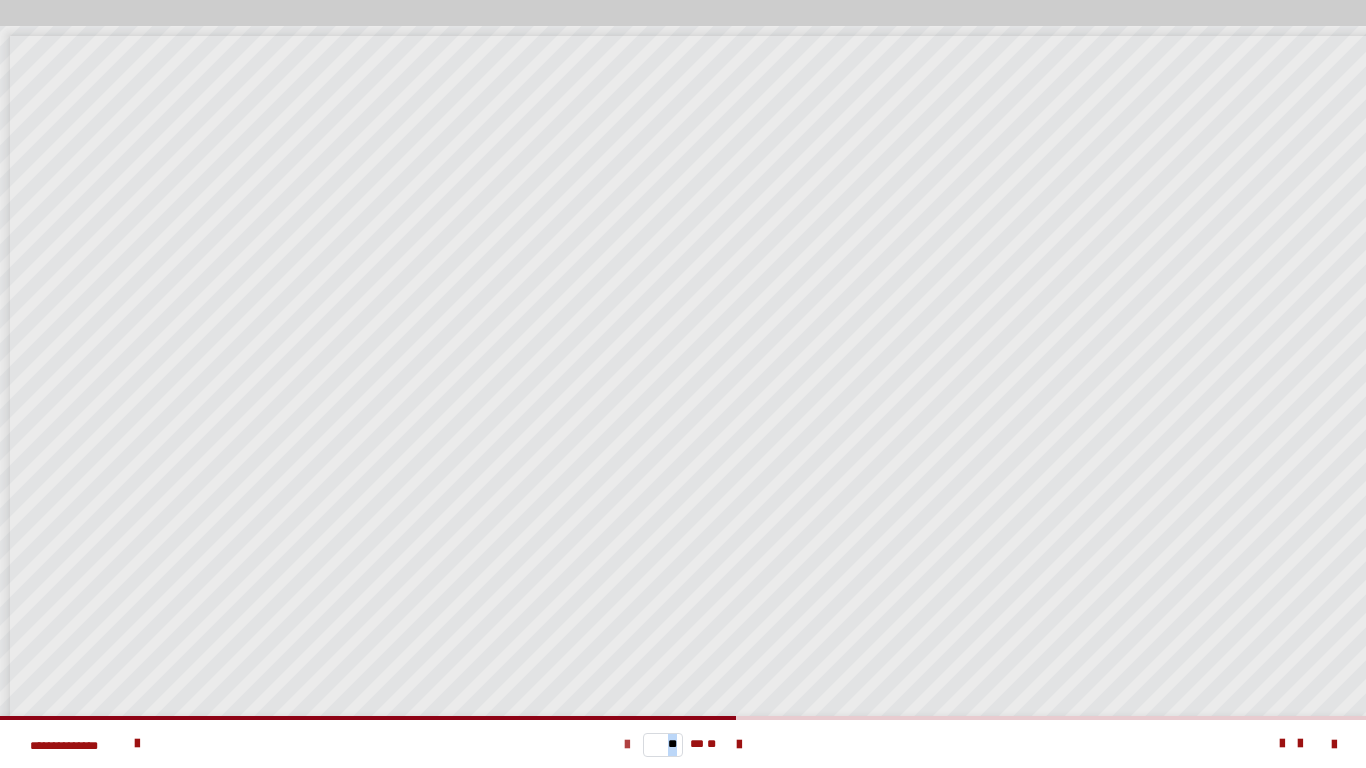 click at bounding box center (627, 745) 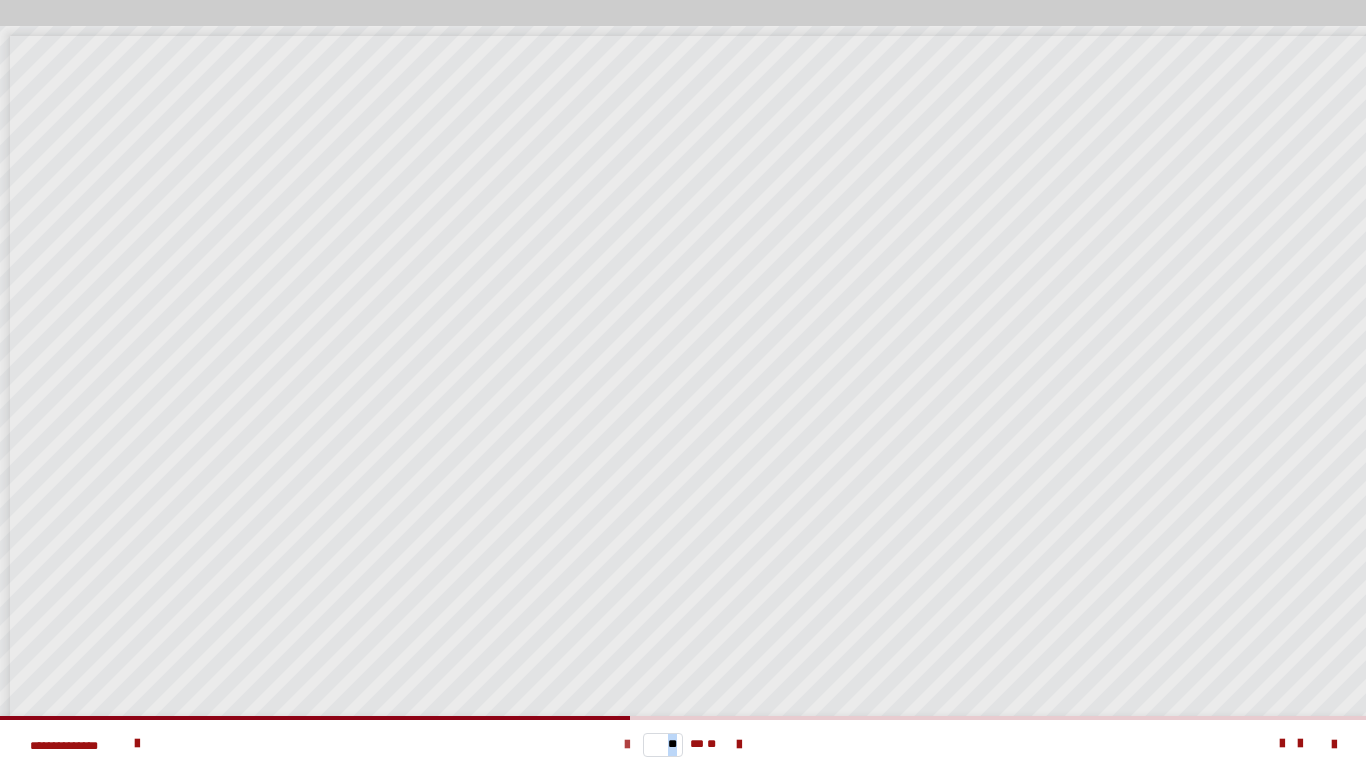 click at bounding box center (627, 745) 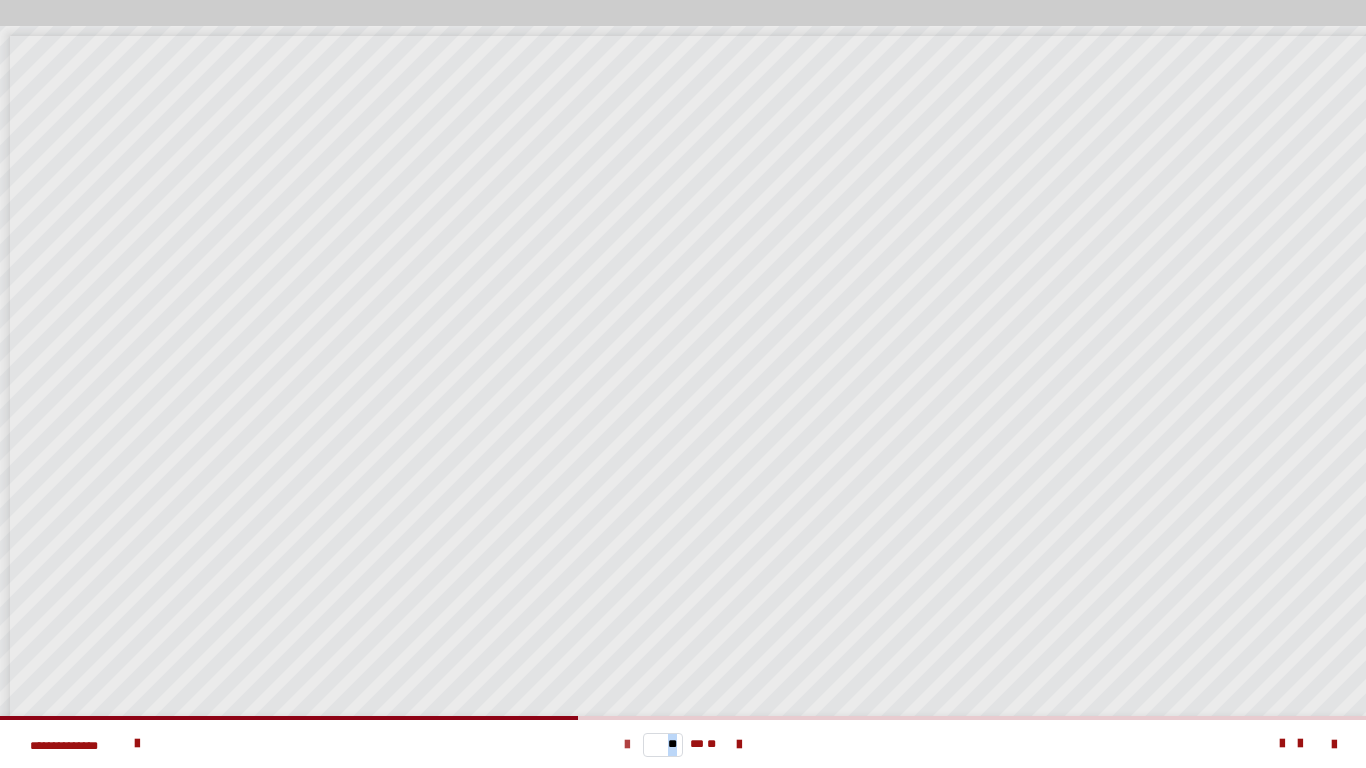 click at bounding box center [627, 745] 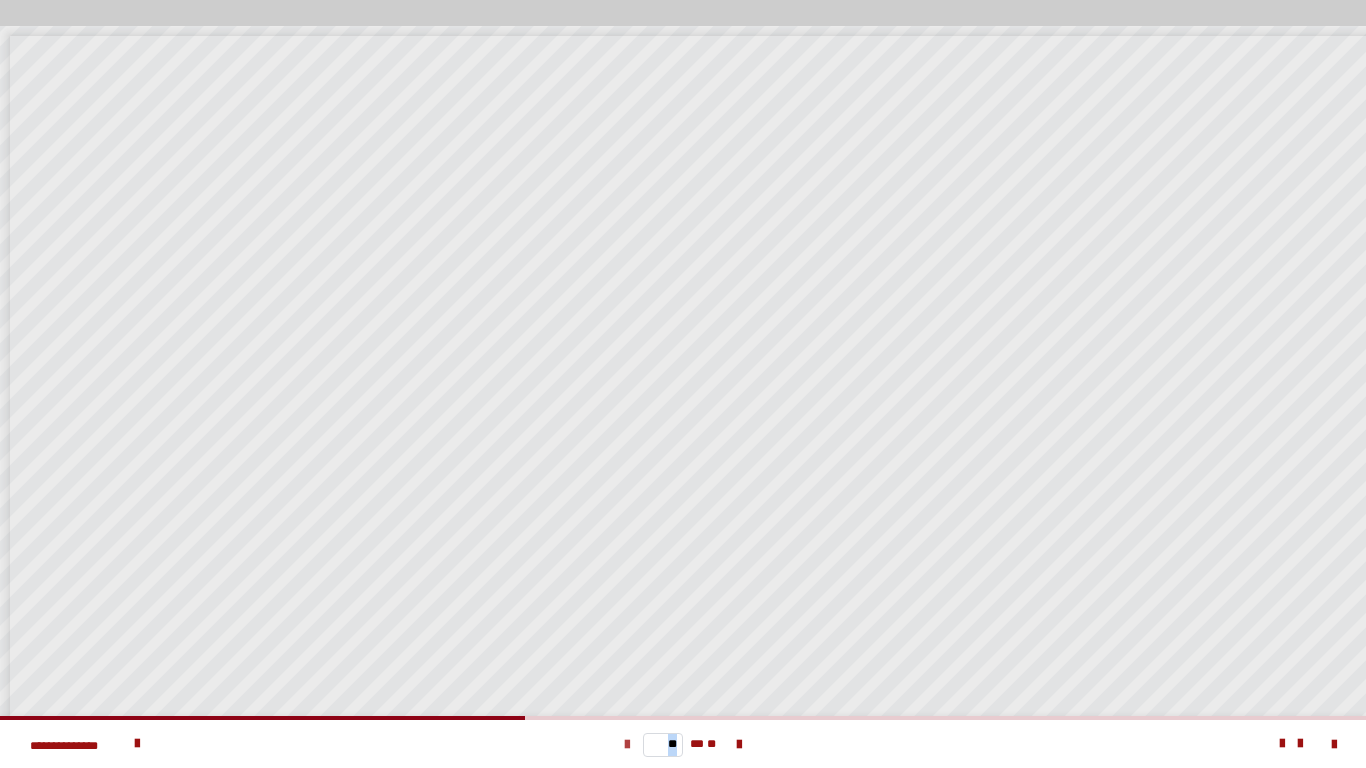 click at bounding box center (627, 745) 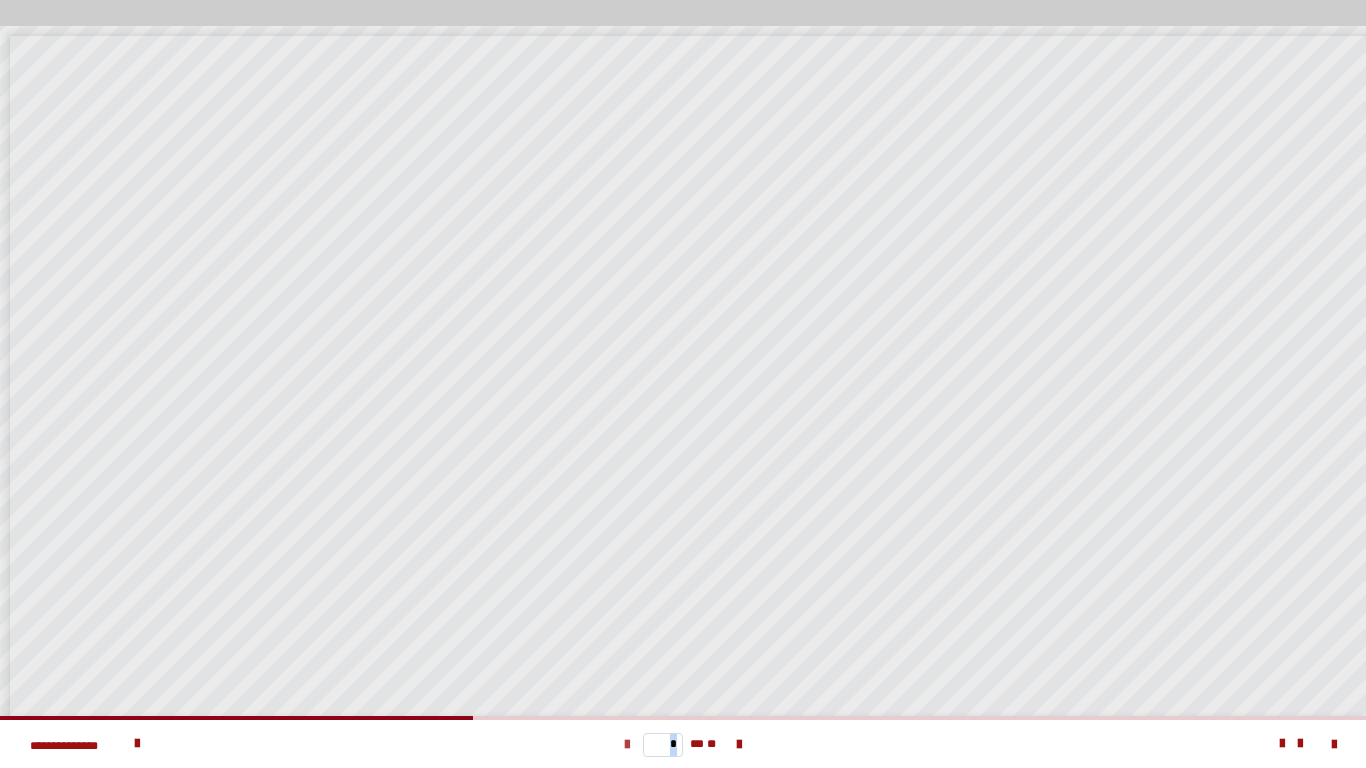 click at bounding box center [627, 745] 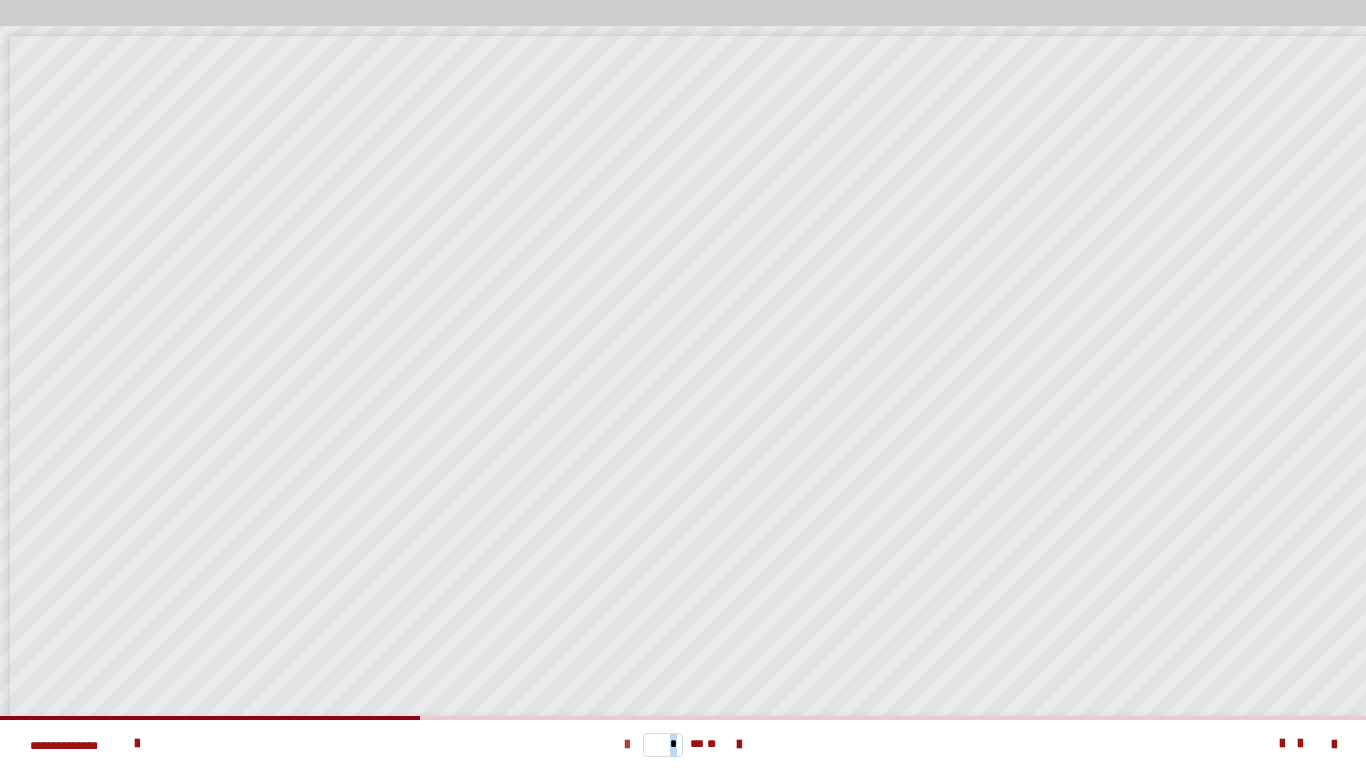 click at bounding box center (627, 745) 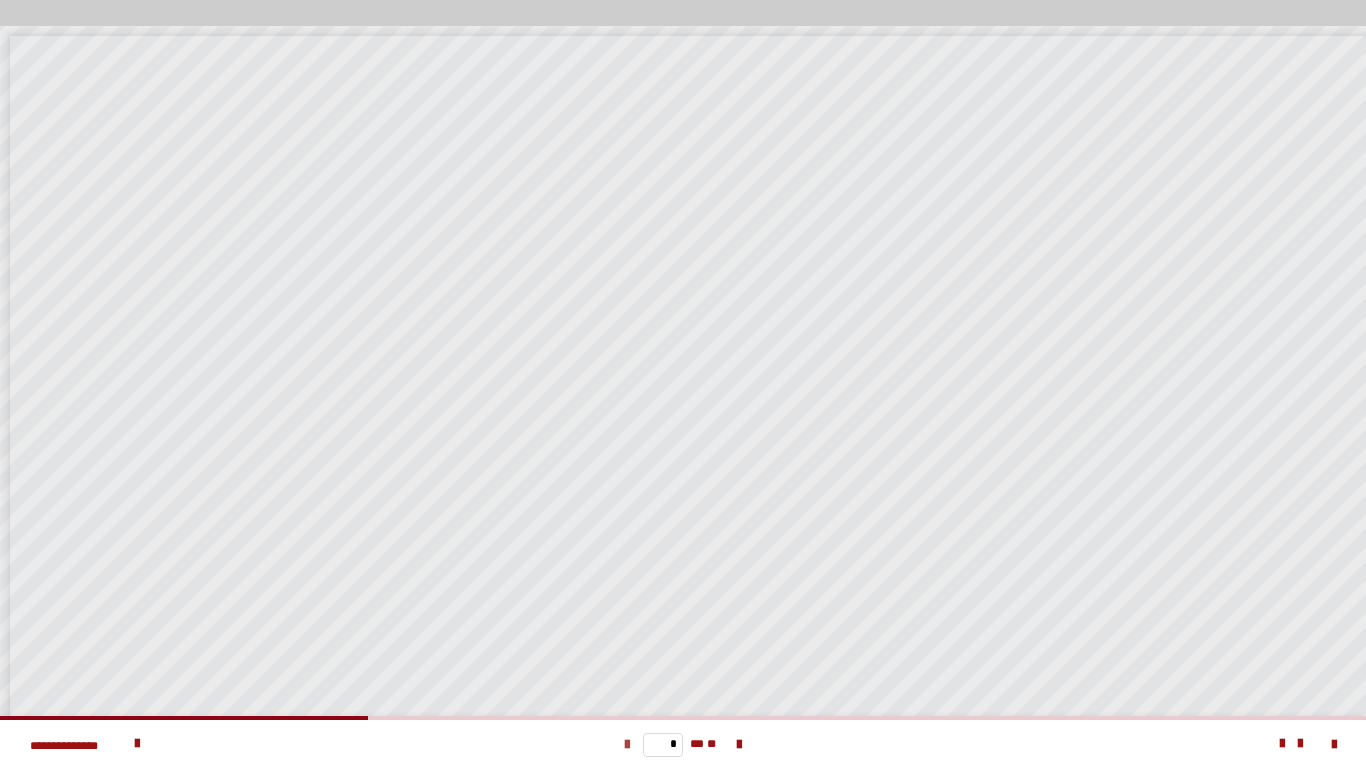 click at bounding box center (627, 745) 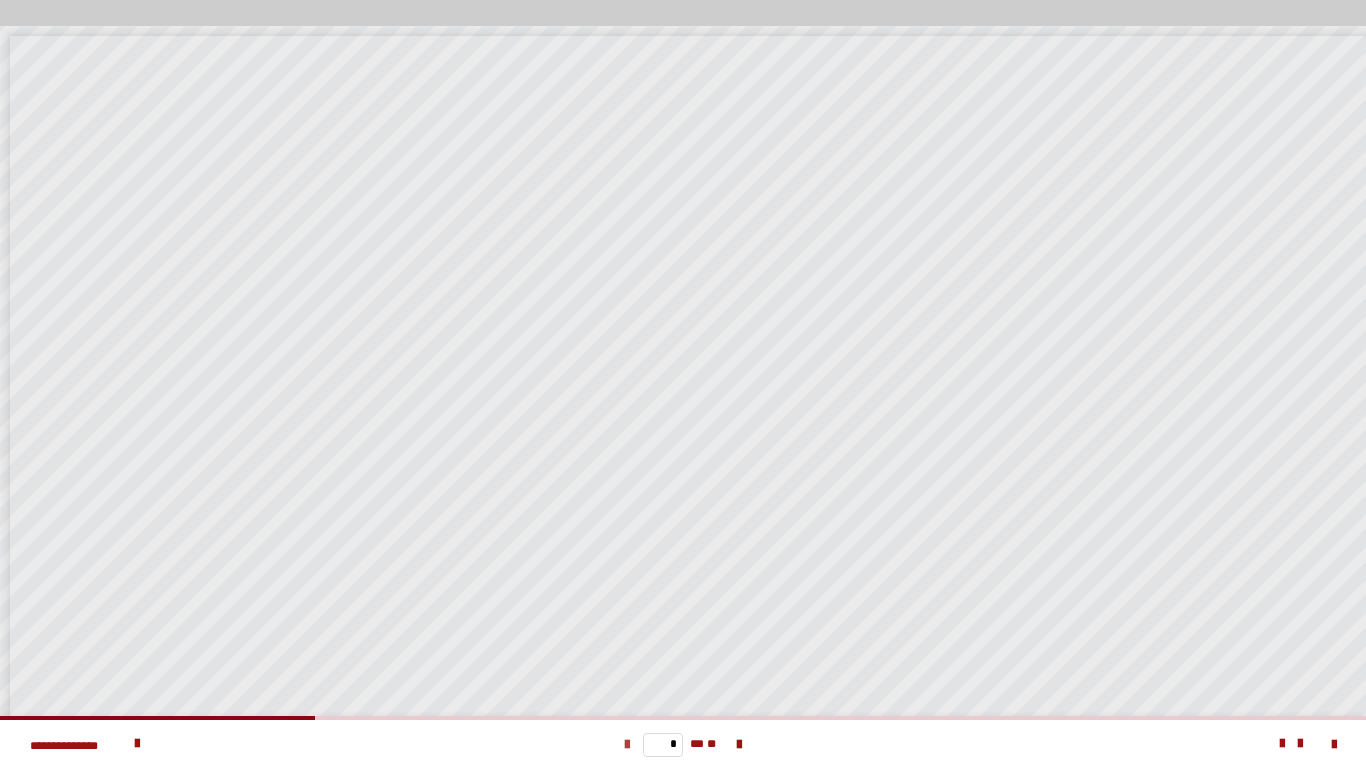 click at bounding box center (627, 745) 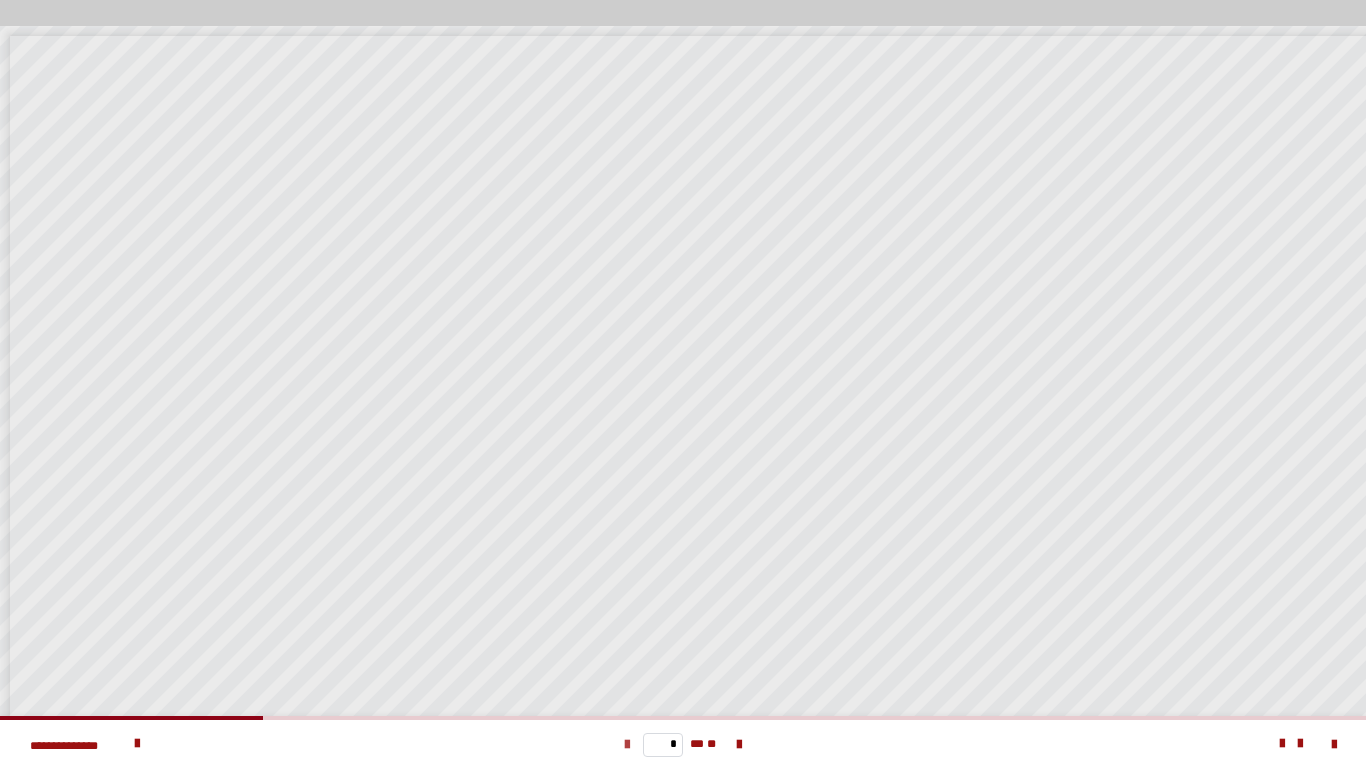 click at bounding box center [627, 745] 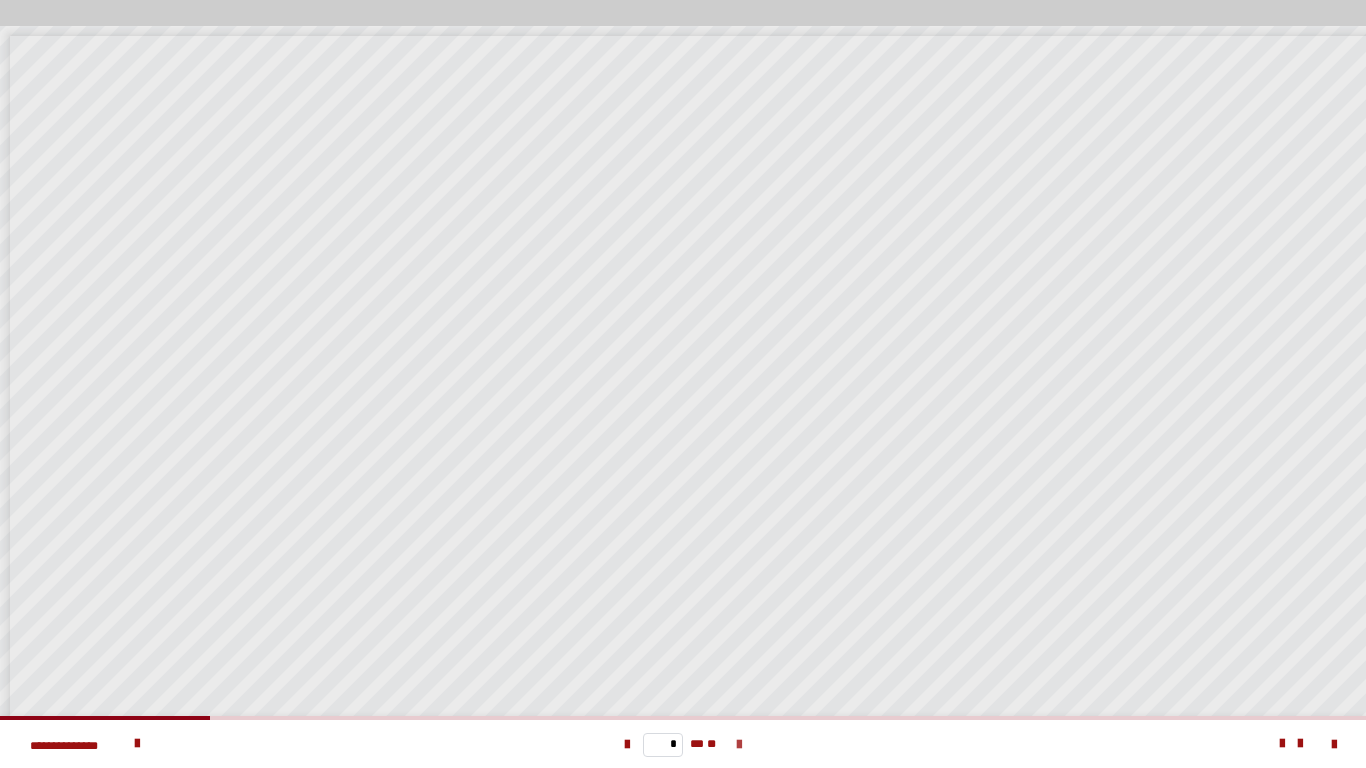click at bounding box center [739, 745] 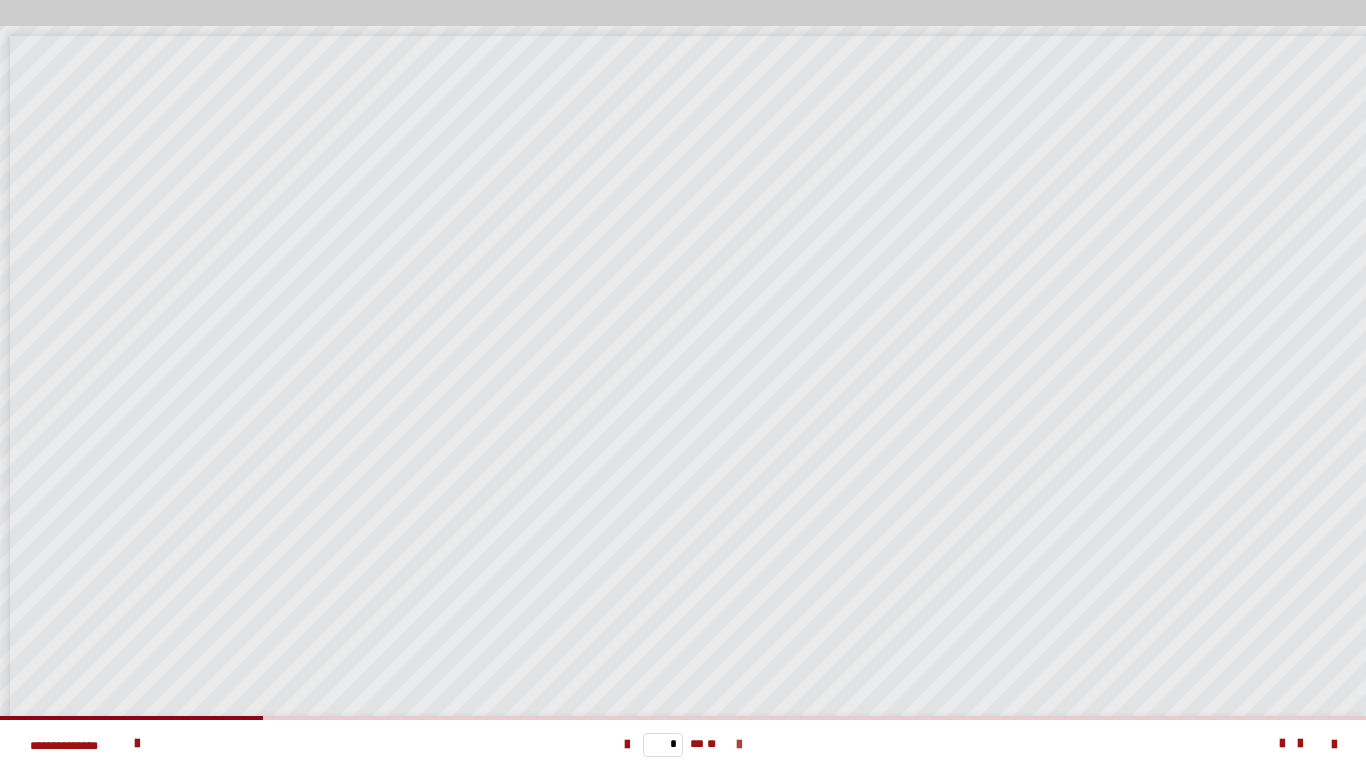 click at bounding box center (739, 745) 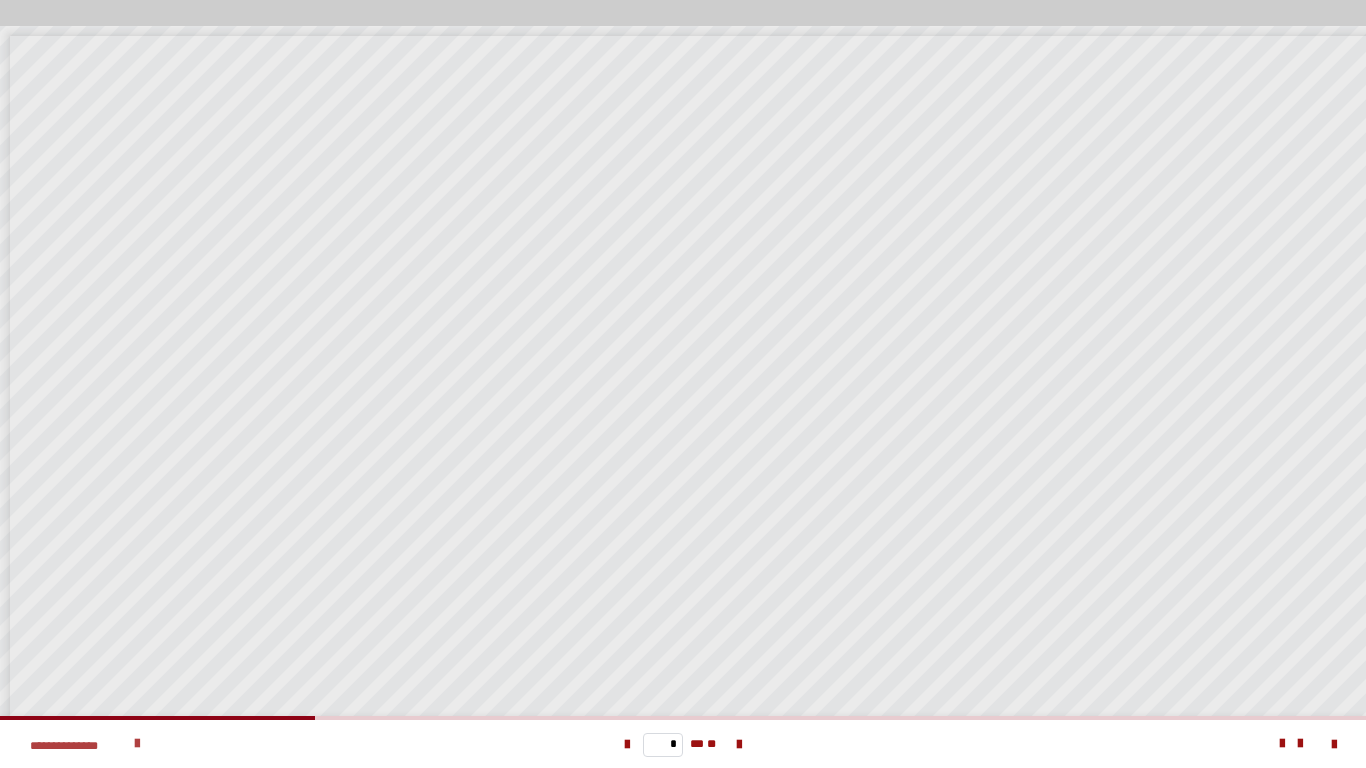 click on "**********" at bounding box center (271, 744) 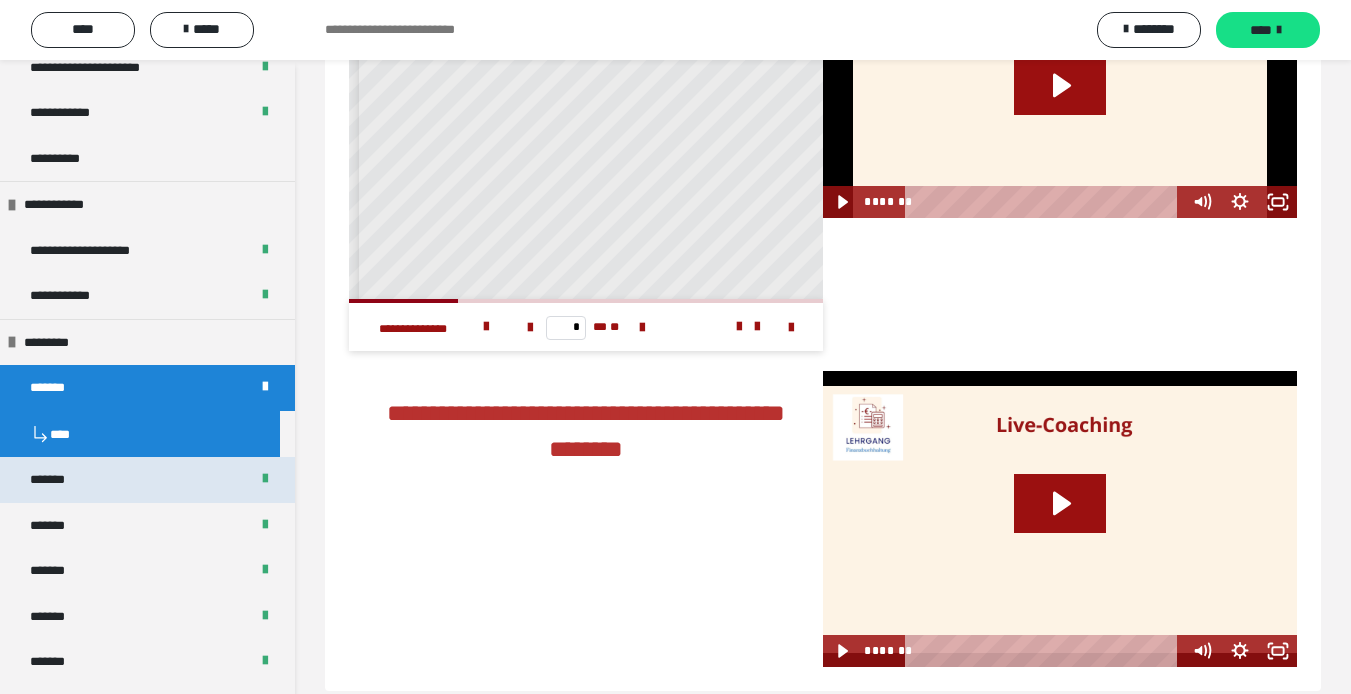 click on "*******" at bounding box center (58, 480) 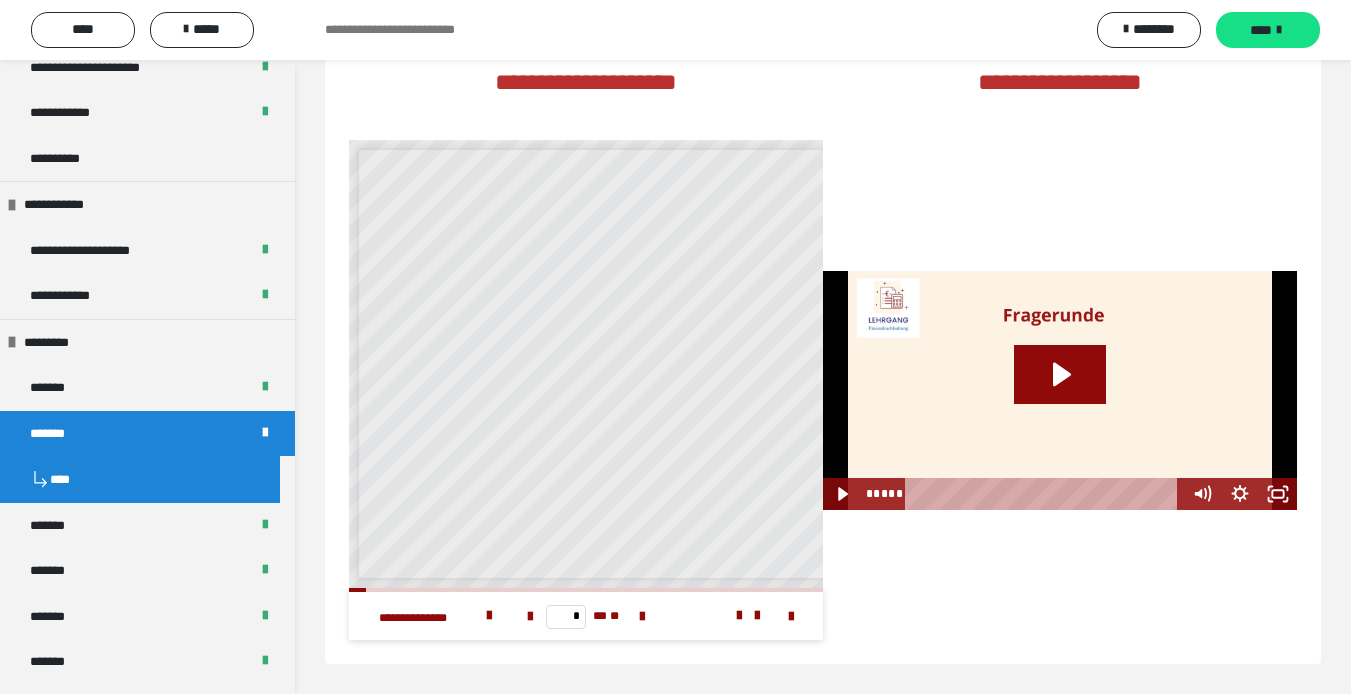 scroll, scrollTop: 4322, scrollLeft: 0, axis: vertical 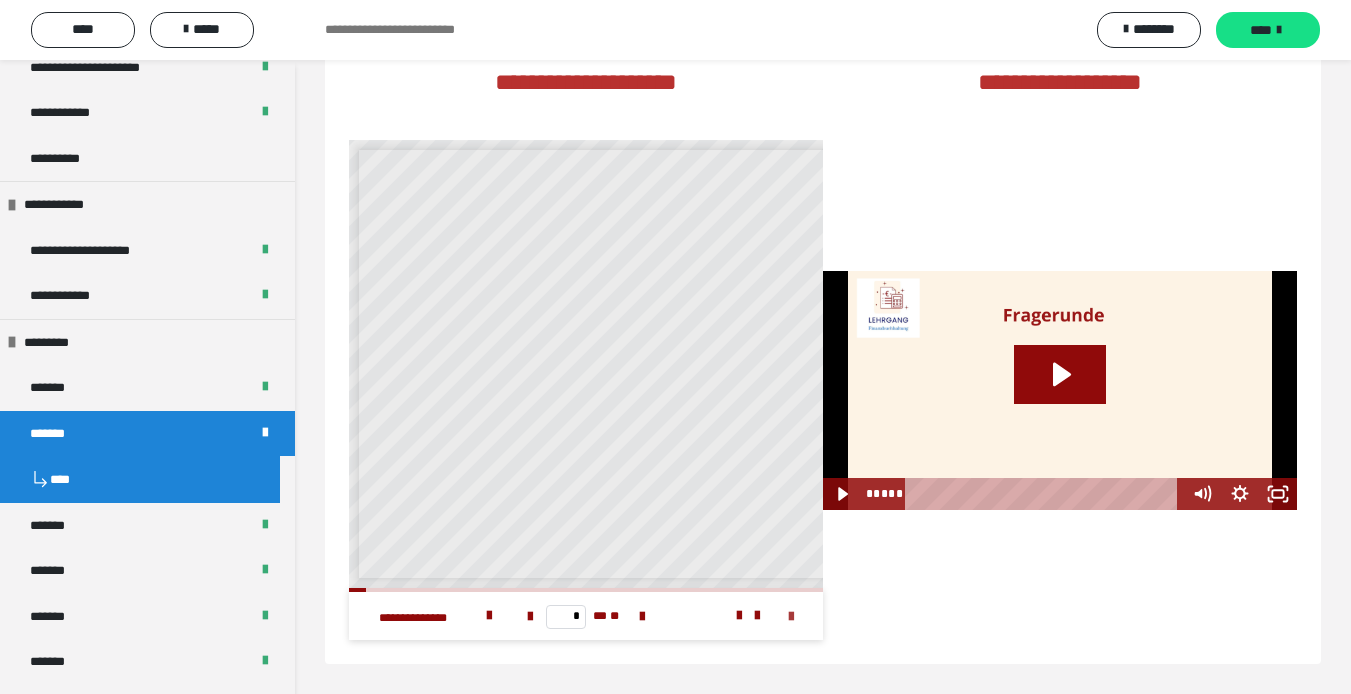 click at bounding box center [791, 617] 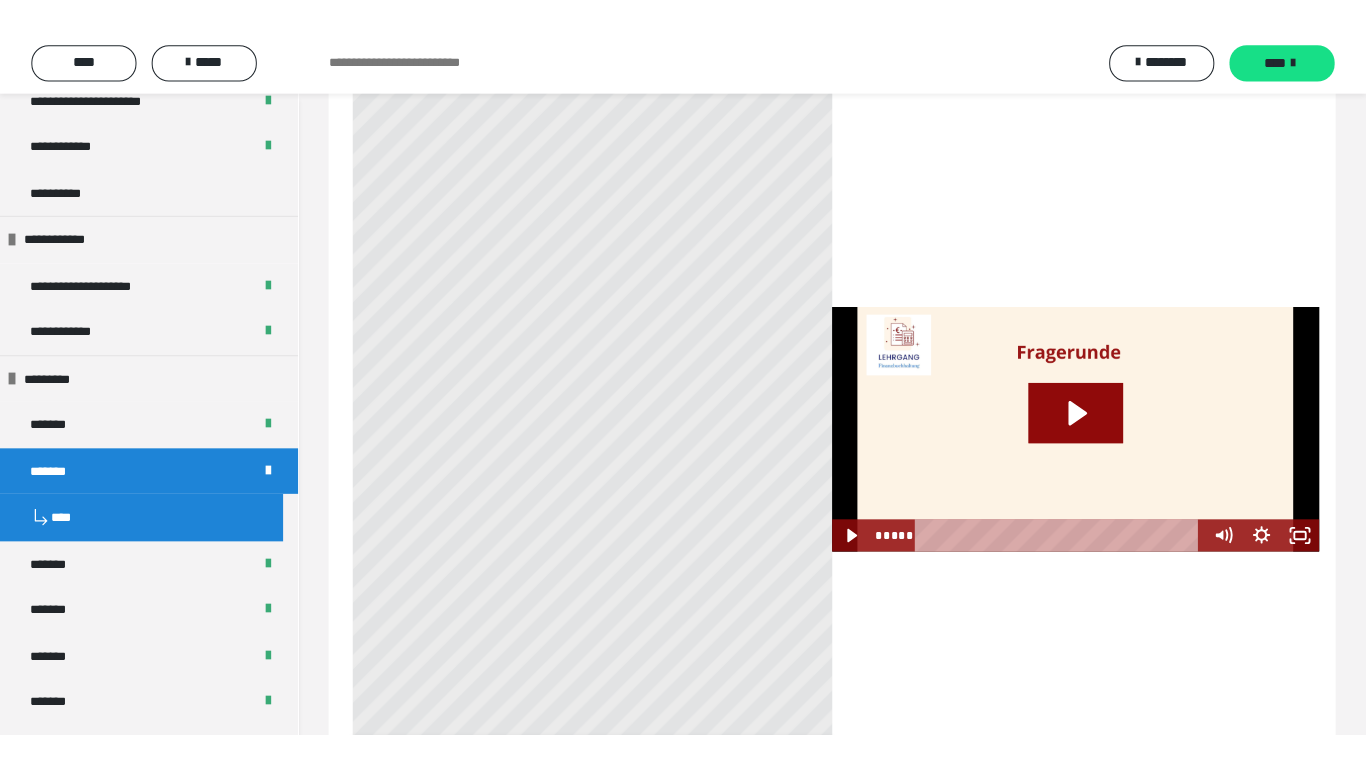 scroll, scrollTop: 4276, scrollLeft: 0, axis: vertical 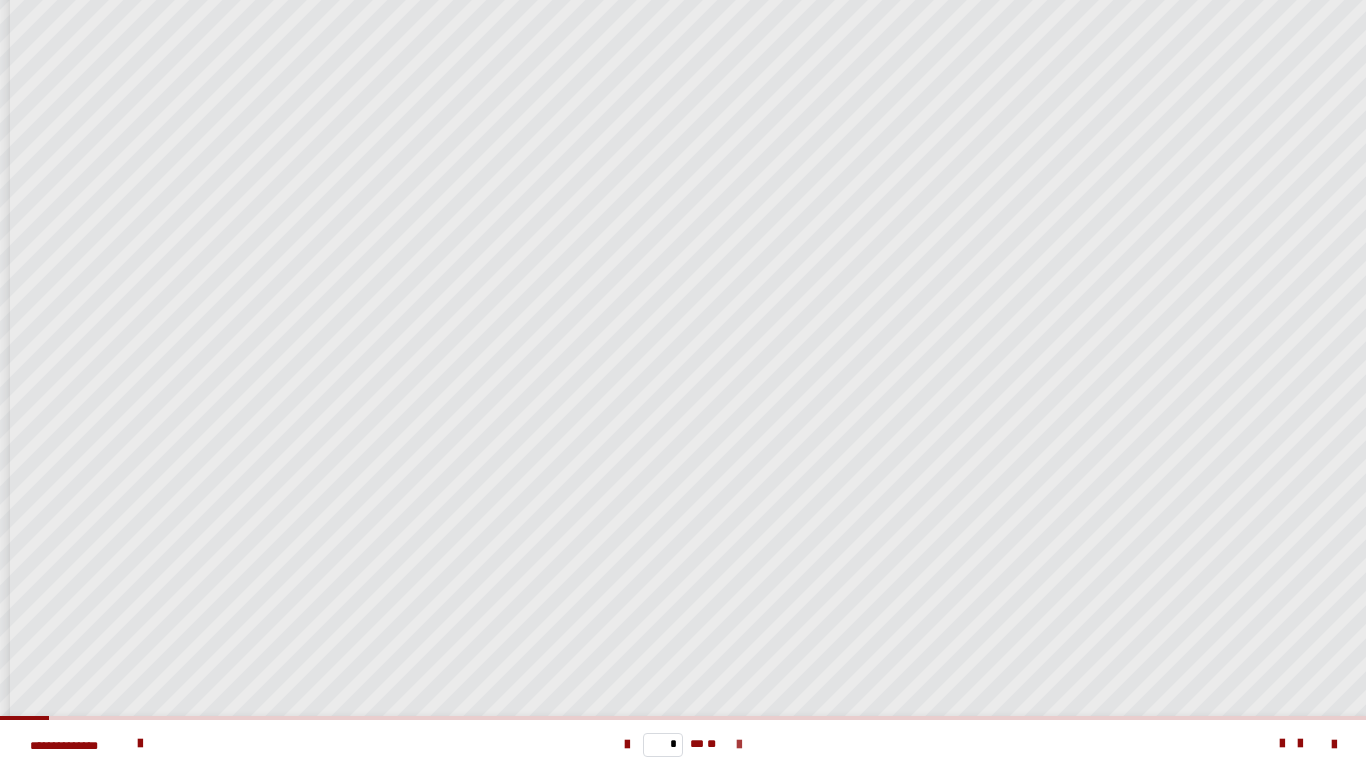 click at bounding box center (739, 745) 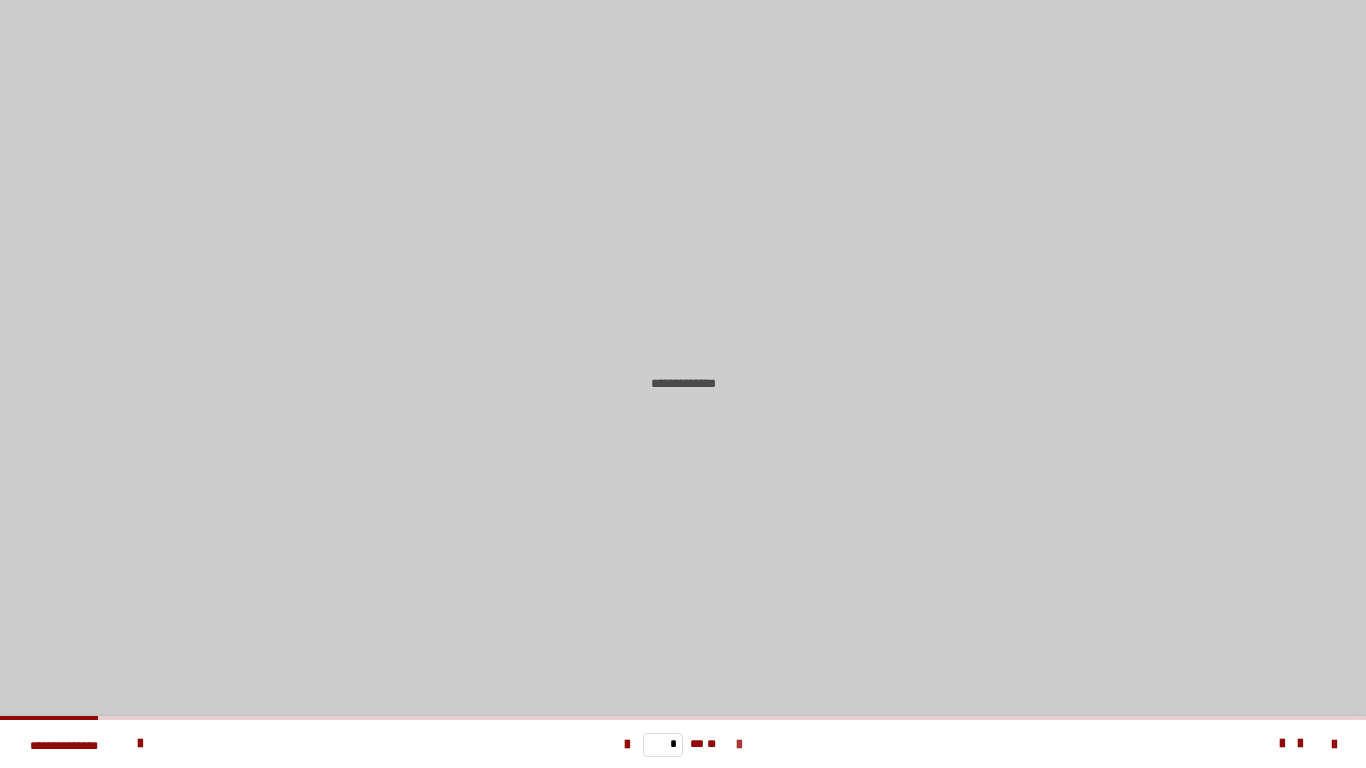 scroll, scrollTop: 0, scrollLeft: 0, axis: both 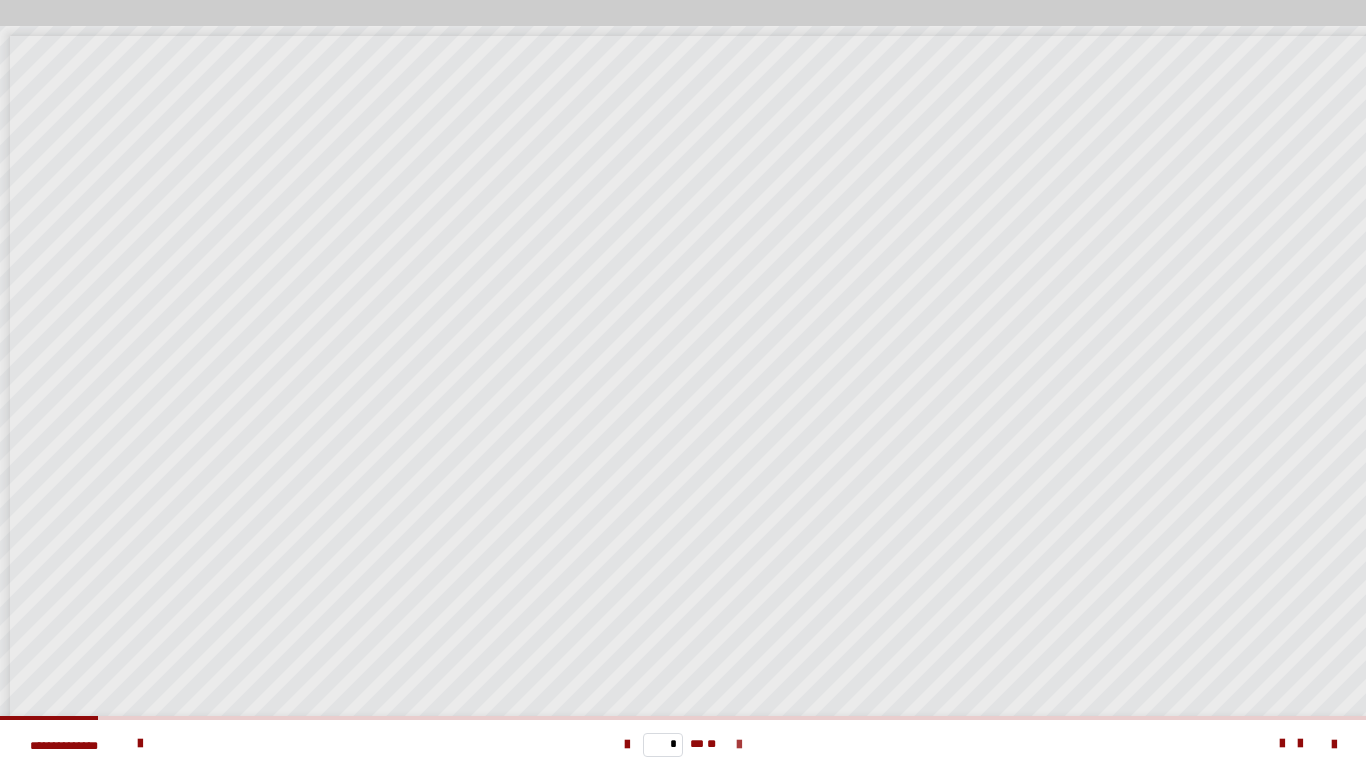 click at bounding box center [739, 745] 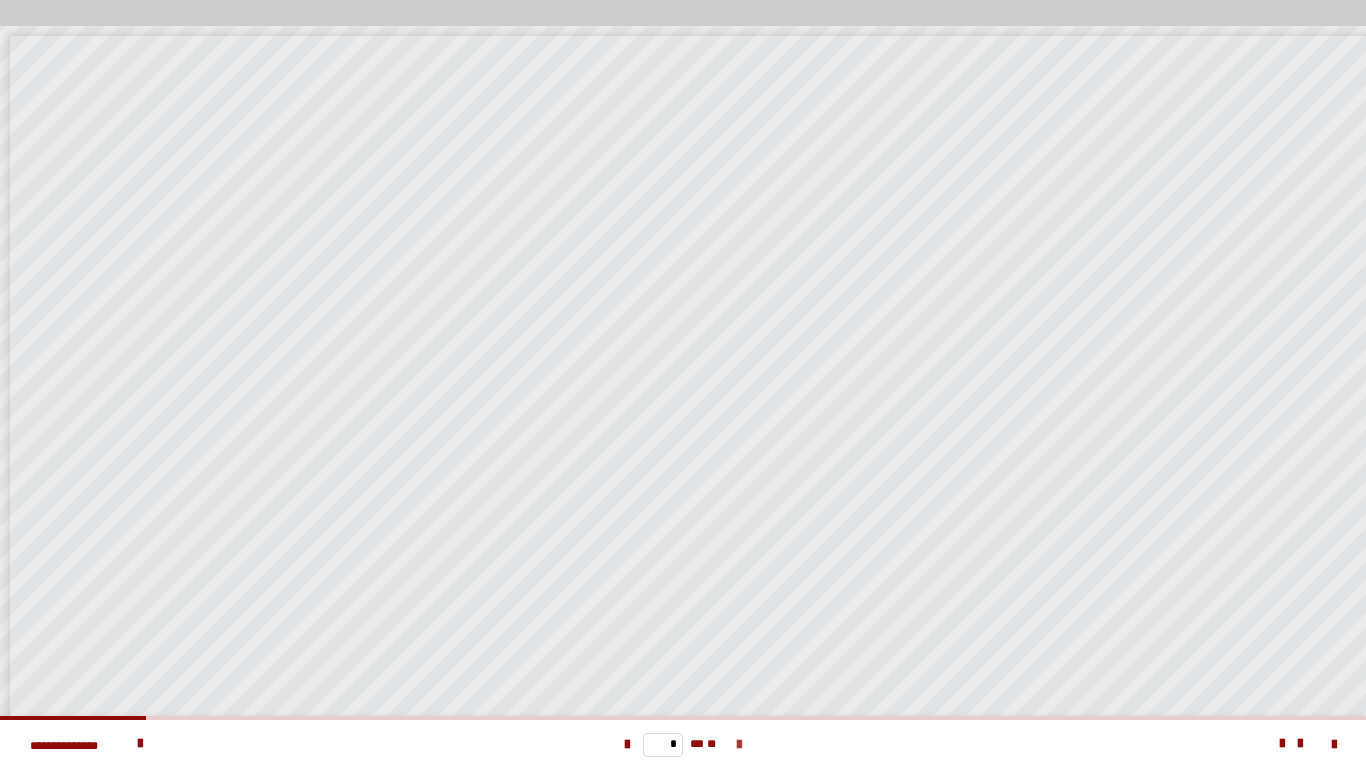 click at bounding box center [739, 745] 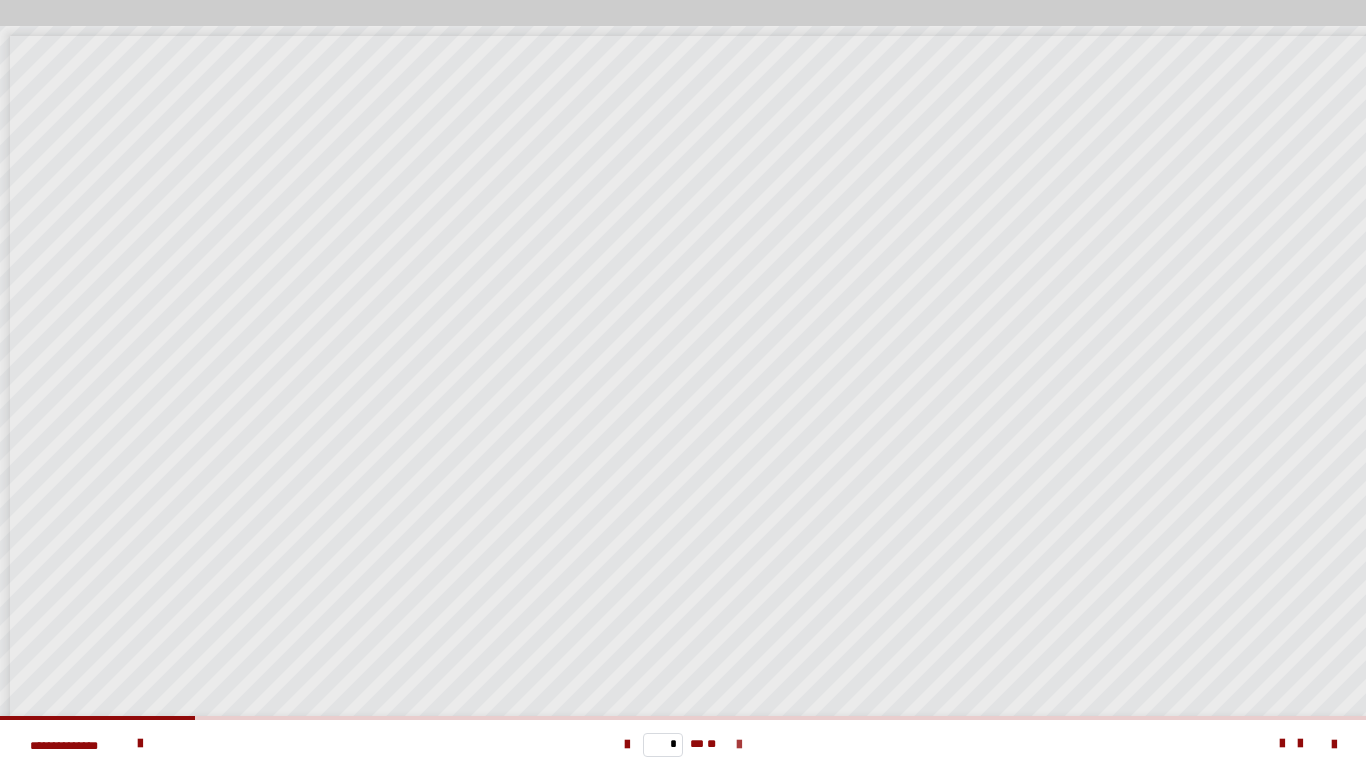 click at bounding box center (739, 745) 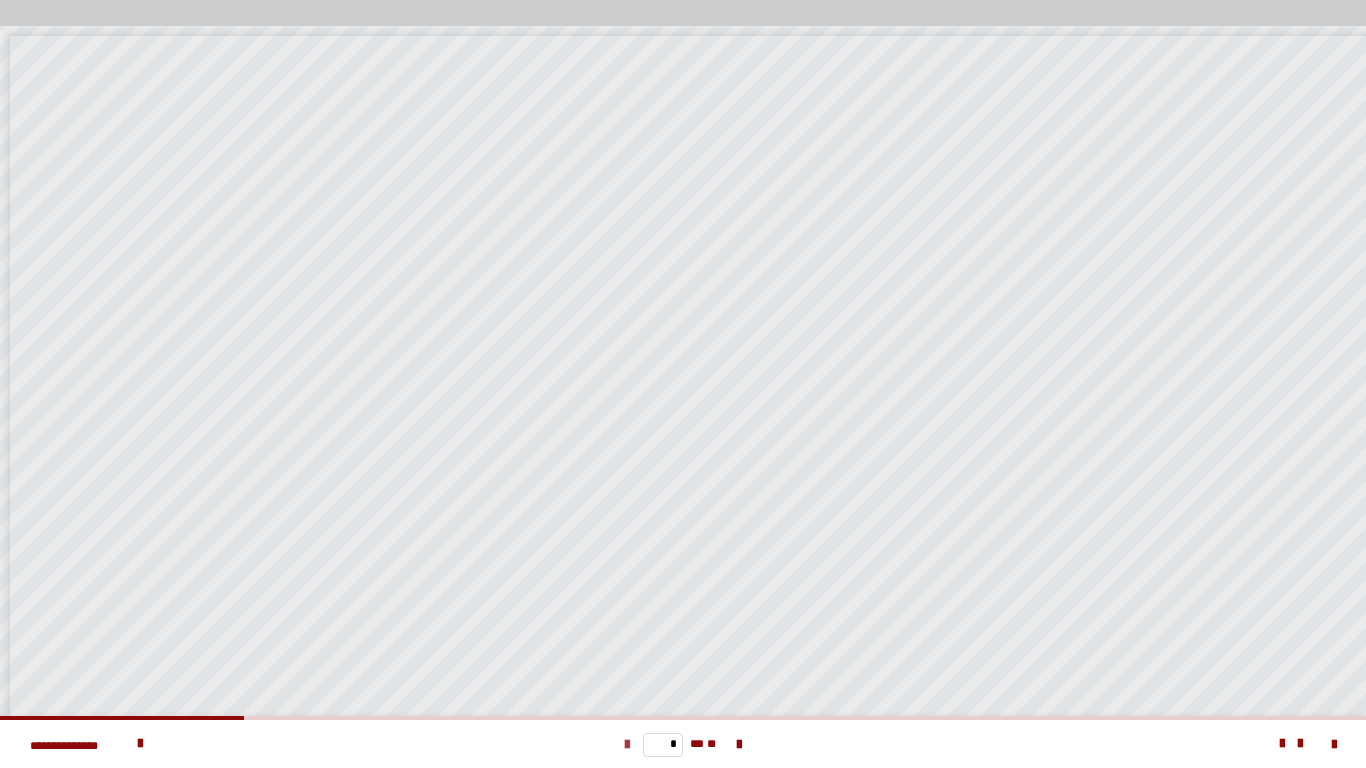 click at bounding box center [627, 745] 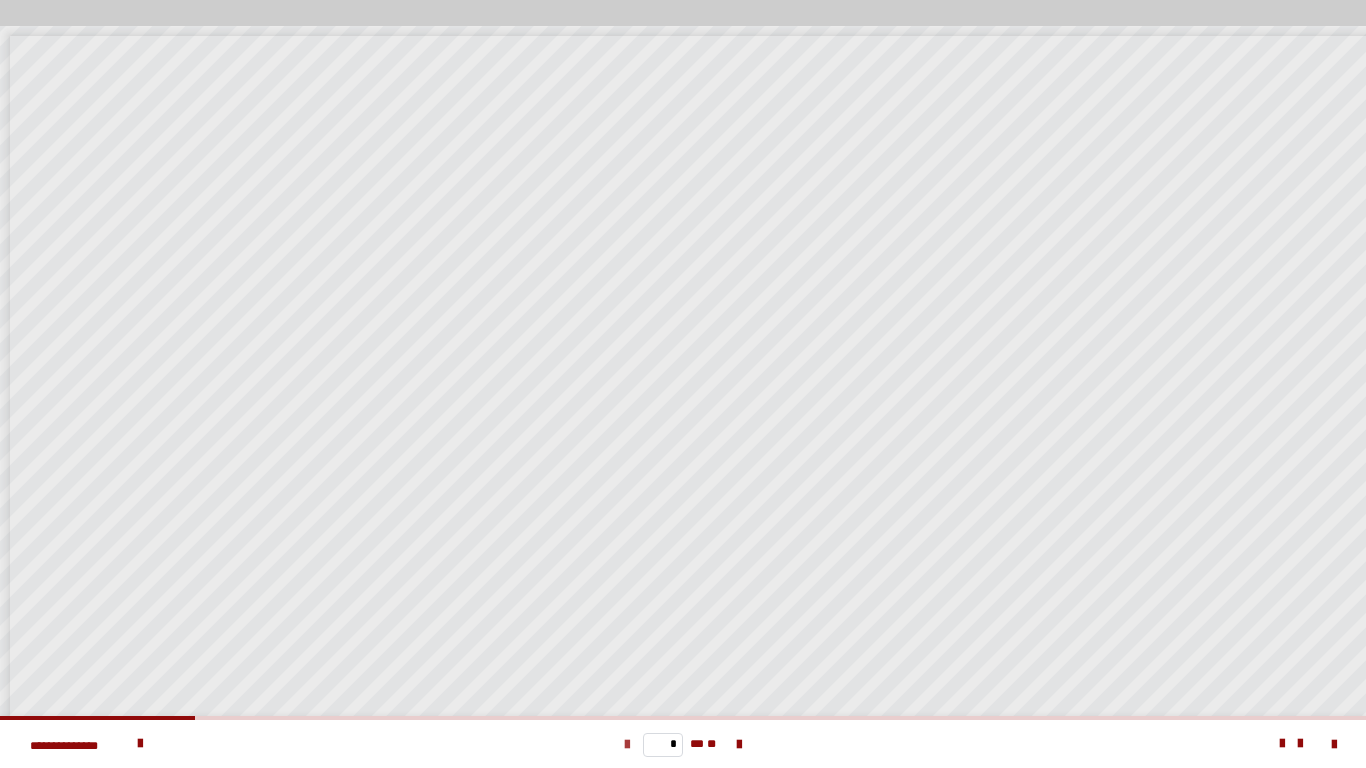click at bounding box center (627, 745) 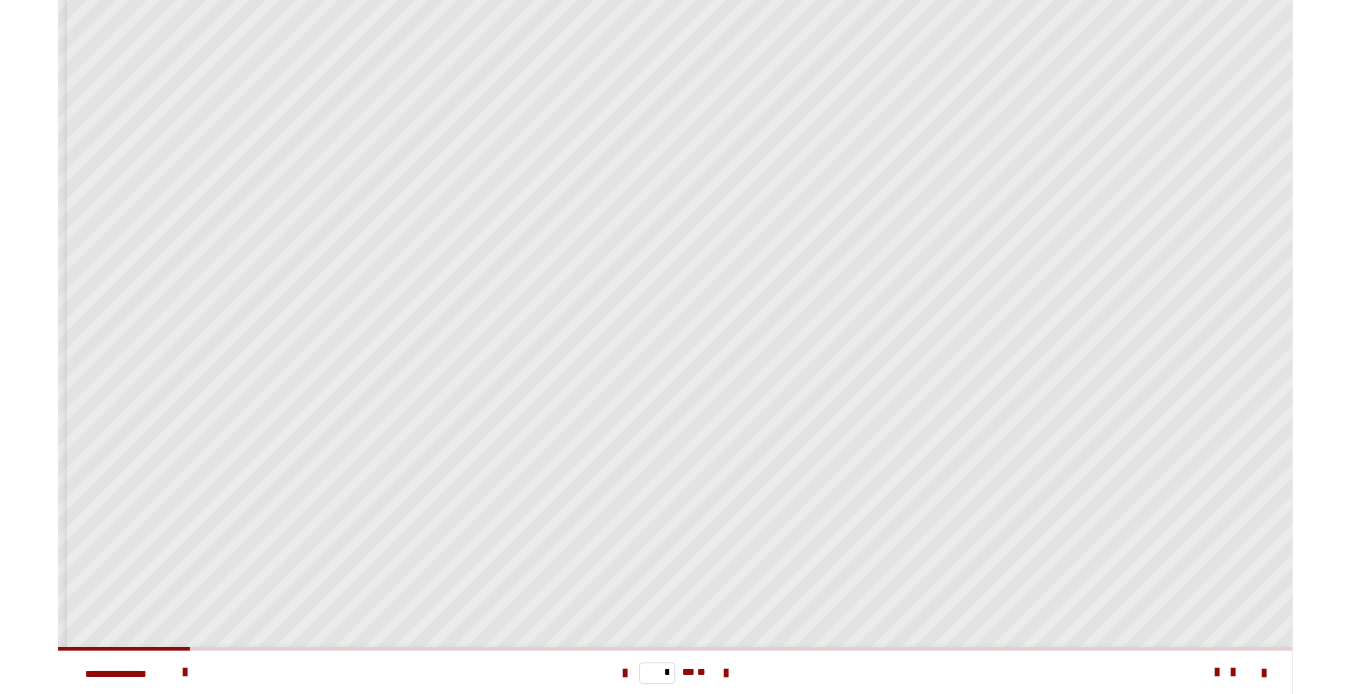 scroll, scrollTop: 0, scrollLeft: 0, axis: both 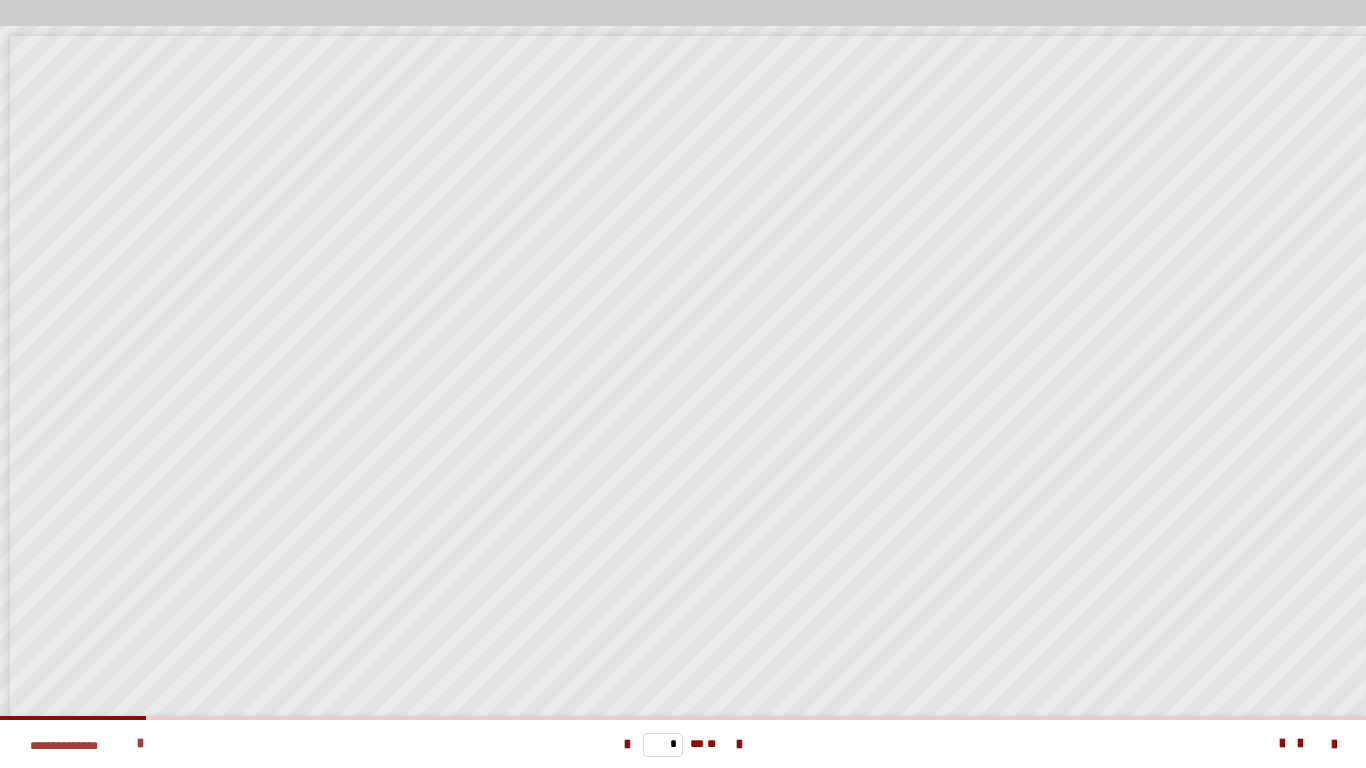 click on "**********" at bounding box center (271, 744) 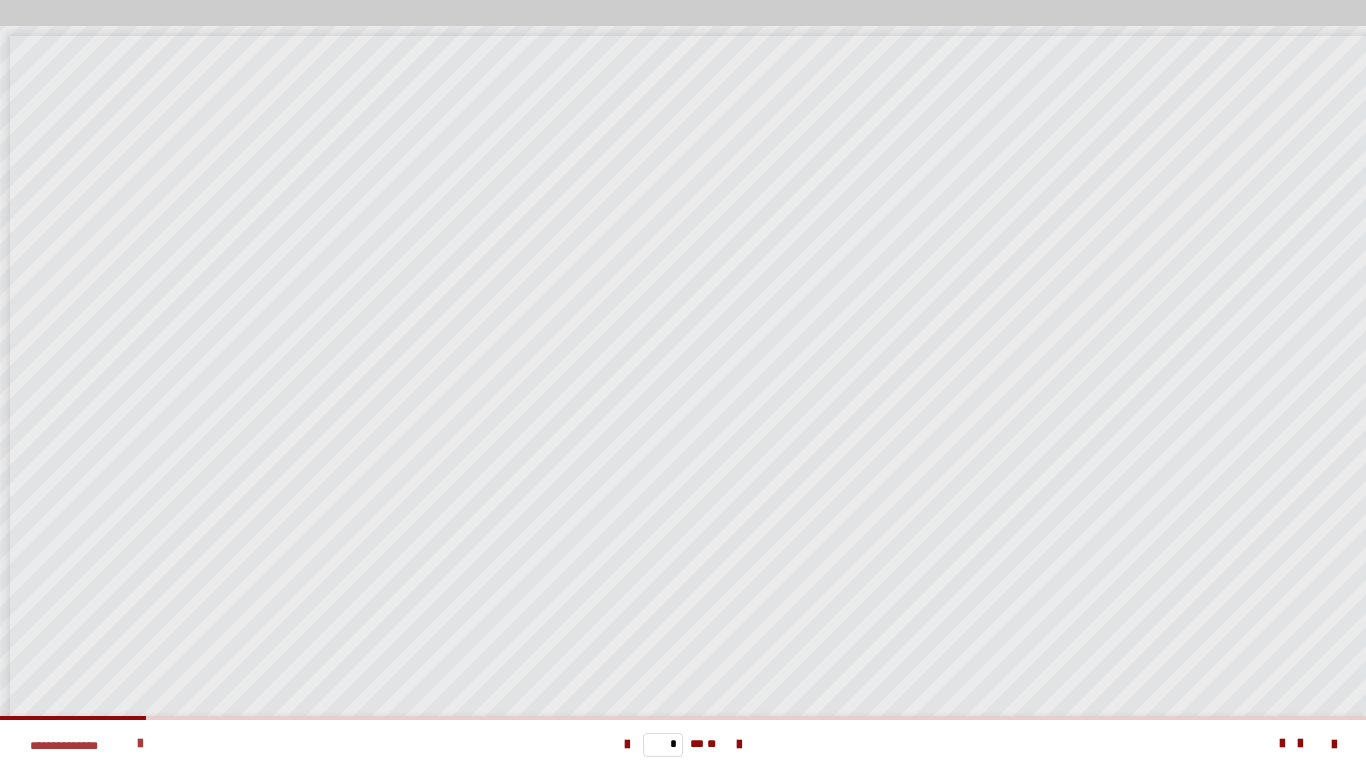 click at bounding box center [140, 744] 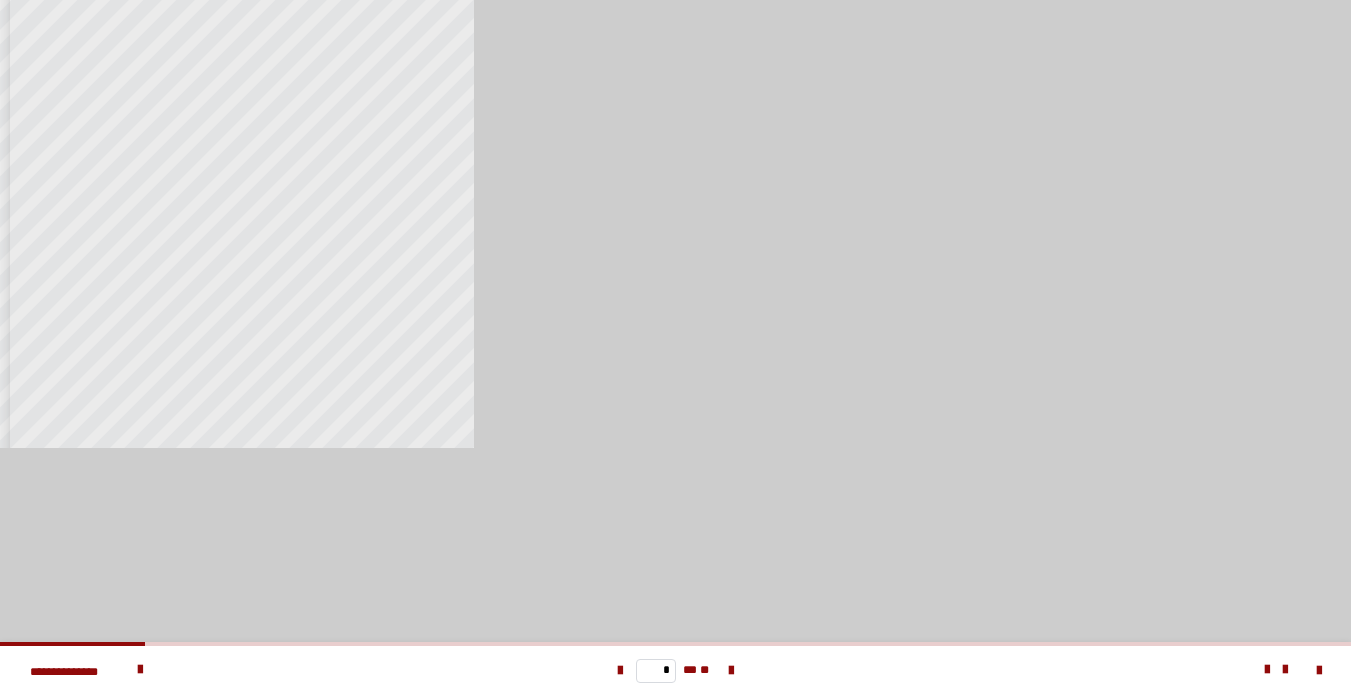 scroll, scrollTop: 500, scrollLeft: 0, axis: vertical 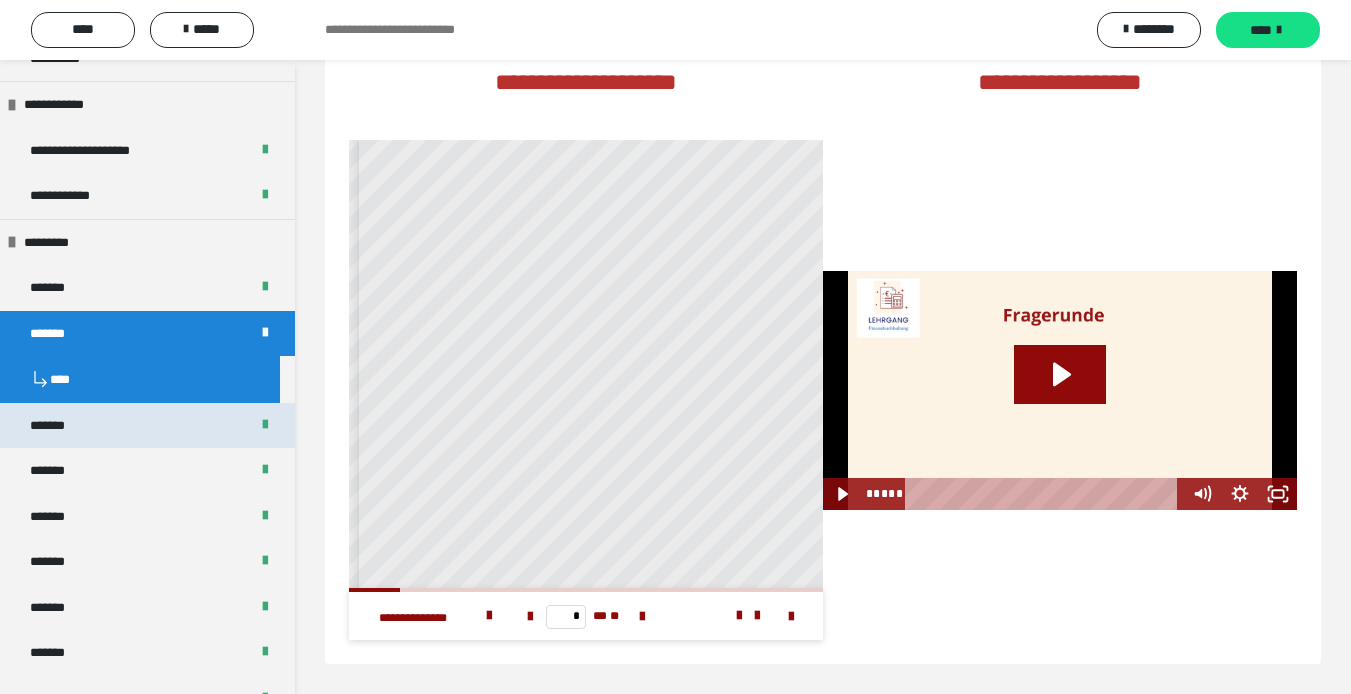 click on "*******" at bounding box center [58, 426] 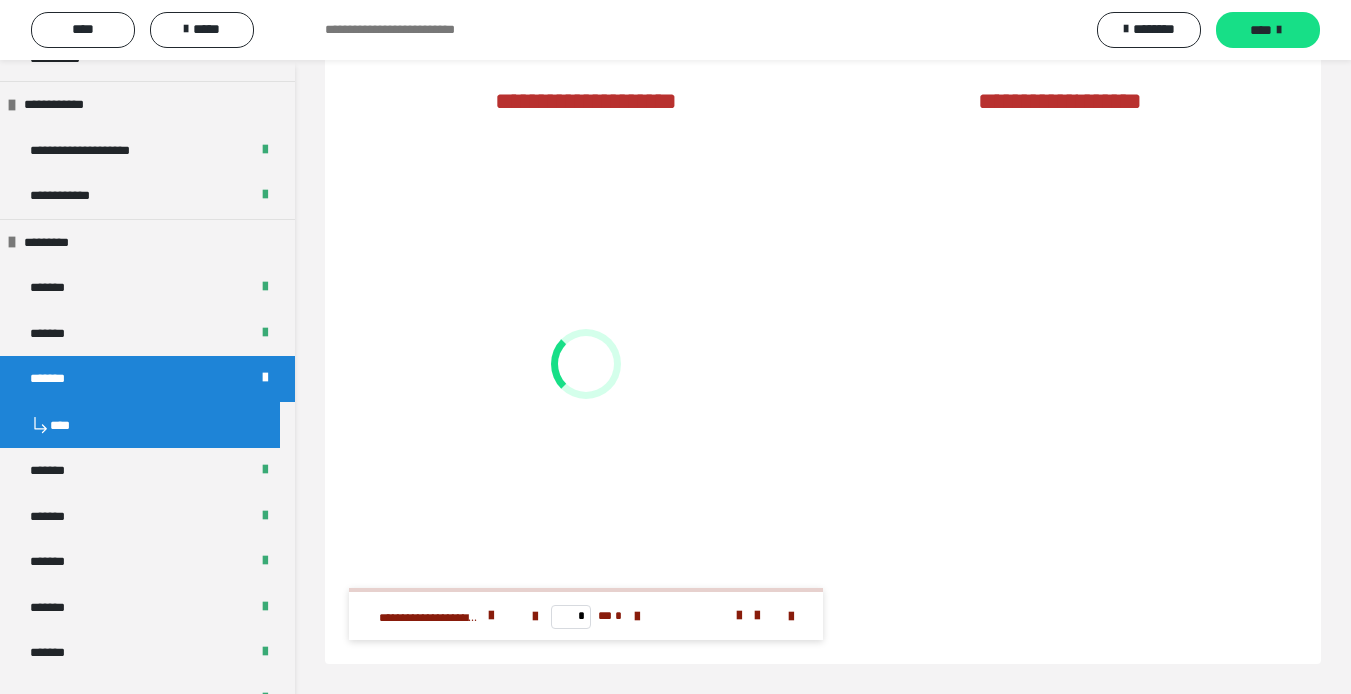 scroll, scrollTop: 3614, scrollLeft: 0, axis: vertical 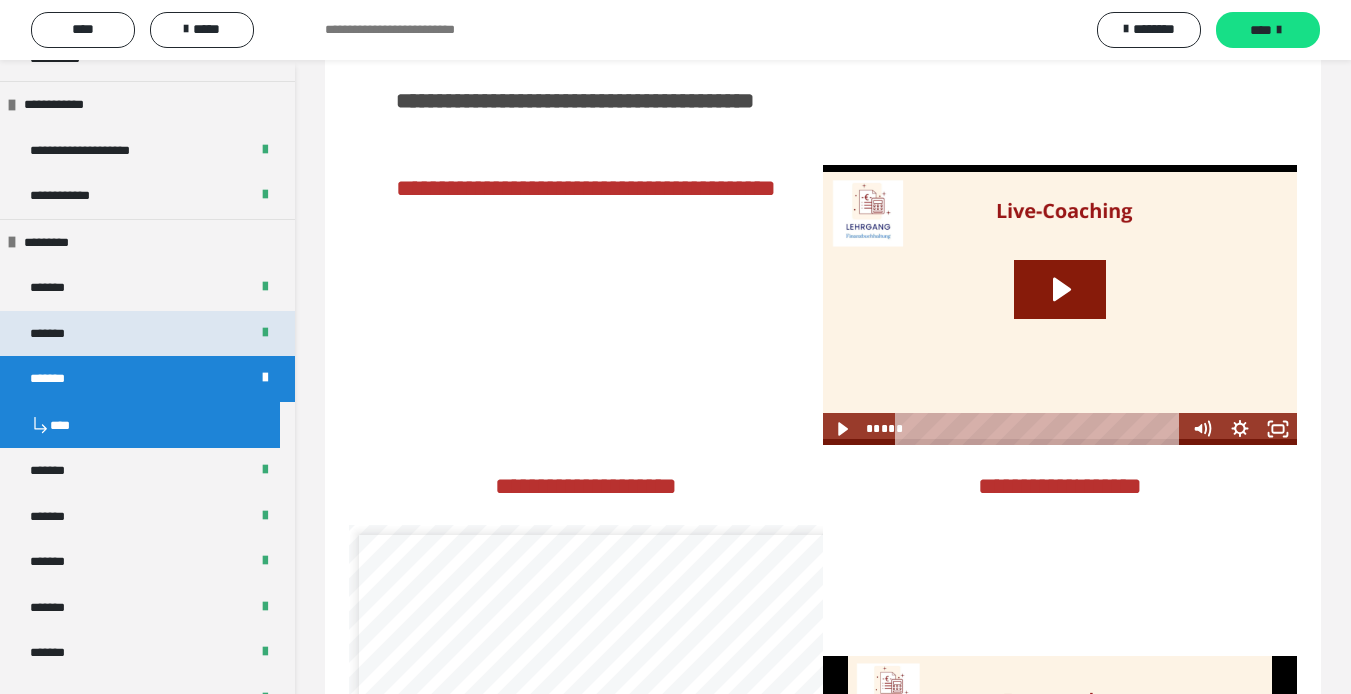 click on "*******" at bounding box center (147, 334) 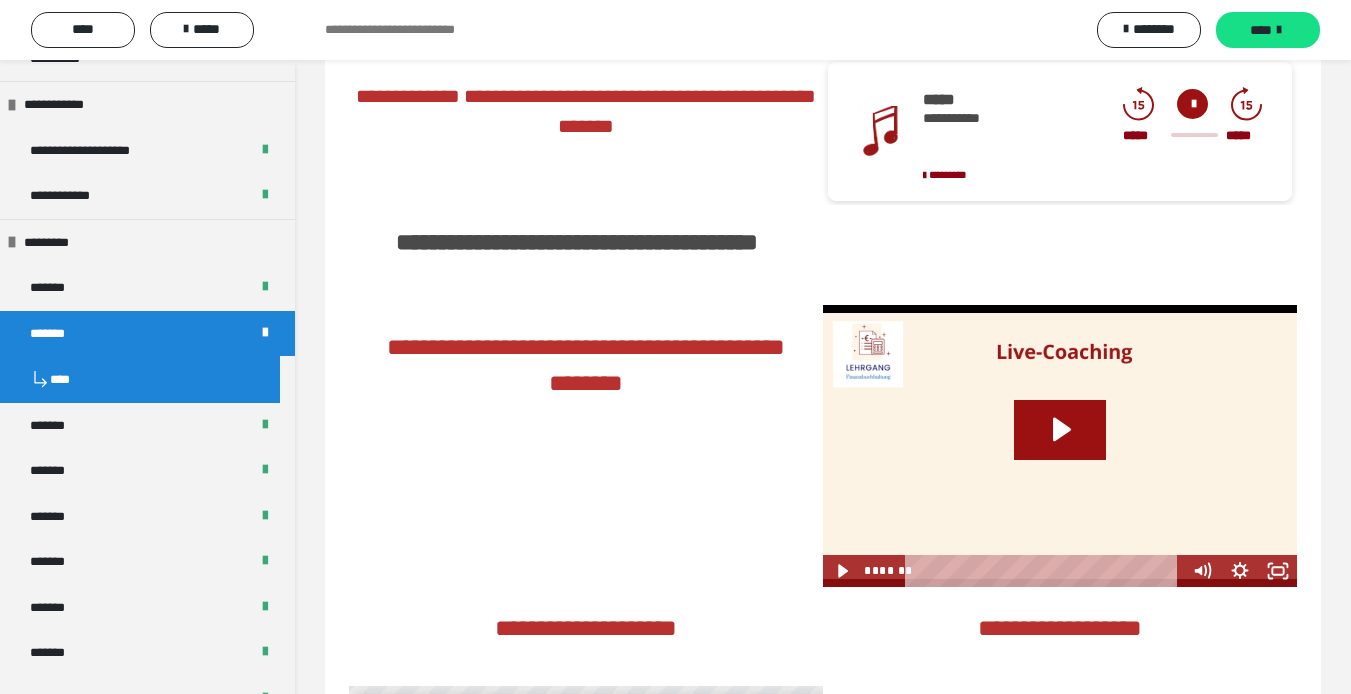 scroll, scrollTop: 3905, scrollLeft: 0, axis: vertical 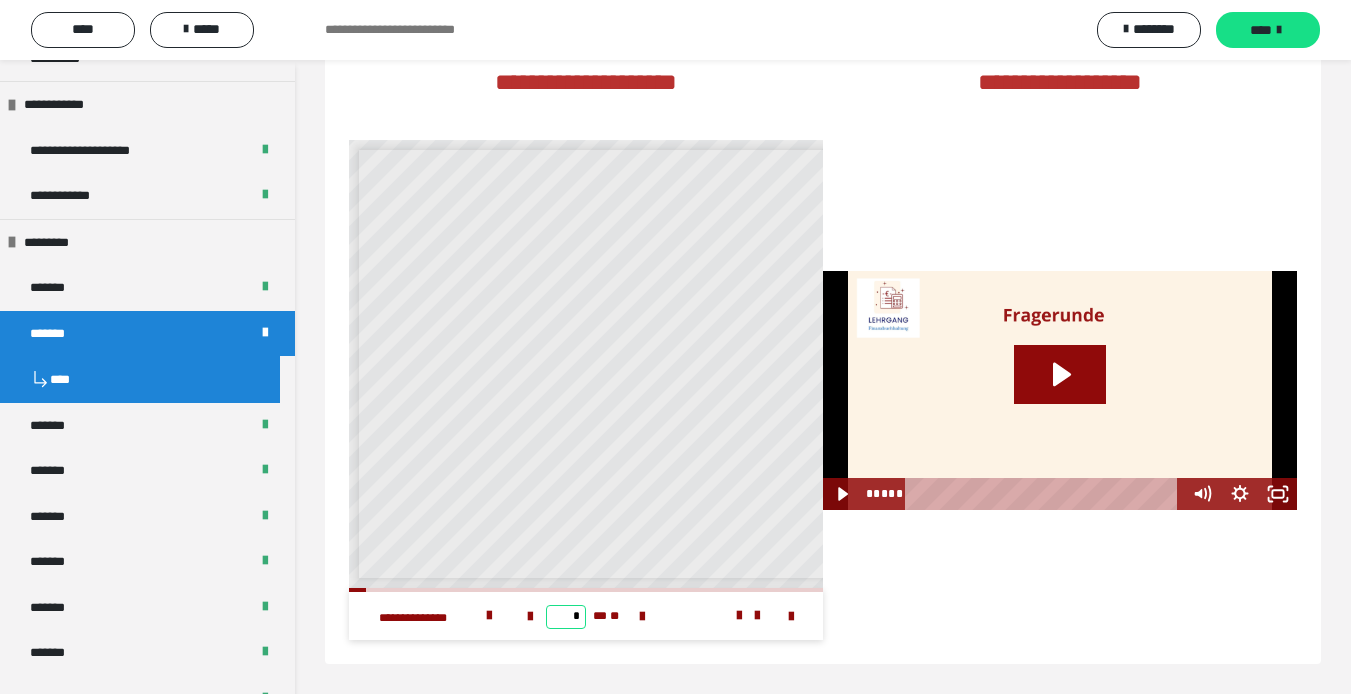 click on "*" at bounding box center [566, 617] 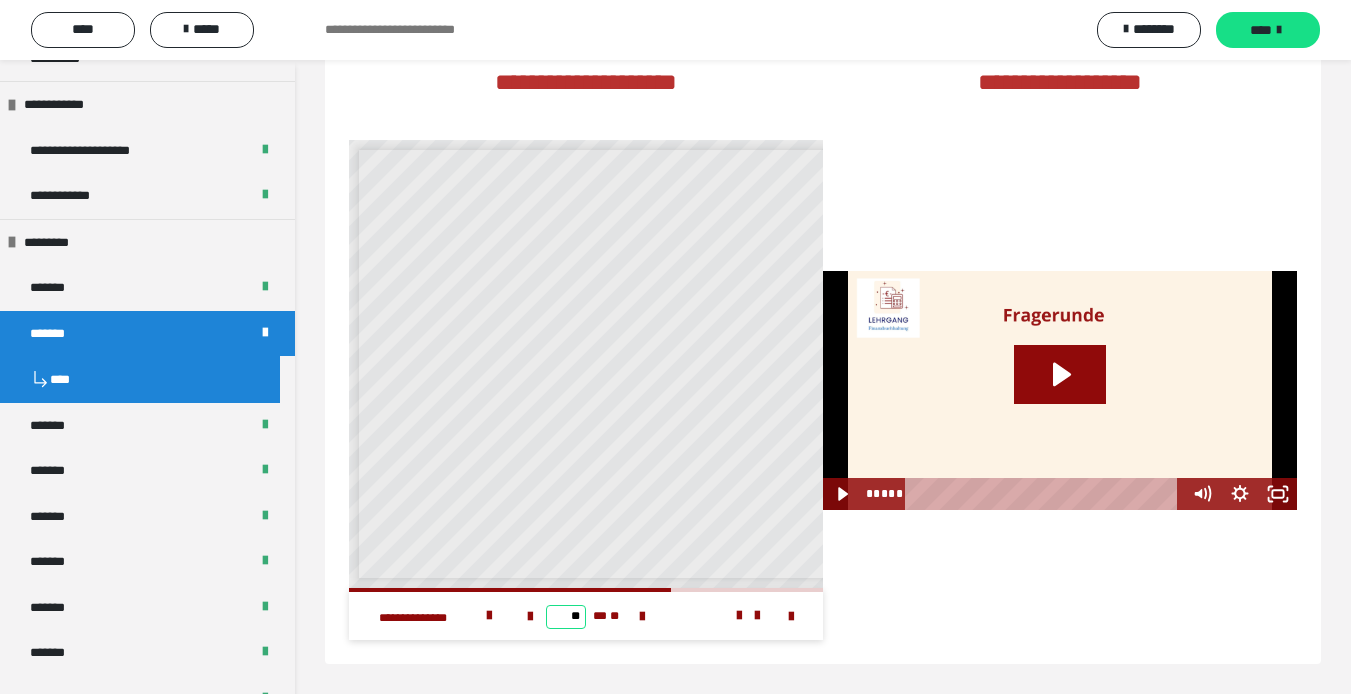 scroll, scrollTop: 0, scrollLeft: 0, axis: both 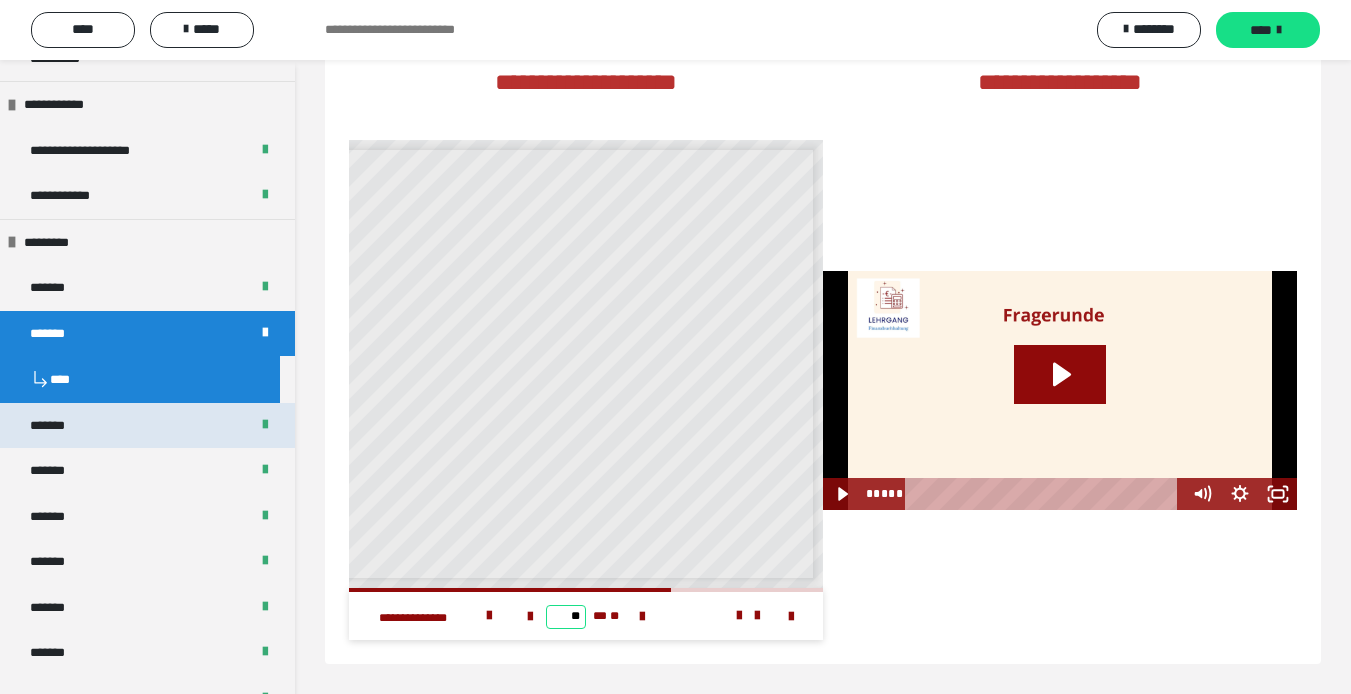 type on "**" 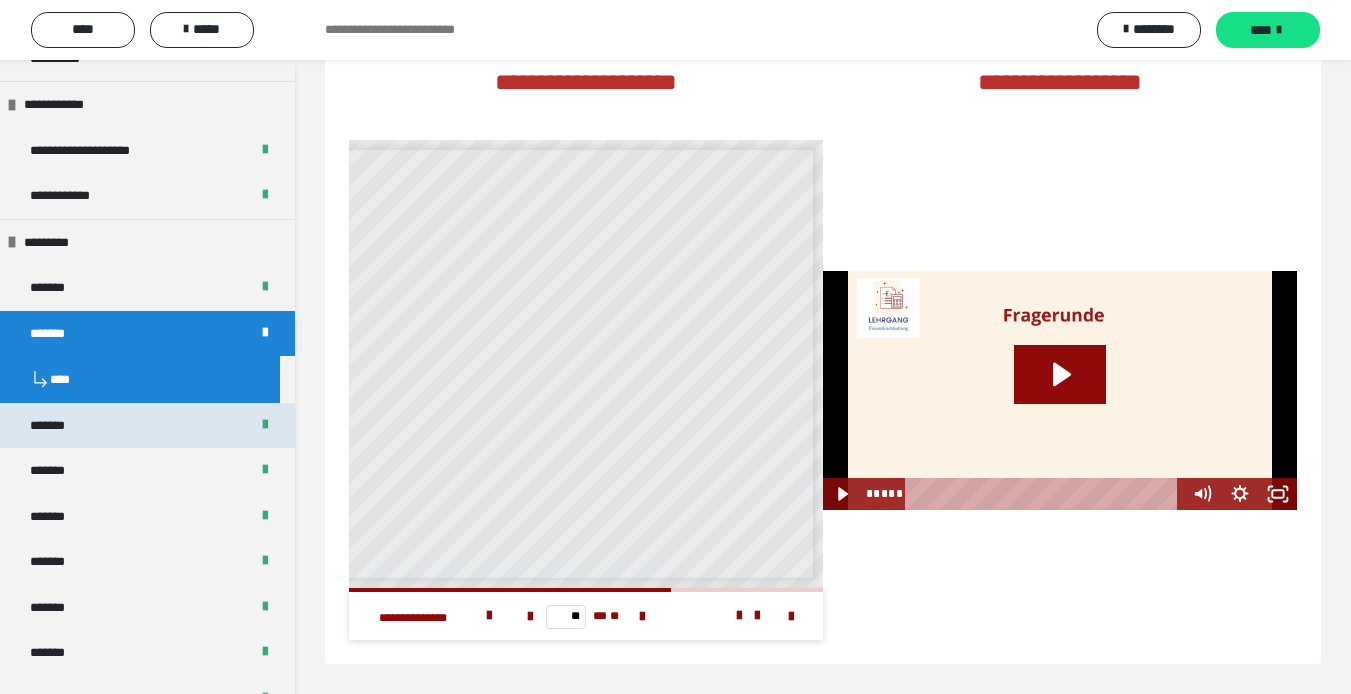 click on "*******" at bounding box center (147, 426) 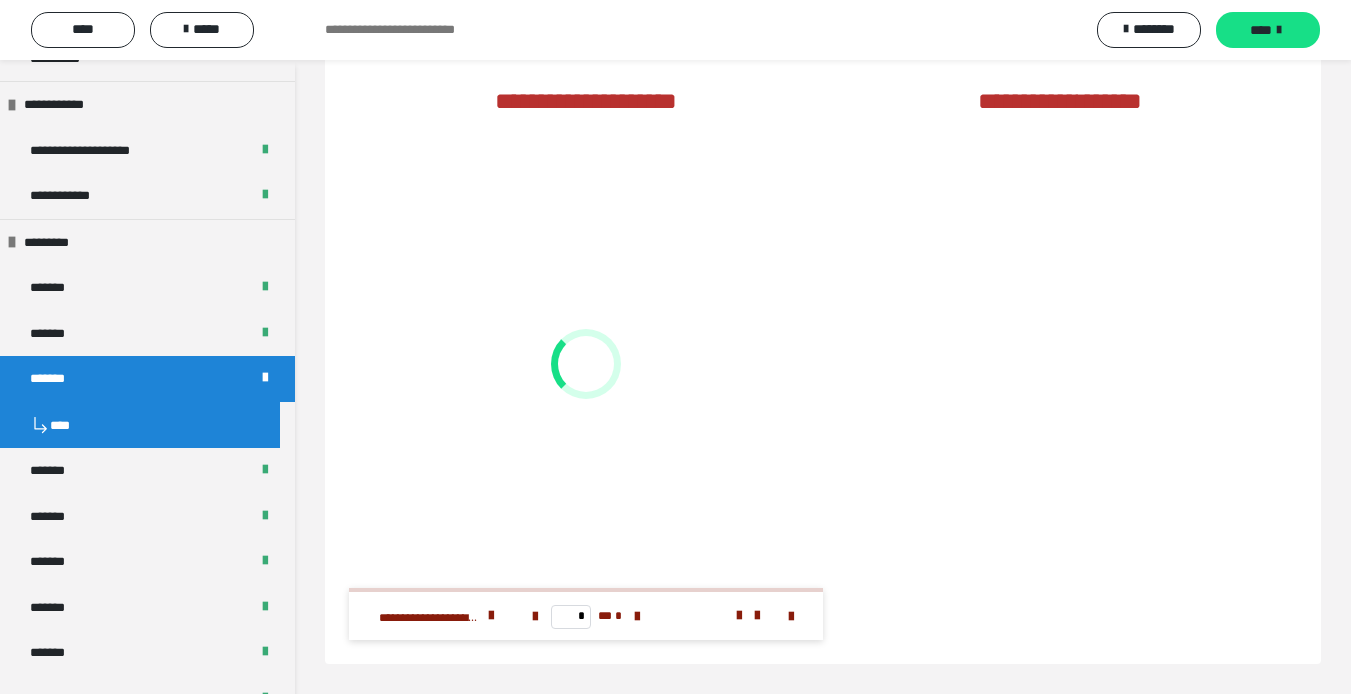 scroll, scrollTop: 3614, scrollLeft: 0, axis: vertical 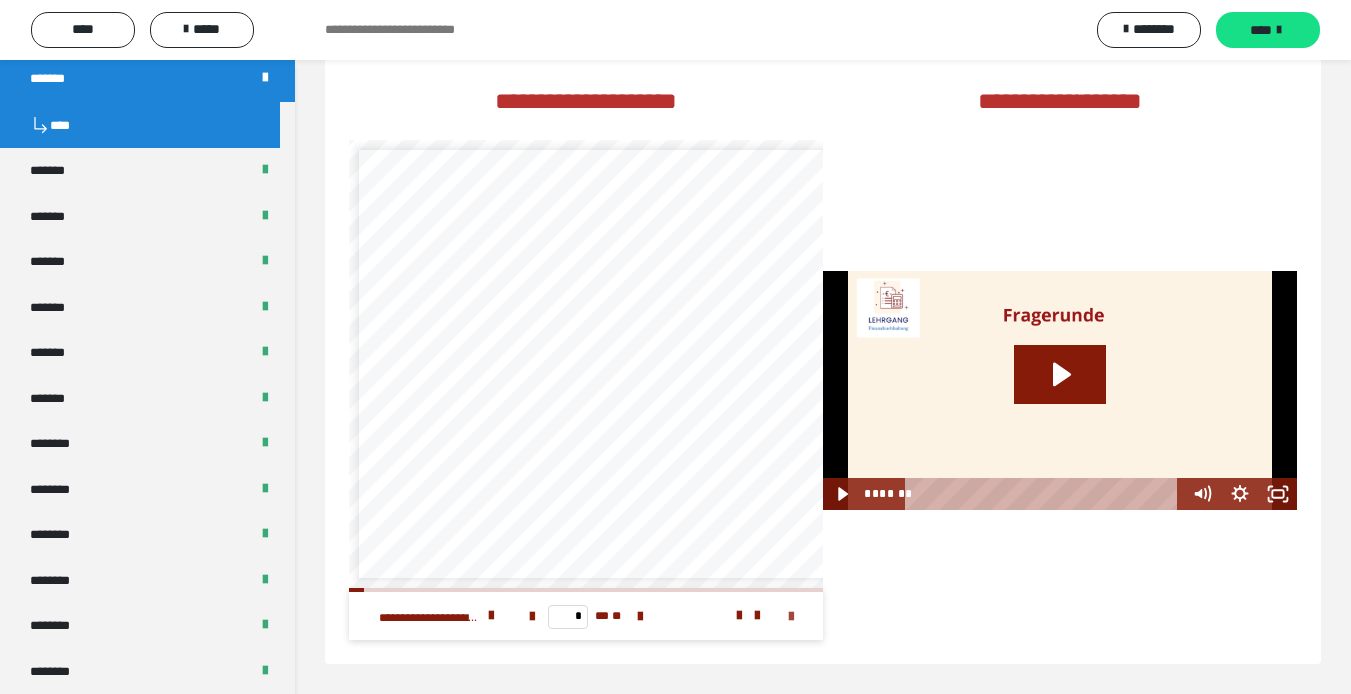 click at bounding box center (791, 617) 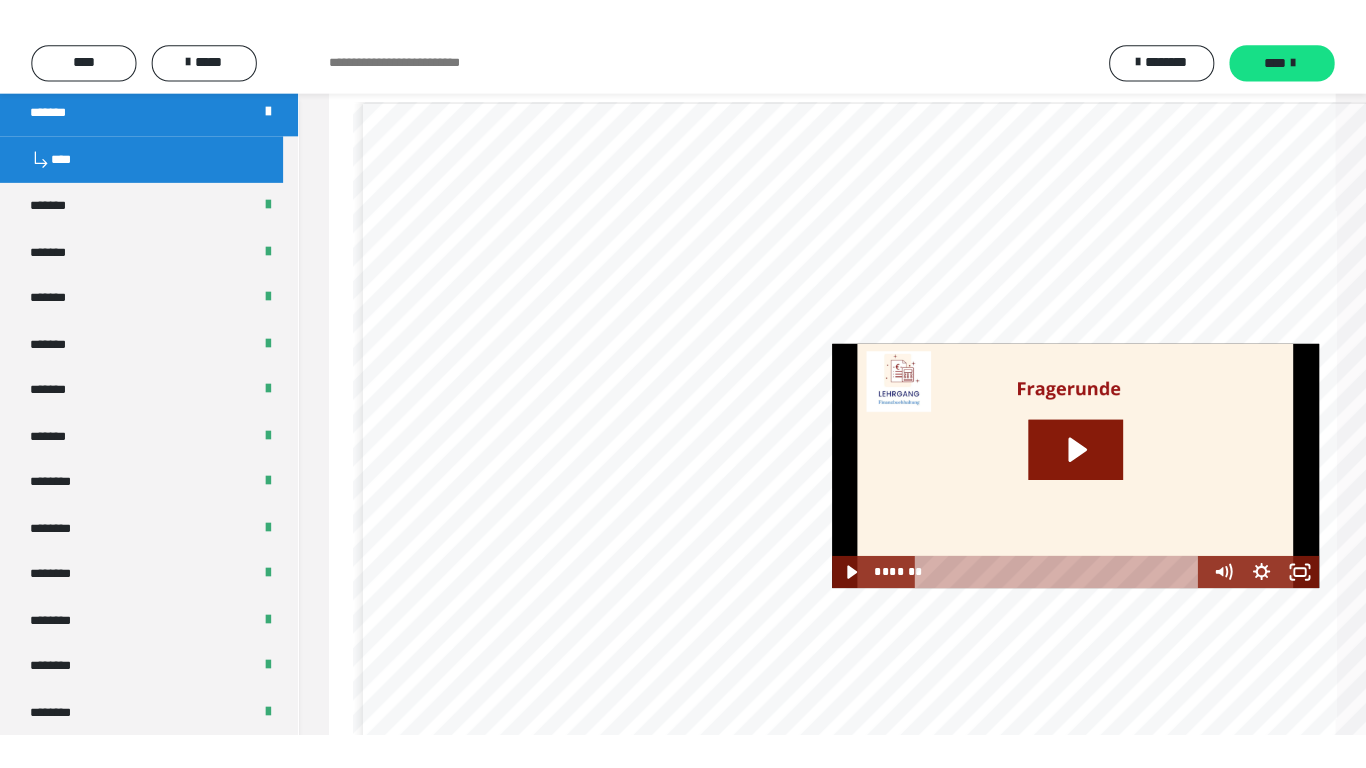 scroll, scrollTop: 4013, scrollLeft: 0, axis: vertical 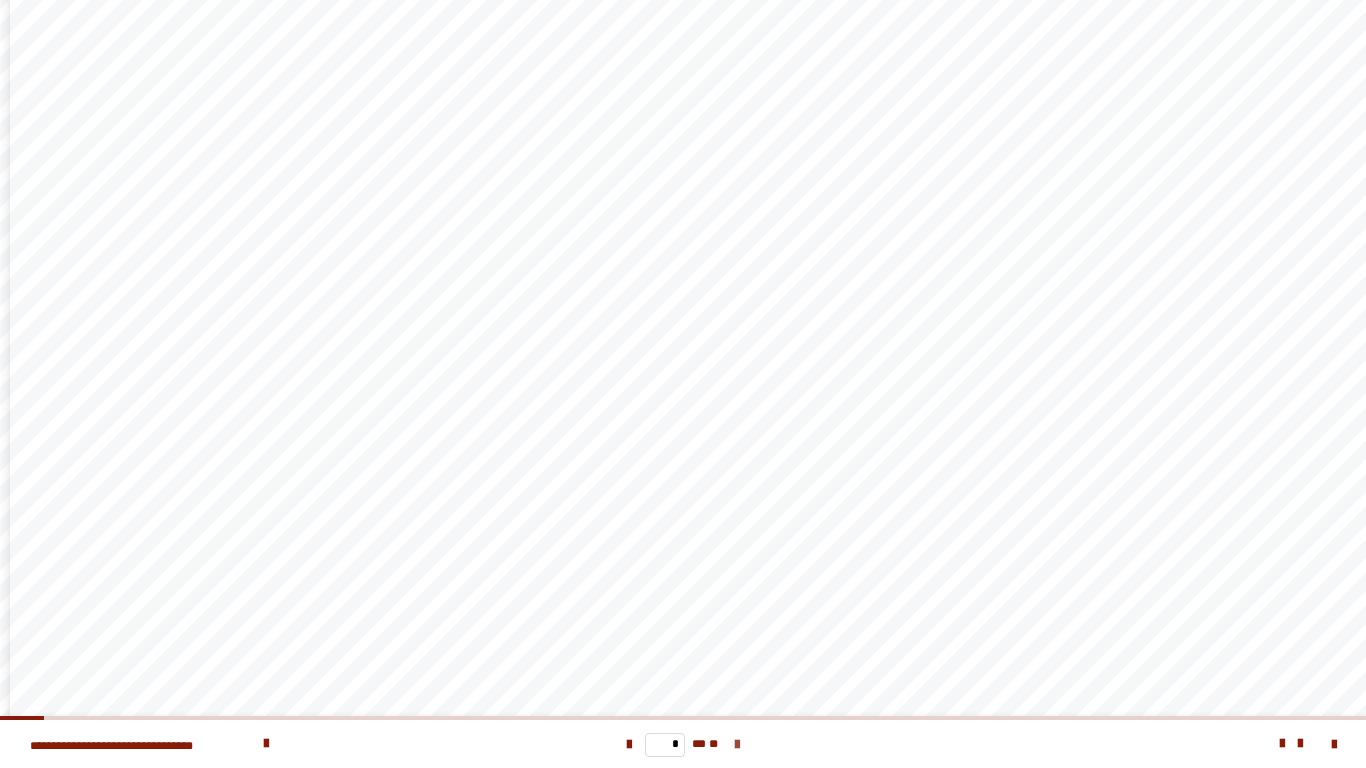 click at bounding box center (737, 745) 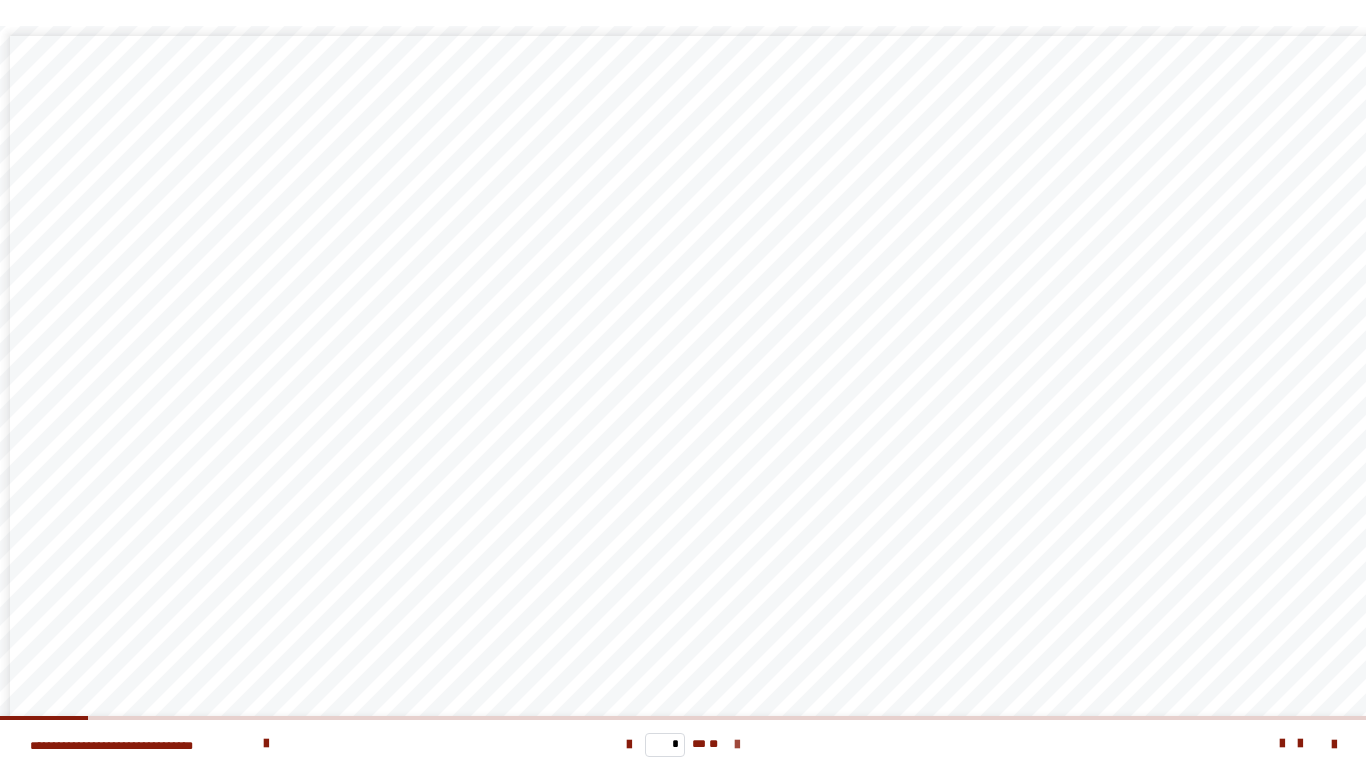 click at bounding box center (737, 745) 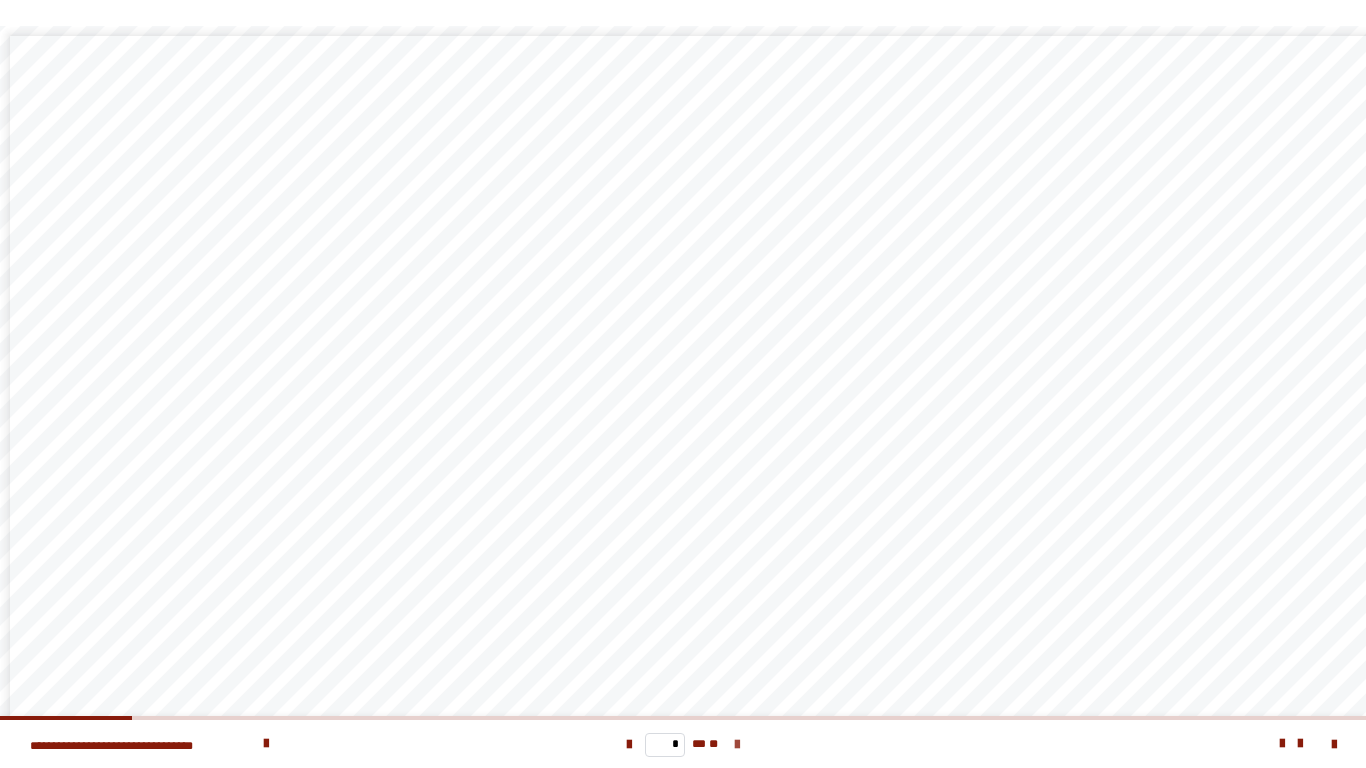 click at bounding box center [737, 745] 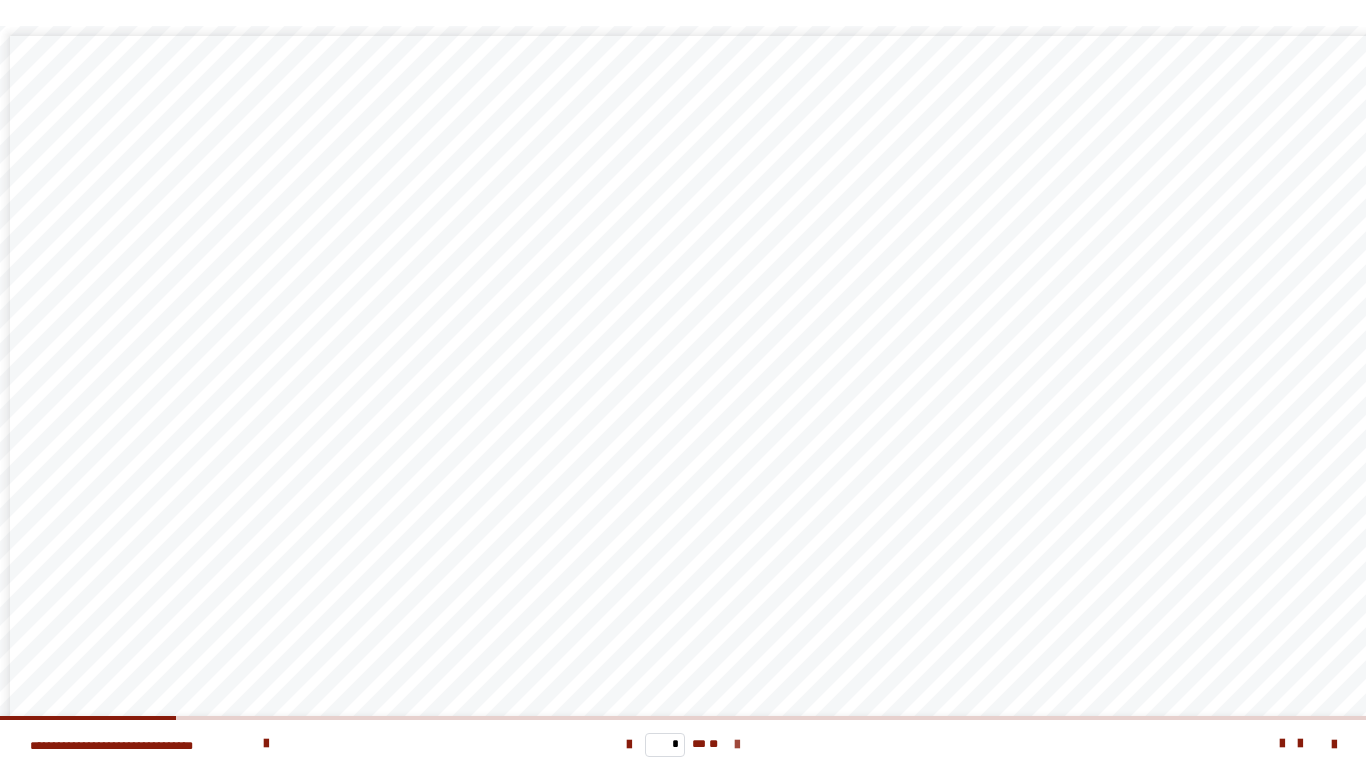 click at bounding box center (737, 745) 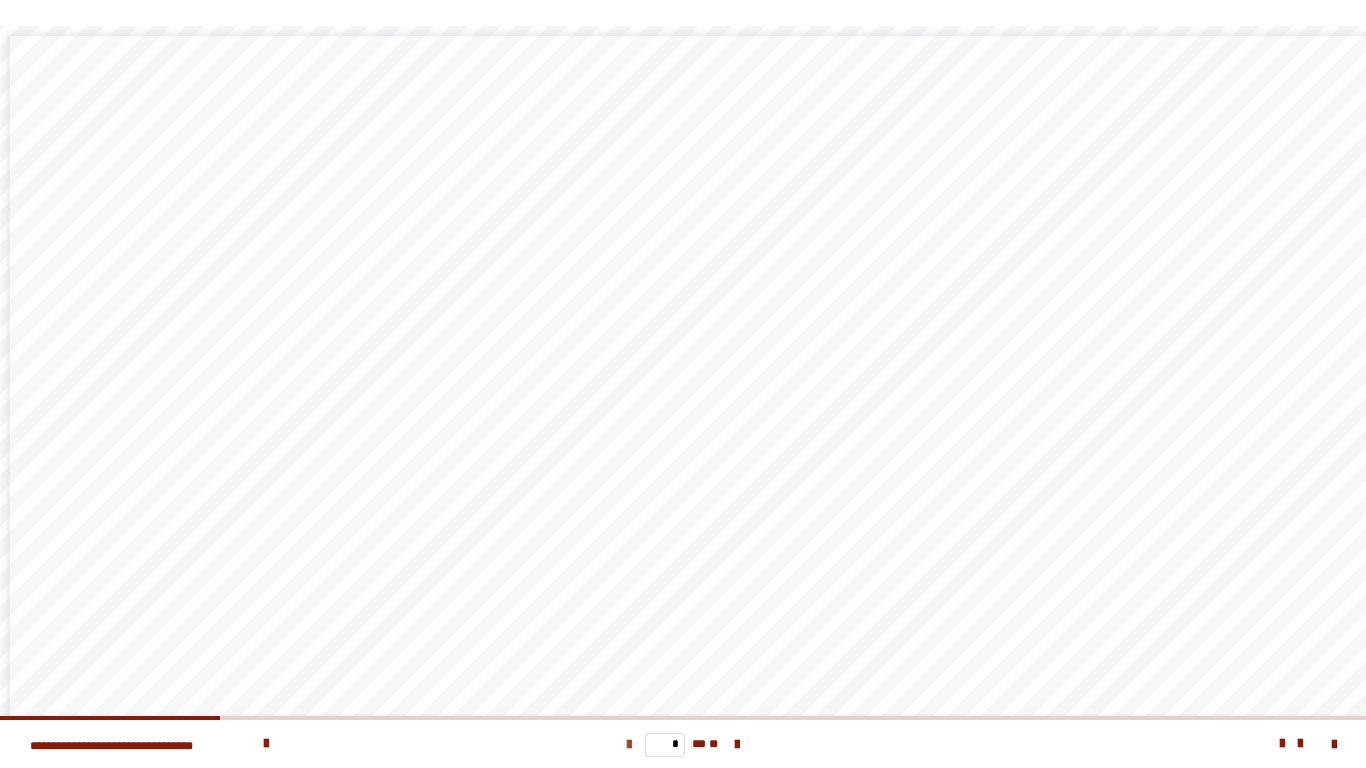 click at bounding box center (629, 745) 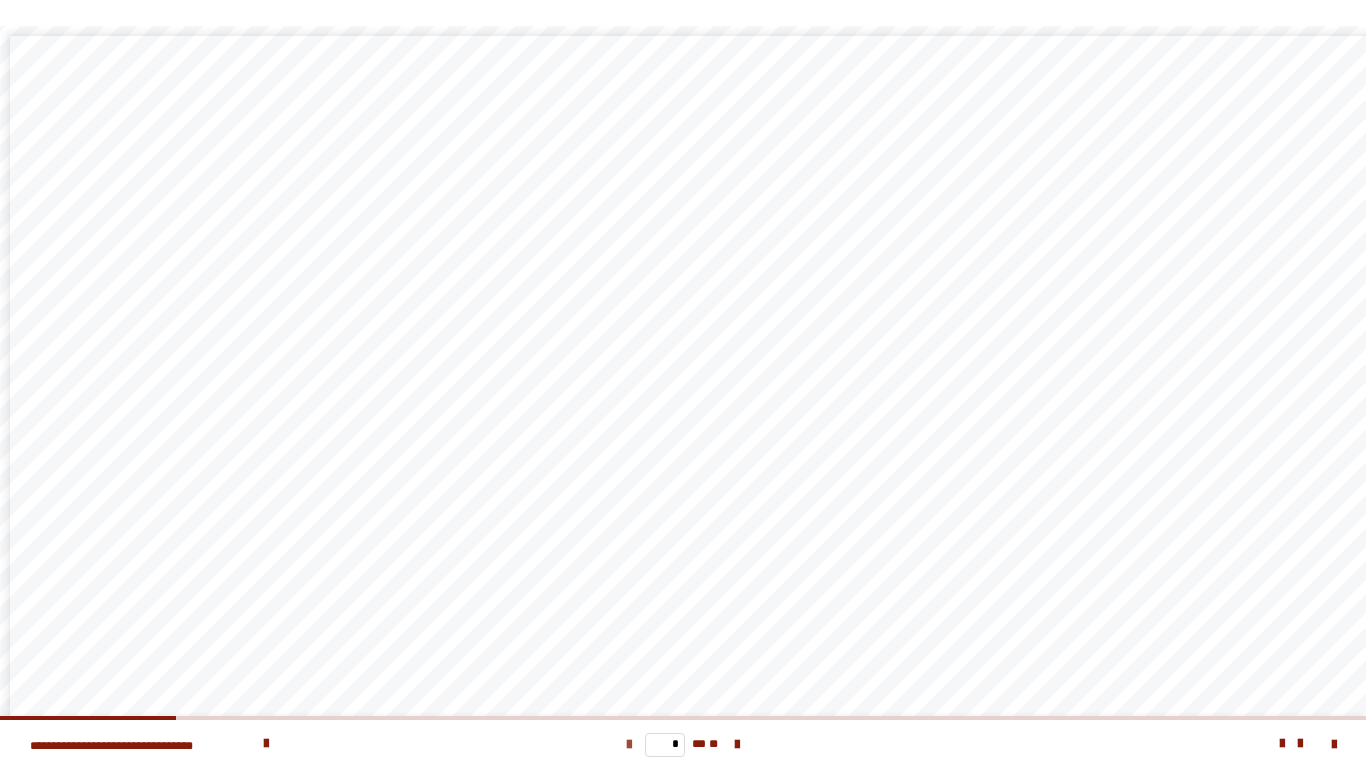 click at bounding box center (629, 745) 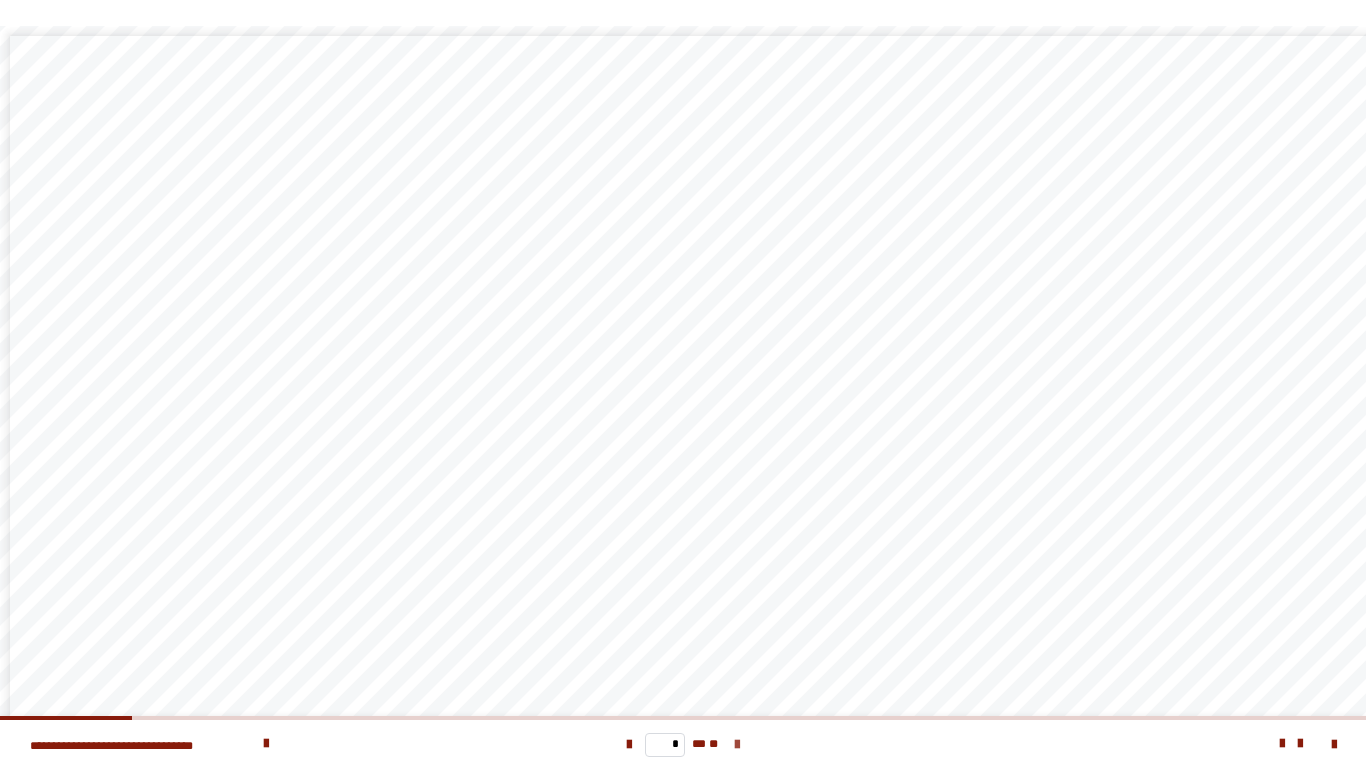 click at bounding box center [737, 745] 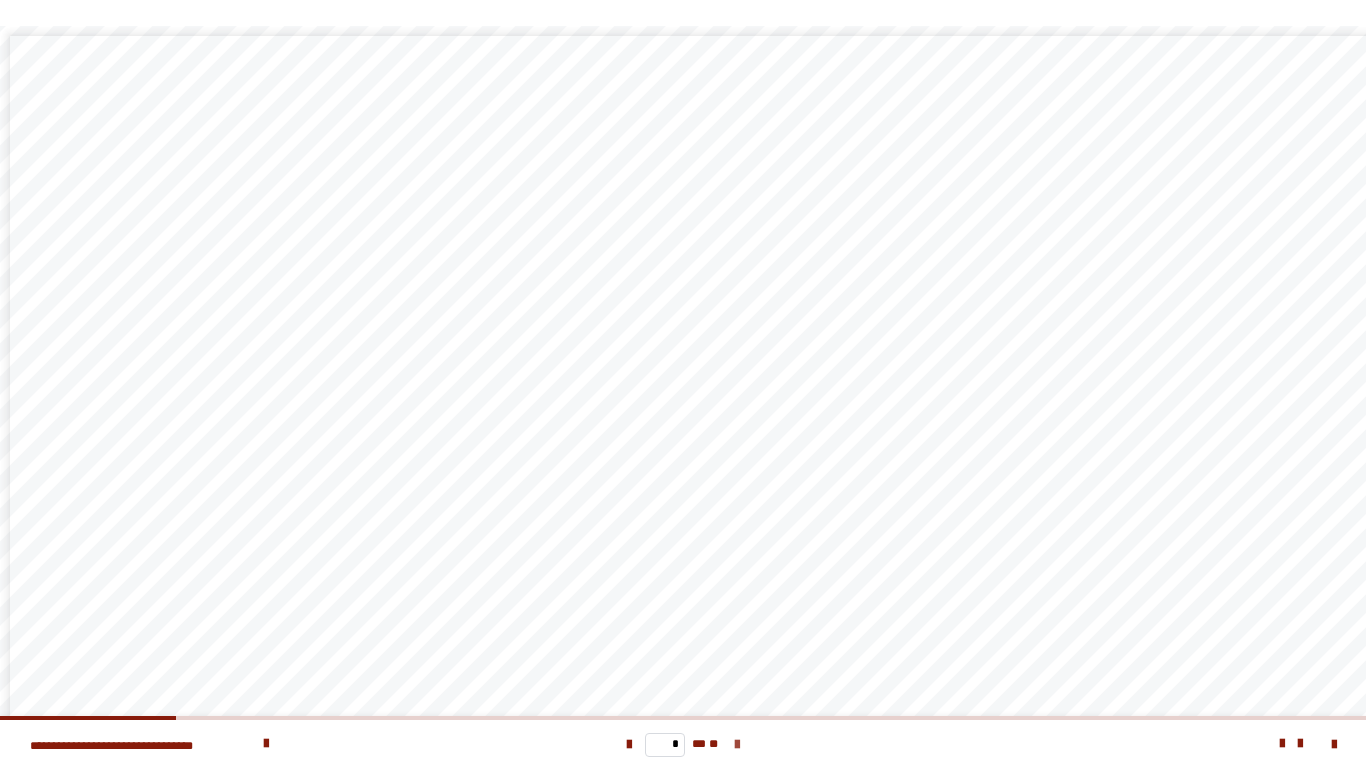 click at bounding box center (737, 745) 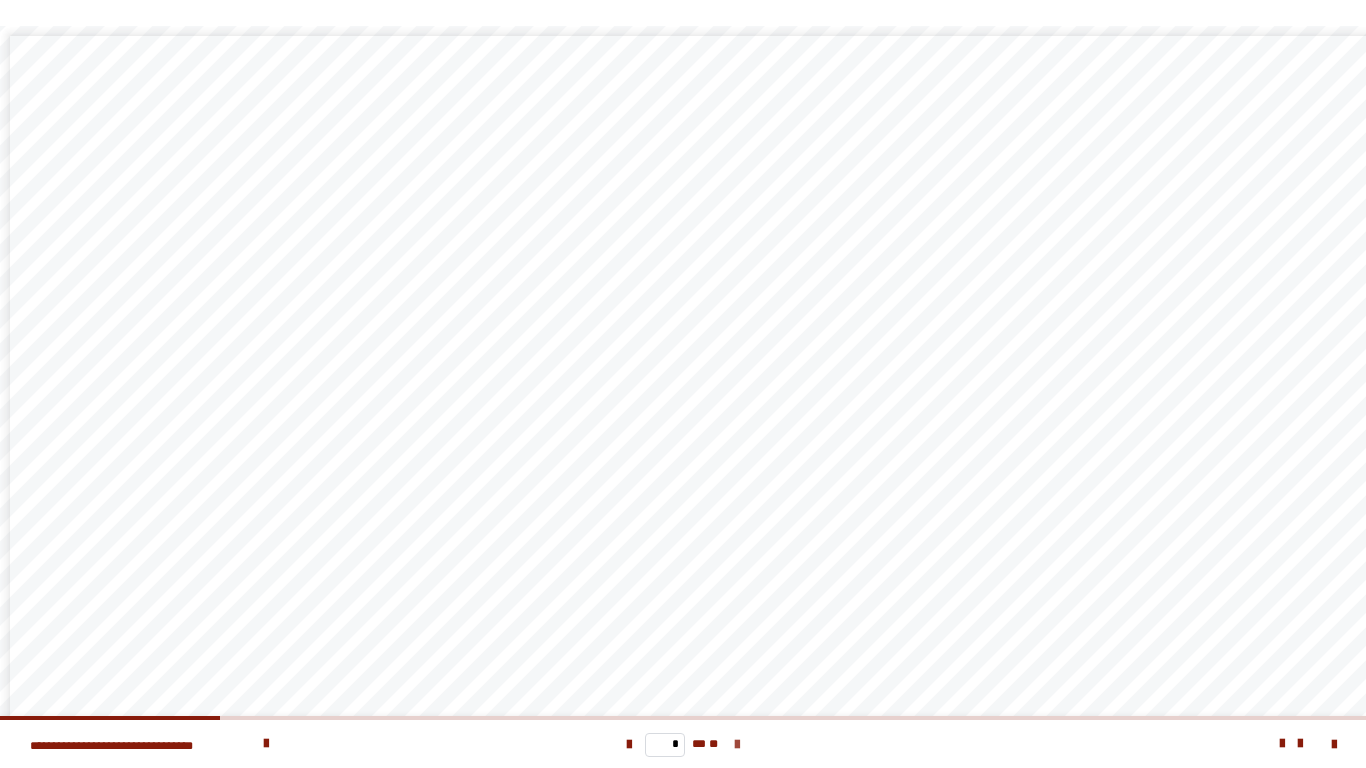 click at bounding box center [737, 745] 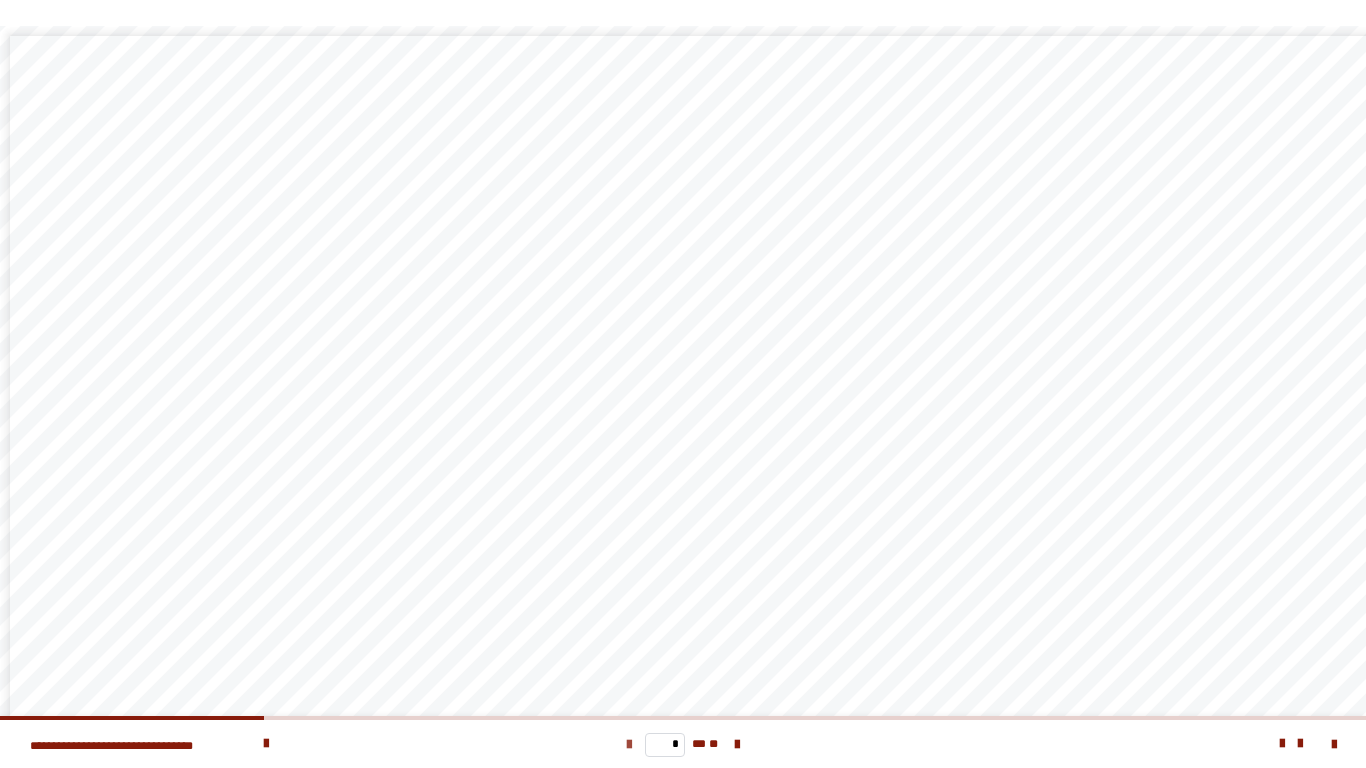 click at bounding box center [629, 745] 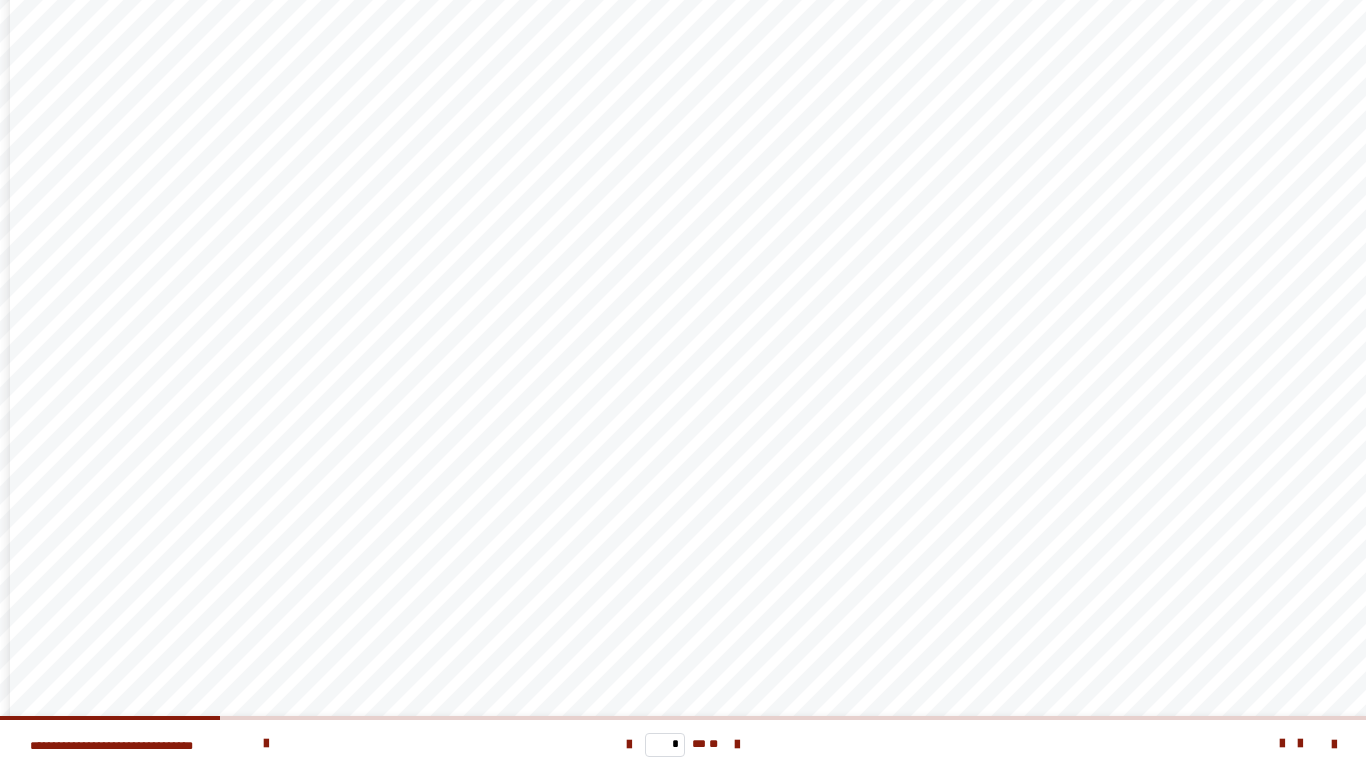 scroll, scrollTop: 162, scrollLeft: 0, axis: vertical 